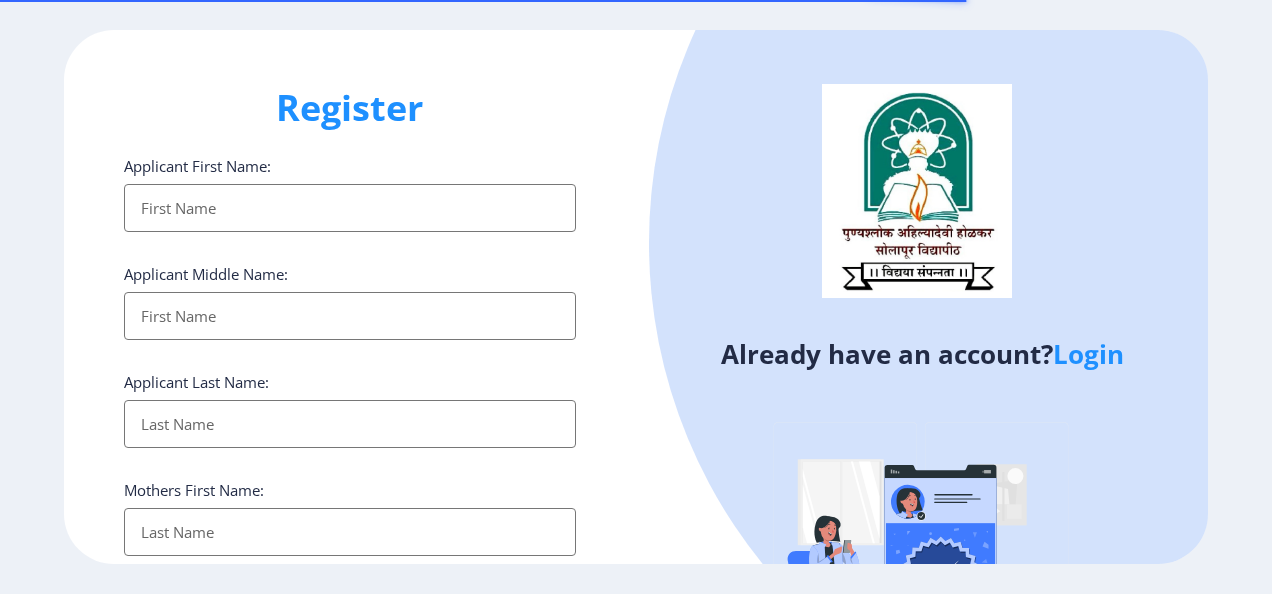 select 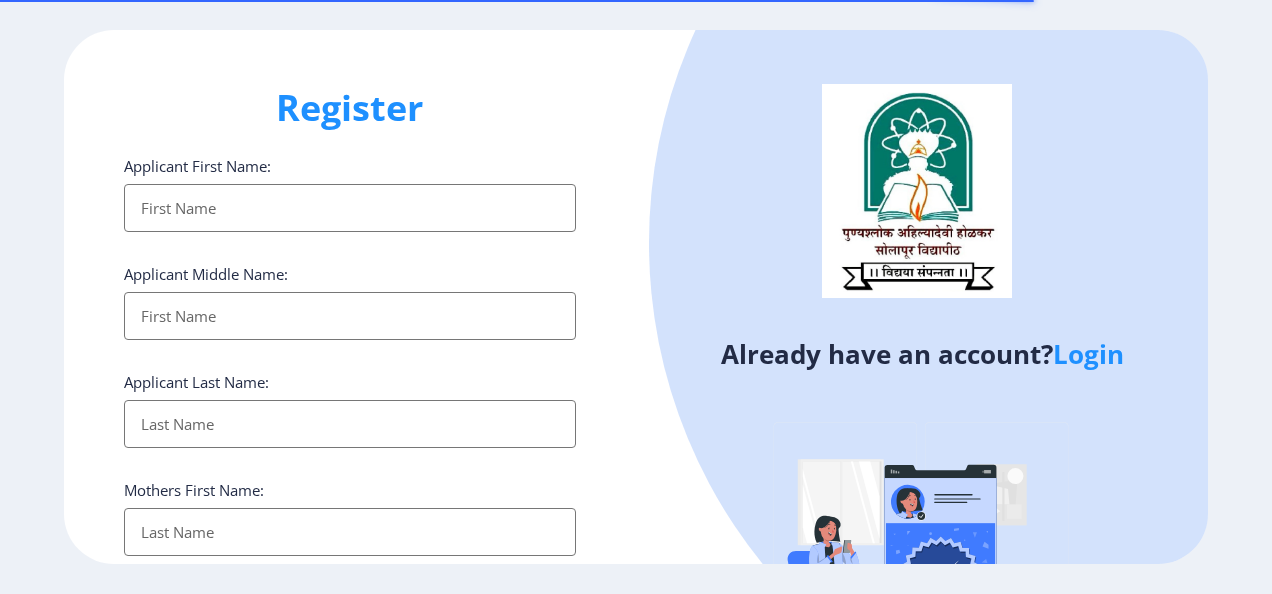 click on "Applicant First Name:" at bounding box center (350, 208) 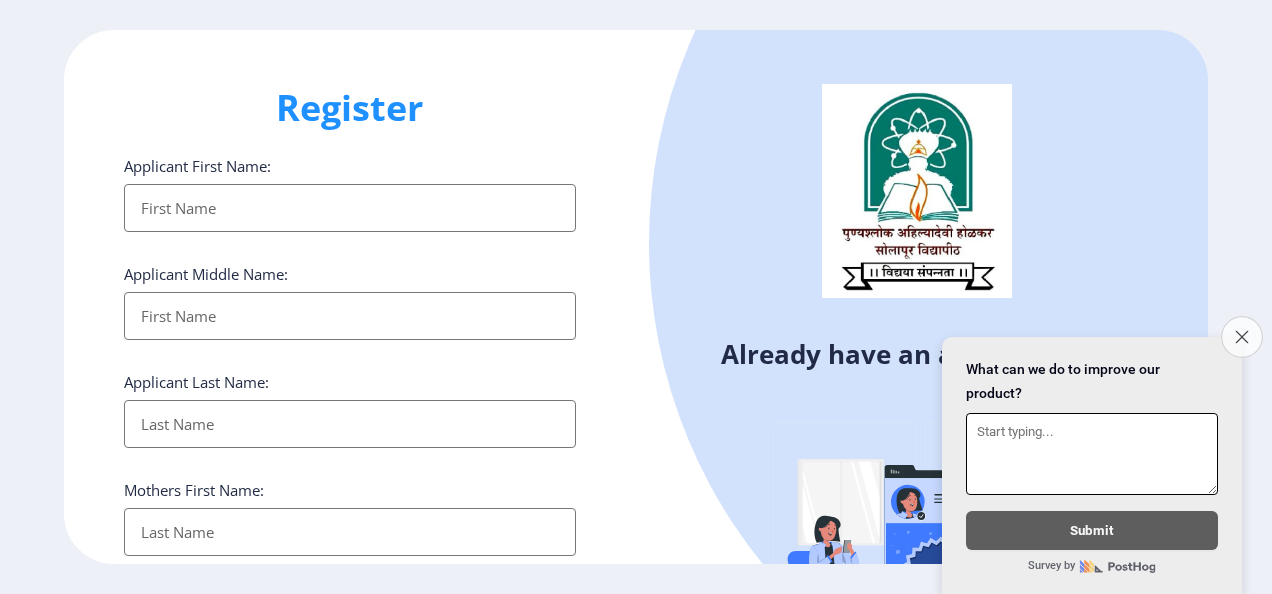 click on "Close survey" at bounding box center [1242, 337] 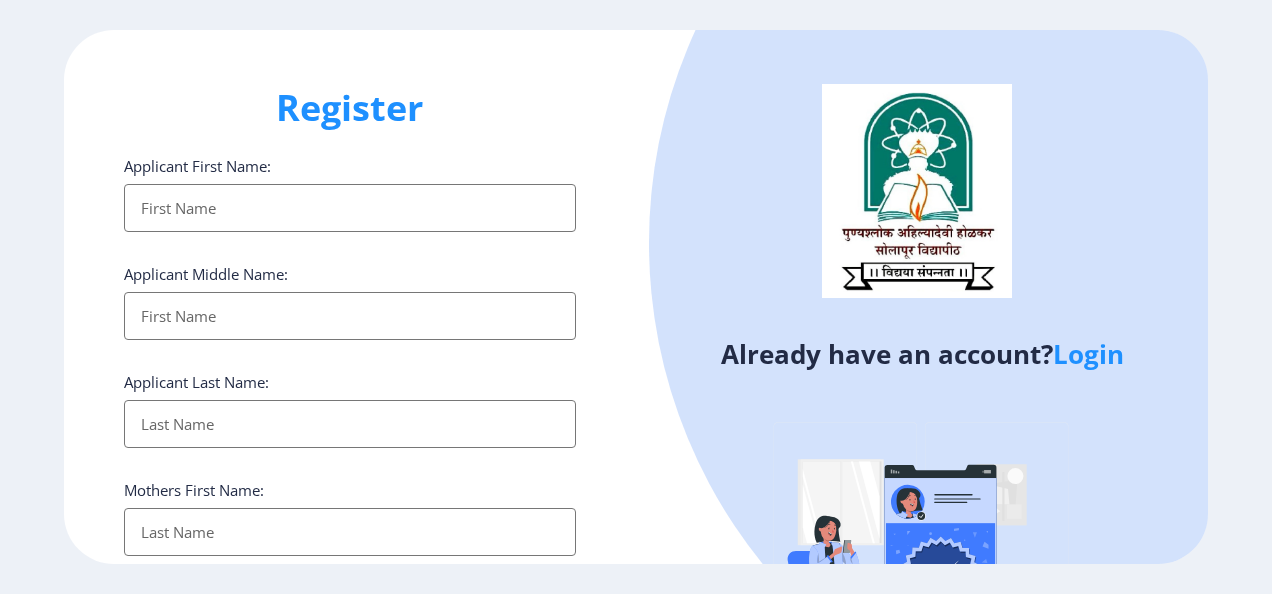 click on "Applicant First Name:" at bounding box center (350, 208) 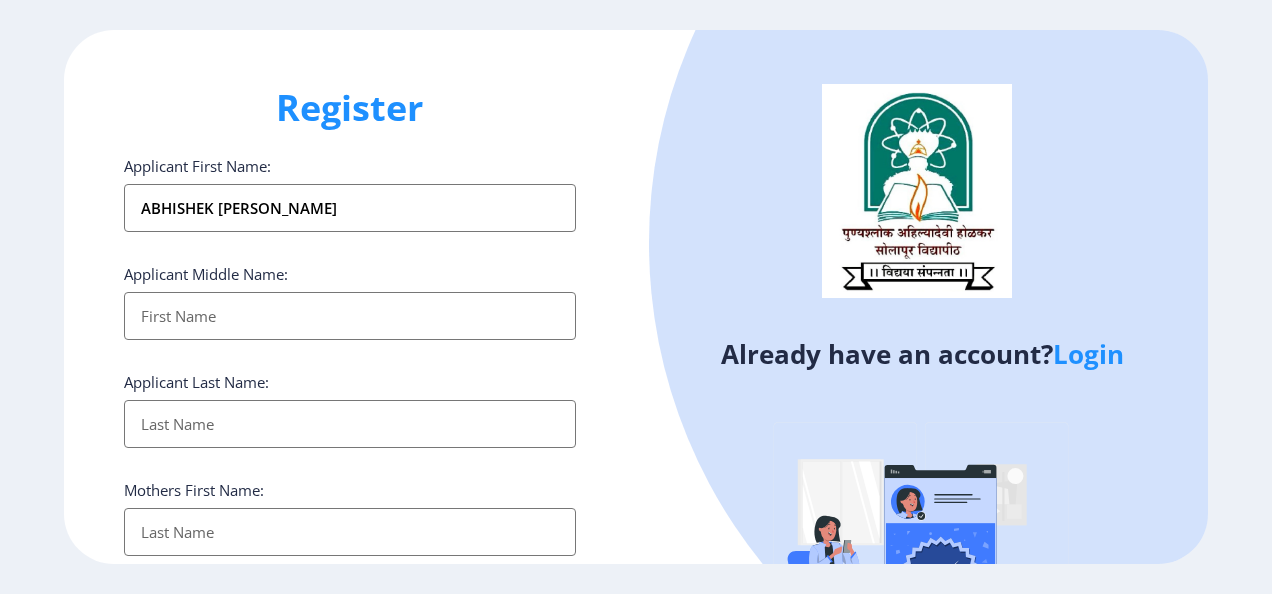 type on "ABHISHEK RAMESH SURWASE" 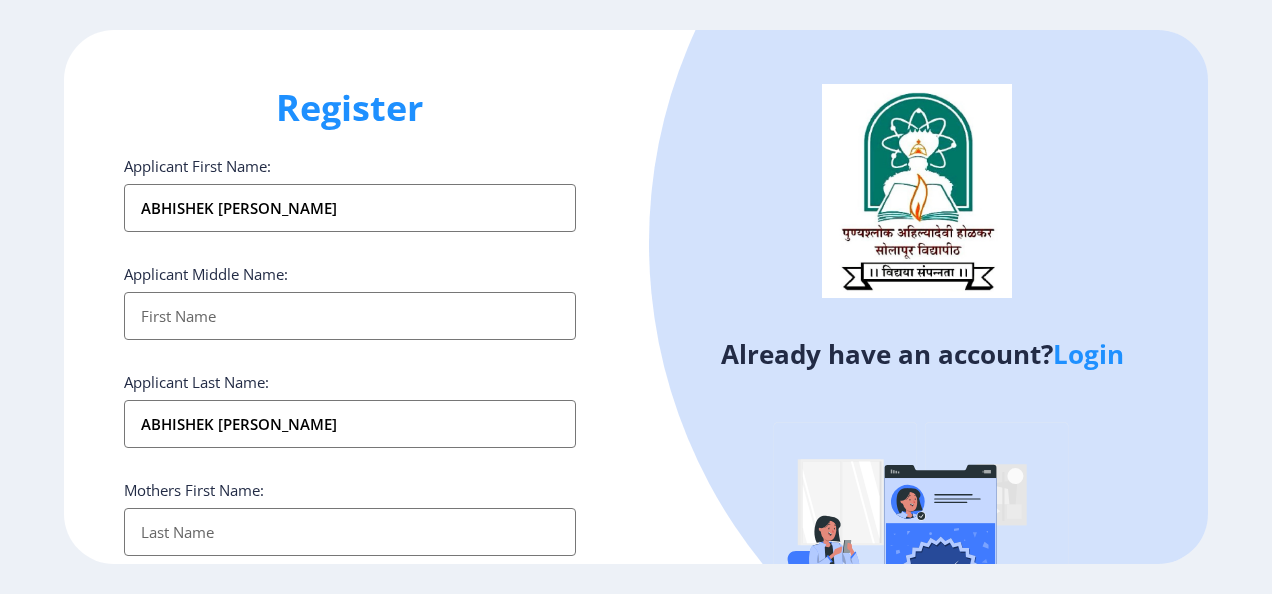 type on "ABHISHEK" 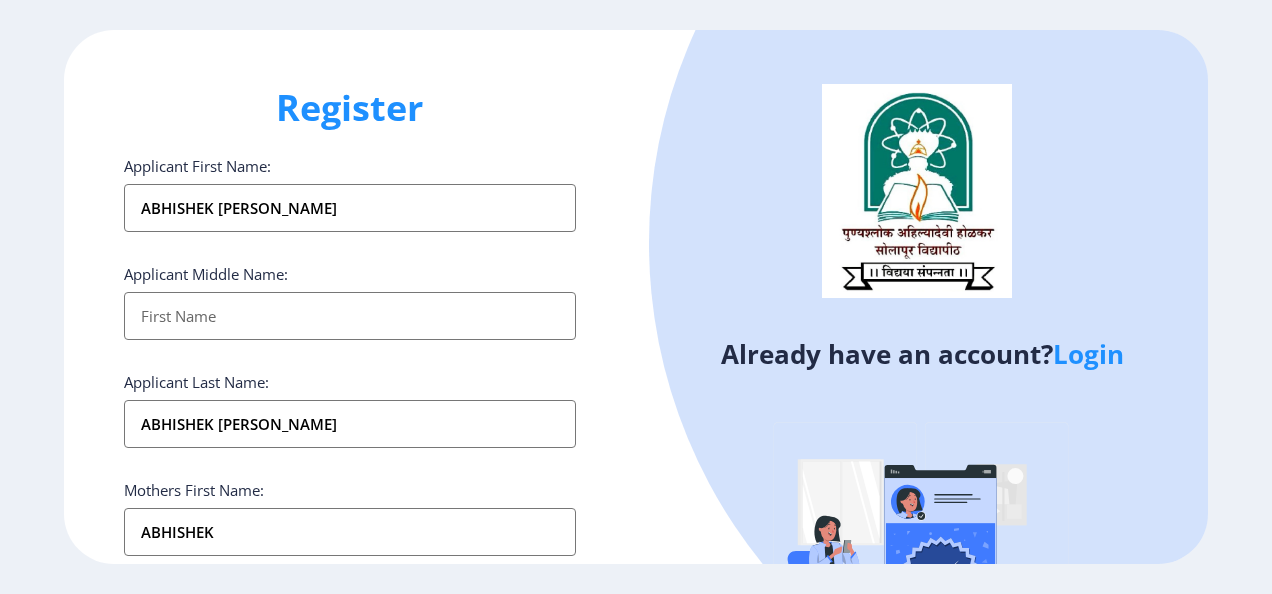 type on "[EMAIL_ADDRESS][DOMAIN_NAME]" 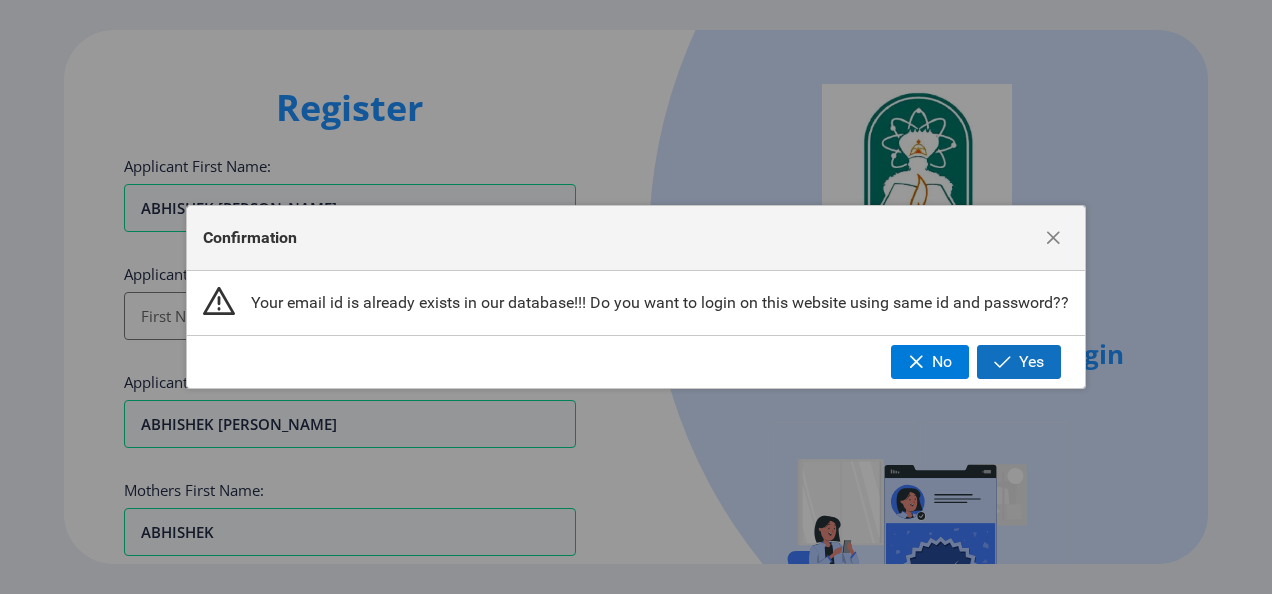 click 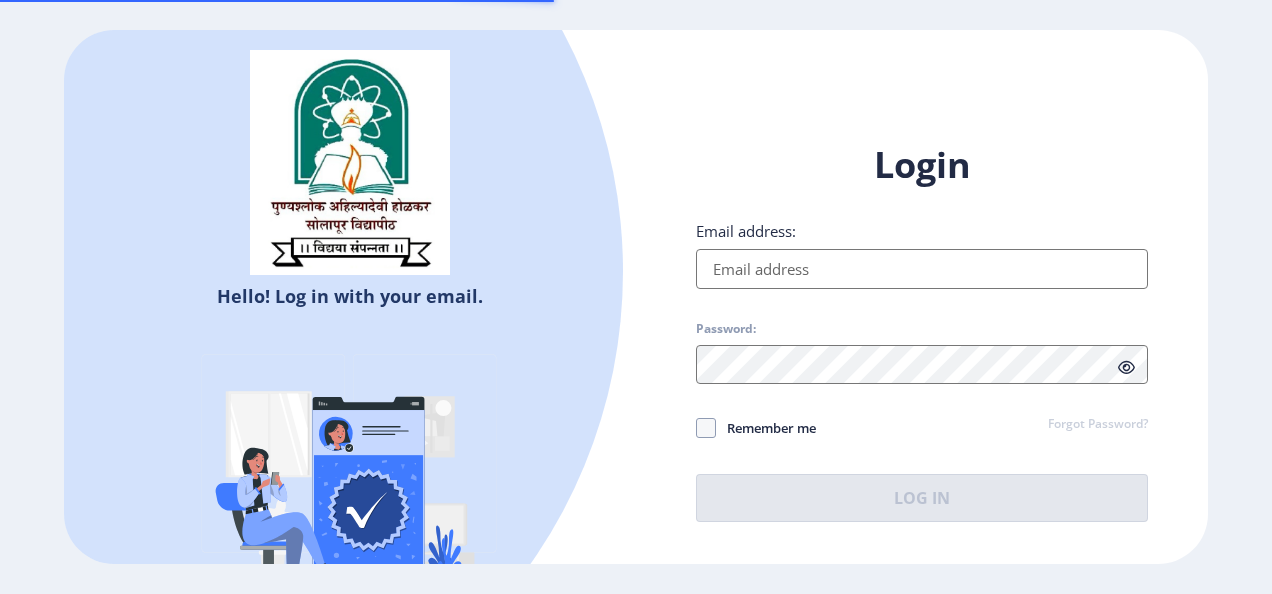 type on "[EMAIL_ADDRESS][DOMAIN_NAME]" 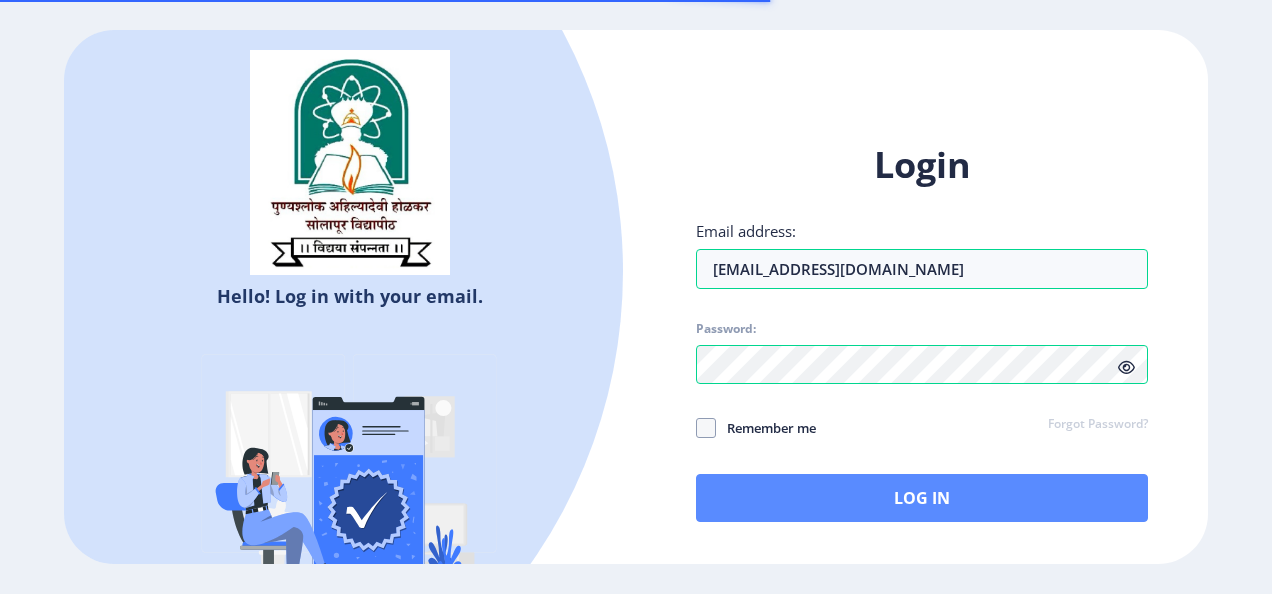 click on "Login Email address: survasea514@gmail.com Password: Remember me Forgot Password?  Log In   Don't have an account?  Register" 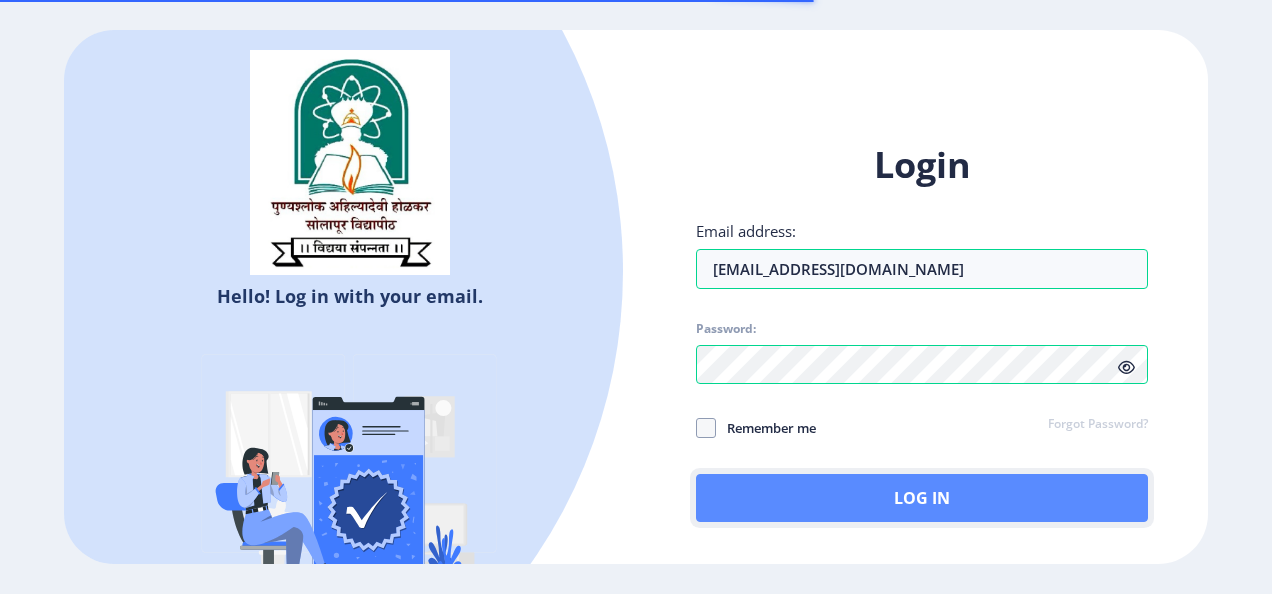 click on "Log In" 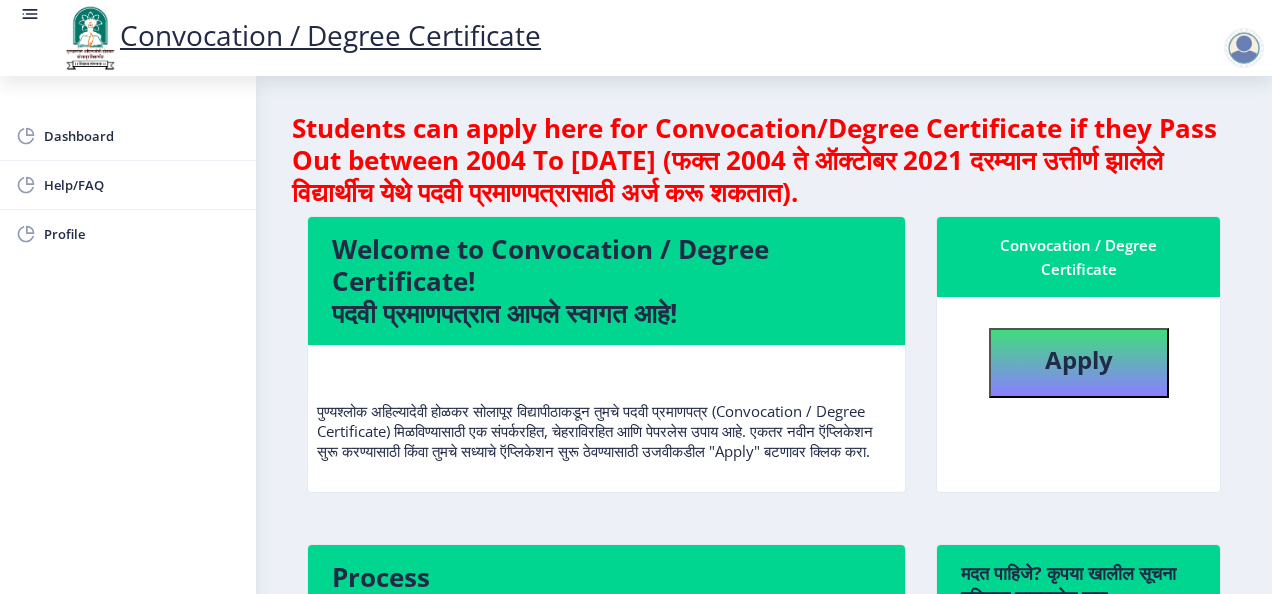 scroll, scrollTop: 2, scrollLeft: 0, axis: vertical 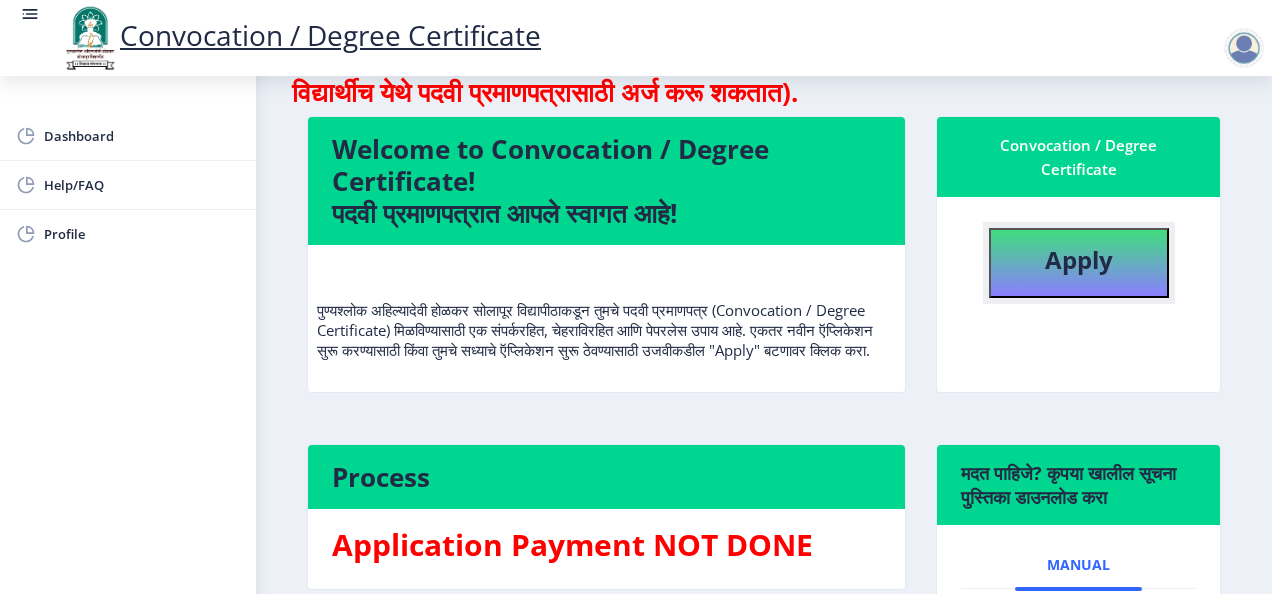 click on "Apply" 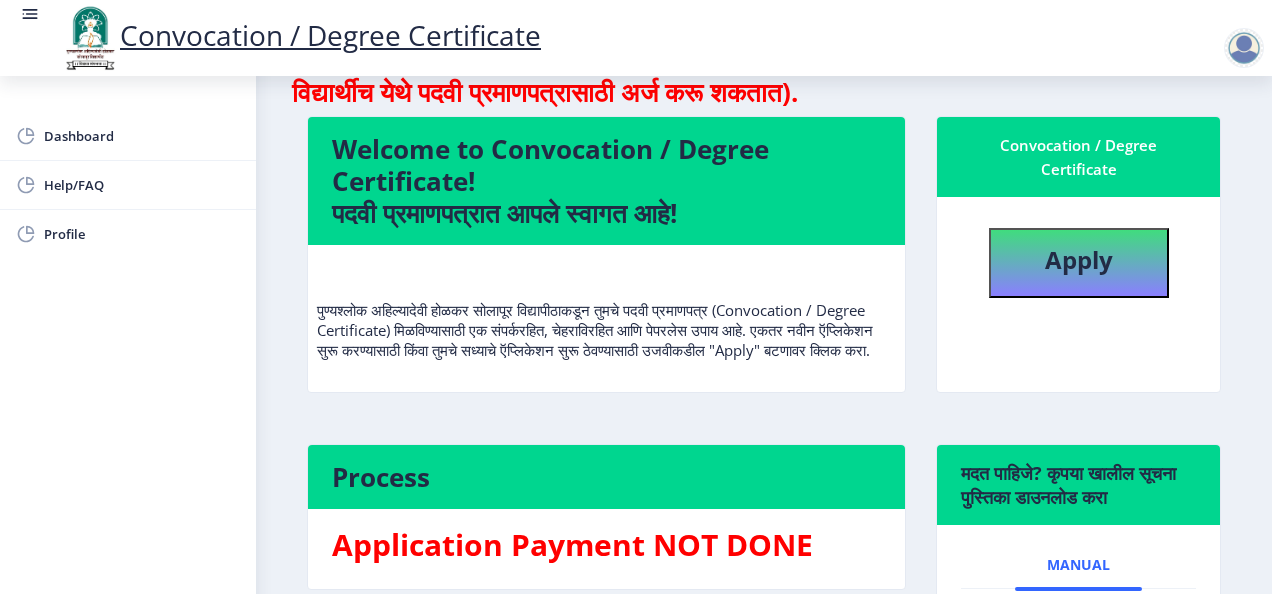 select 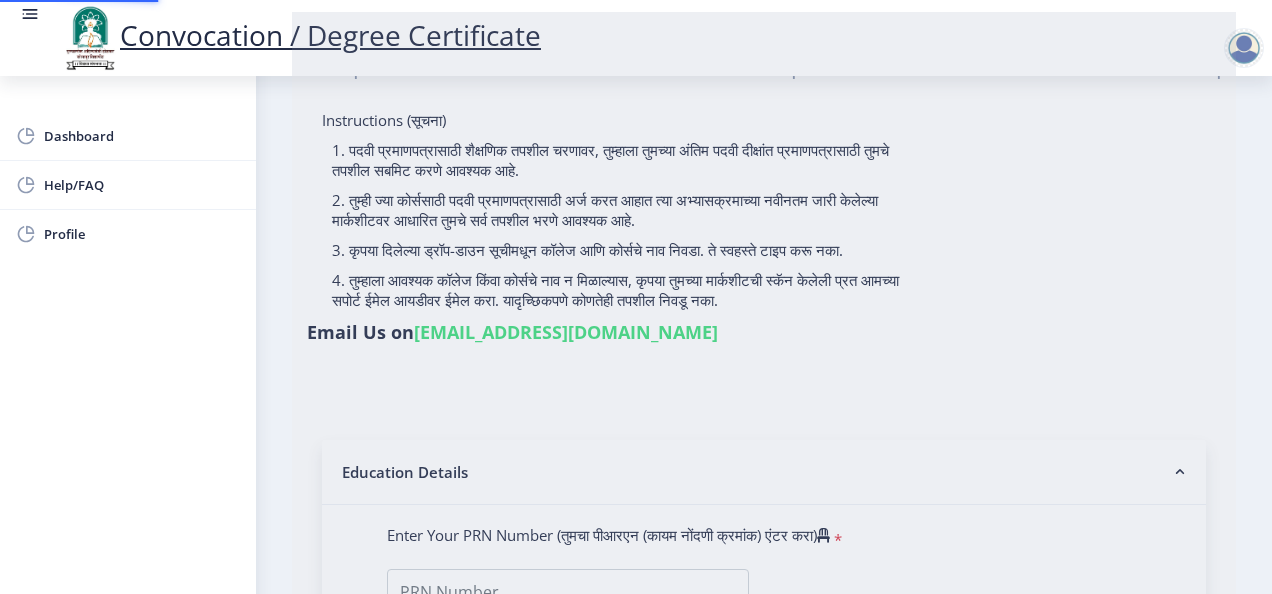 type on "ABHISHEK SURWASE" 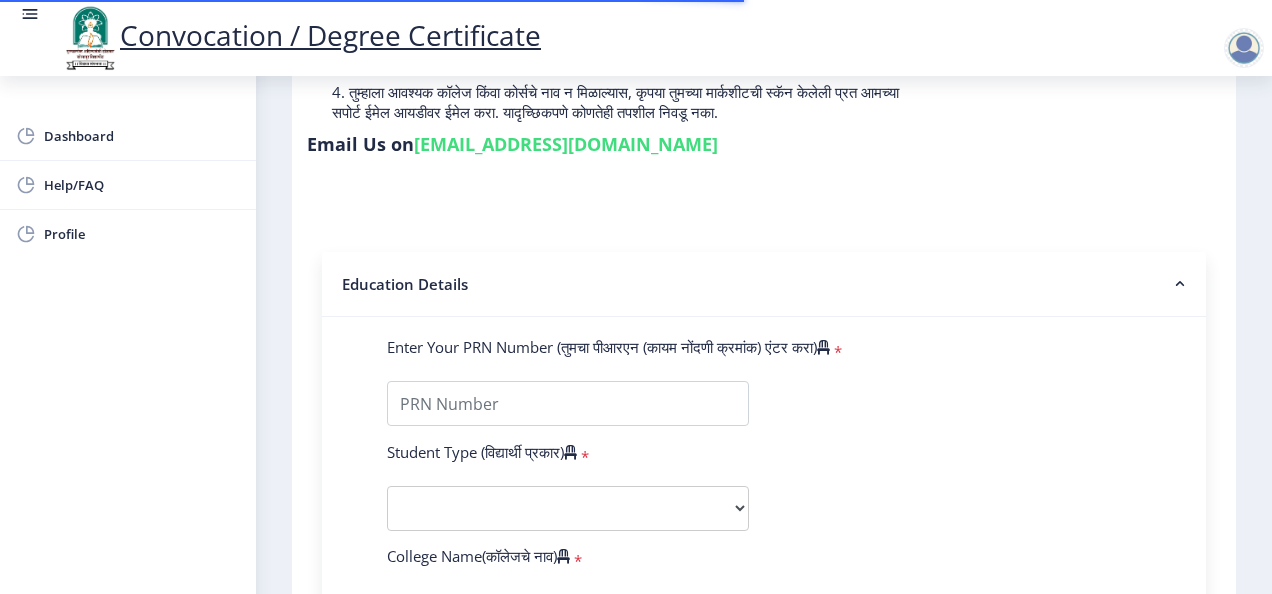 scroll, scrollTop: 400, scrollLeft: 0, axis: vertical 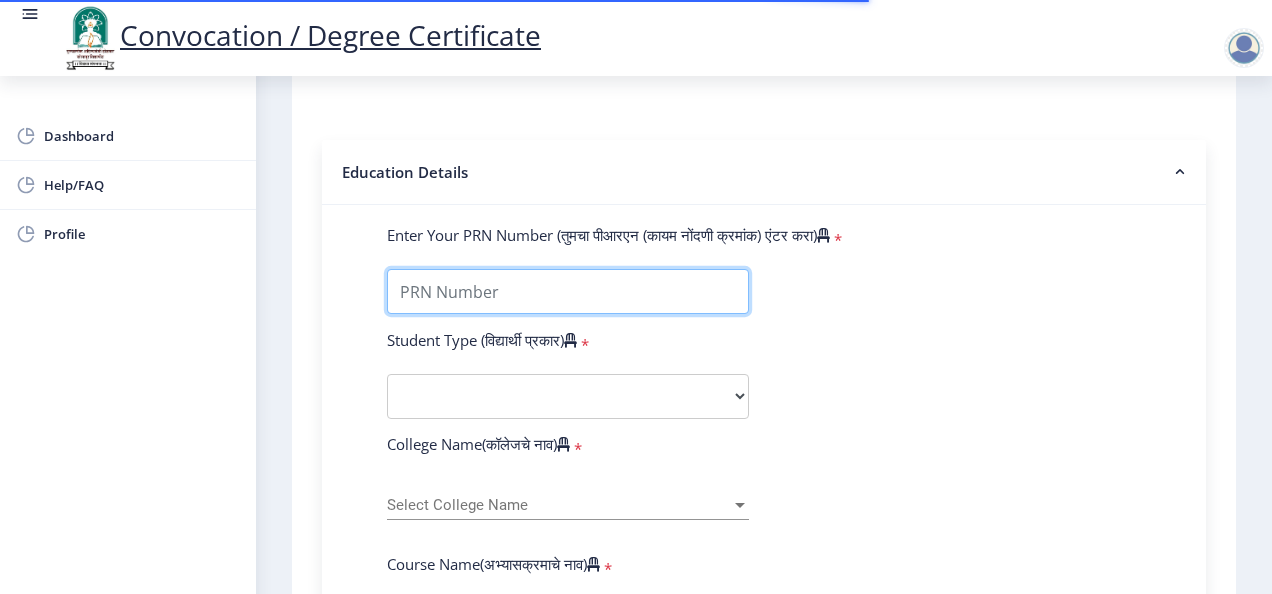 click on "Enter Your PRN Number (तुमचा पीआरएन (कायम नोंदणी क्रमांक) एंटर करा)" at bounding box center (568, 291) 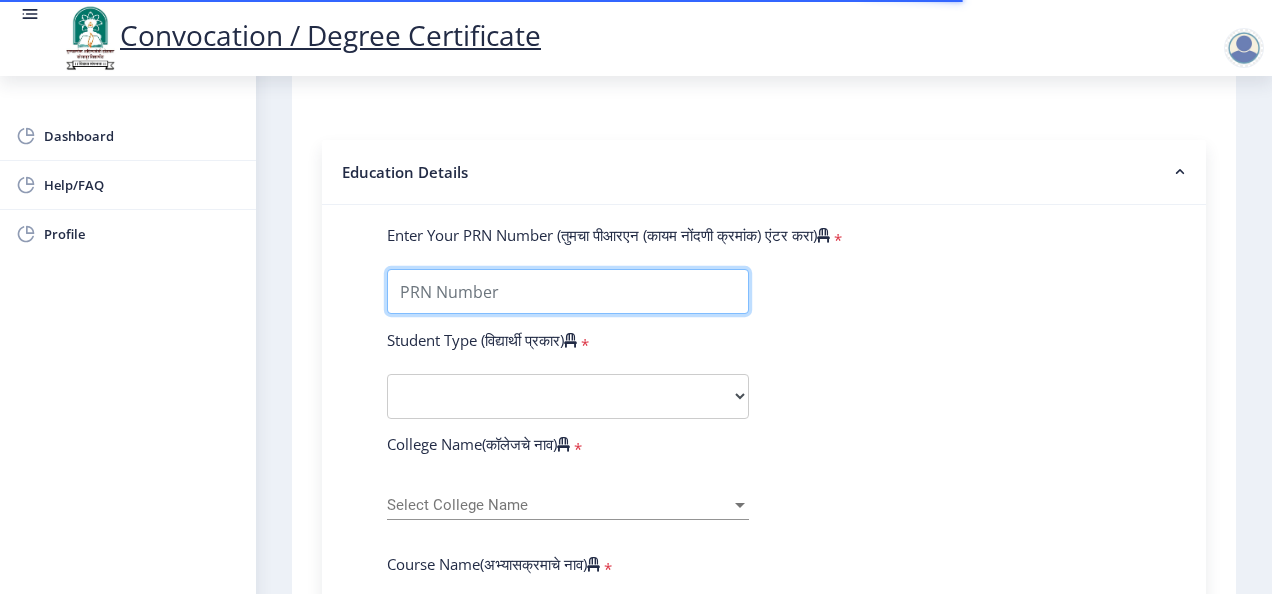 type on "2020032500157707" 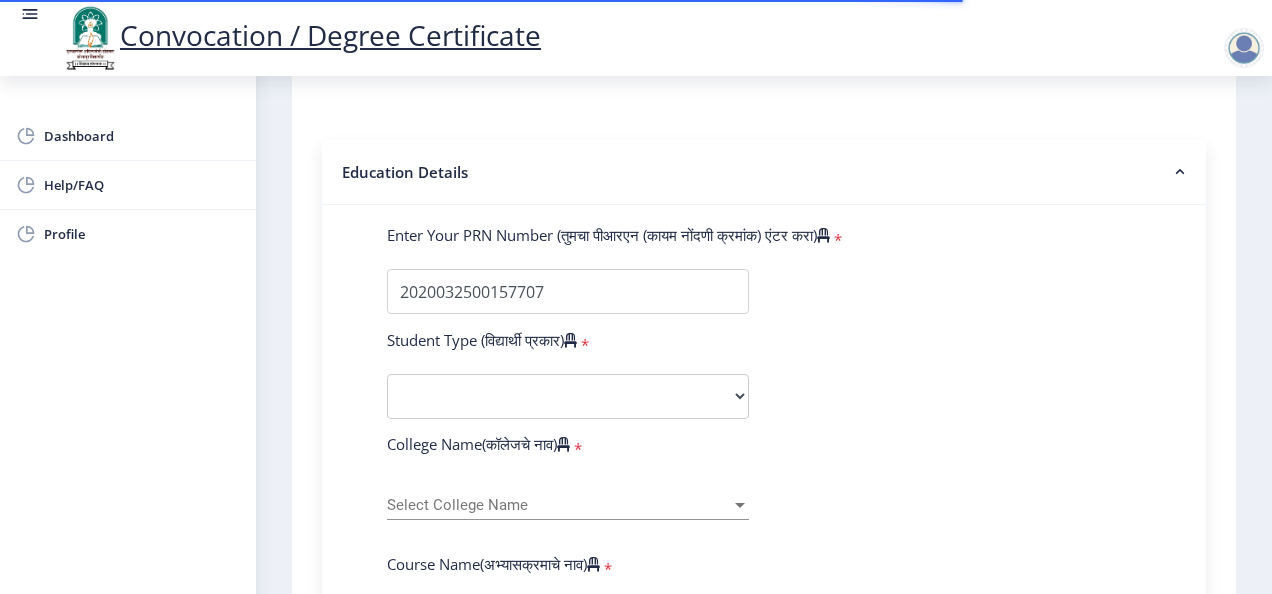 select 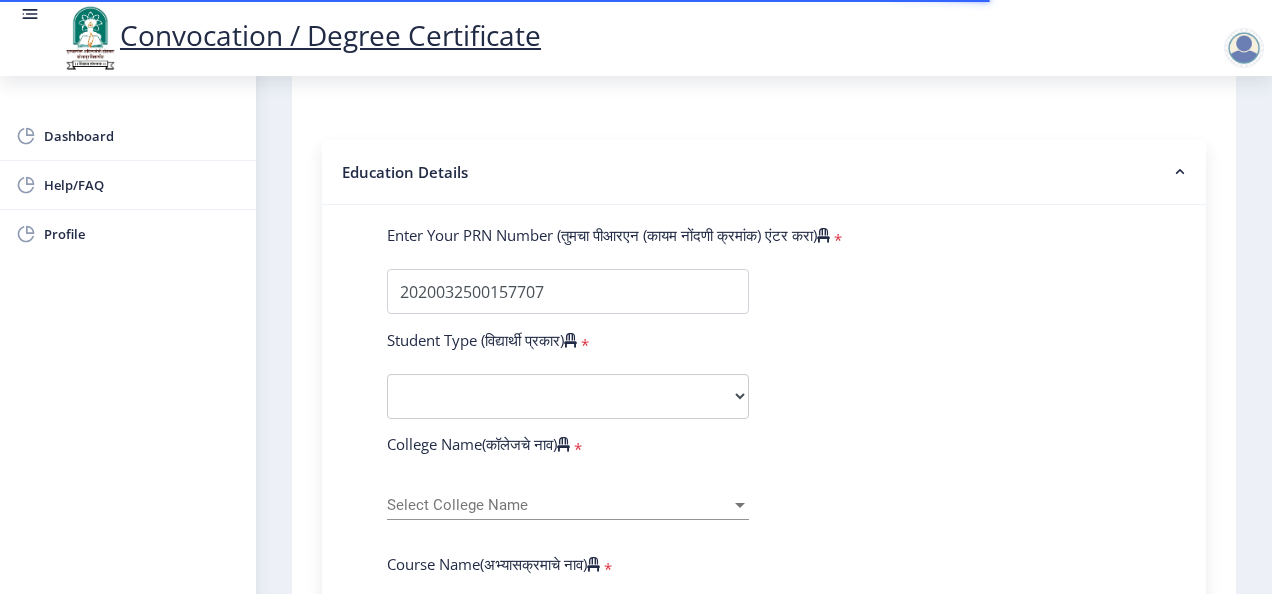 click on "Enter Your PRN Number (तुमचा पीआरएन (कायम नोंदणी क्रमांक) एंटर करा)   * Student Type (विद्यार्थी प्रकार)    * Select Student Type Regular External College Name(कॉलेजचे नाव)   * Select College Name Select College Name Course Name(अभ्यासक्रमाचे नाव)   * Select Course Name Select Course Name Enter passing Year(उत्तीर्ण वर्ष प्रविष्ट करा)   *  2025   2024   2023   2022   2021   2020   2019   2018   2017   2016   2015   2014   2013   2012   2011   2010   2009   2008   2007   2006   2005   2004   2003   2002   2001   2000   1999   1998   1997   1996   1995   1994   1993   1992   1991   1990   1989   1988   1987   1986   1985   1984   1983   1982   1981   1980   1979   1978   1977   1976  Enter Passing Month(उत्तीर्ण महिना प्रविष्ट करा)   * Enter Passing Month" 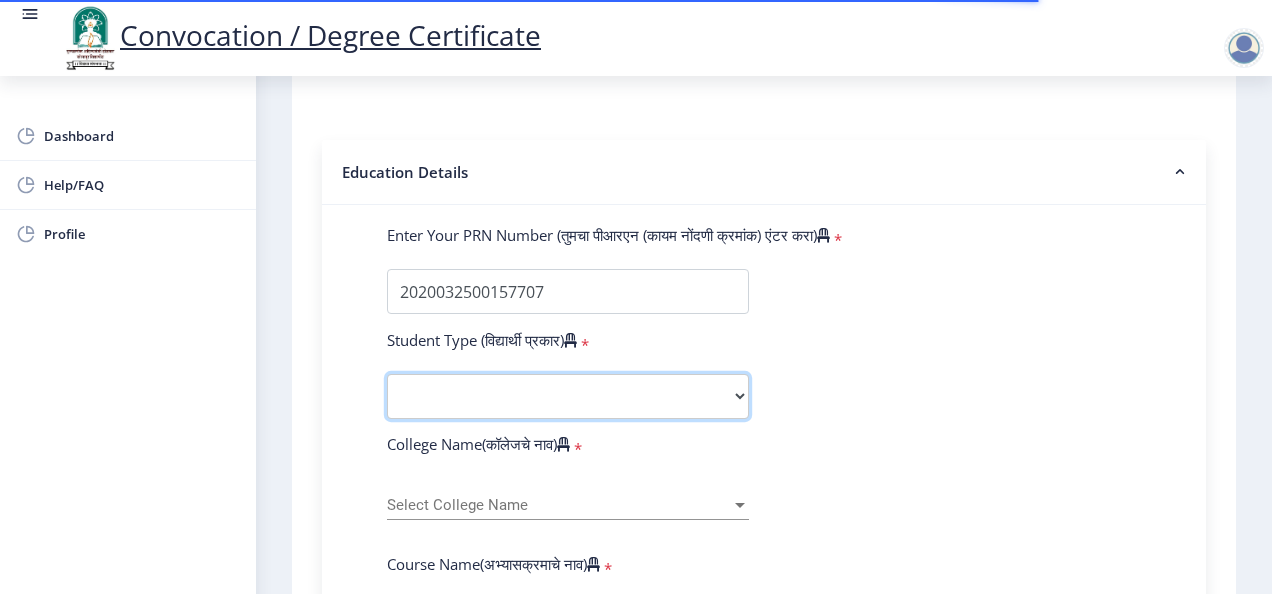 click on "Select Student Type Regular External" at bounding box center [568, 396] 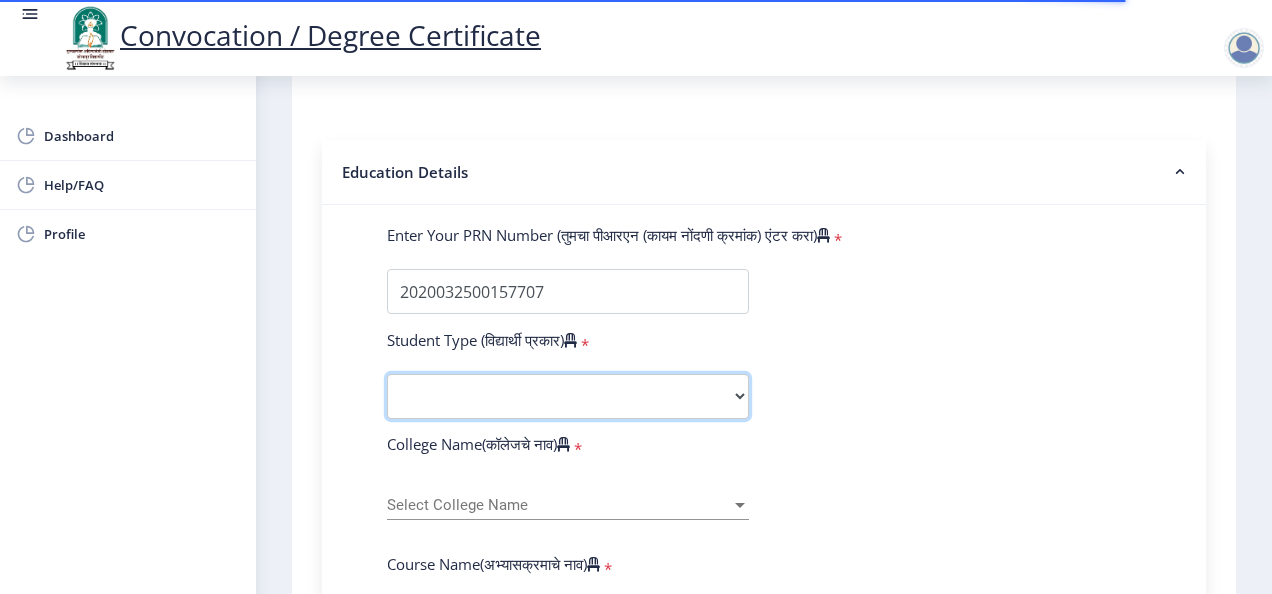 select on "Regular" 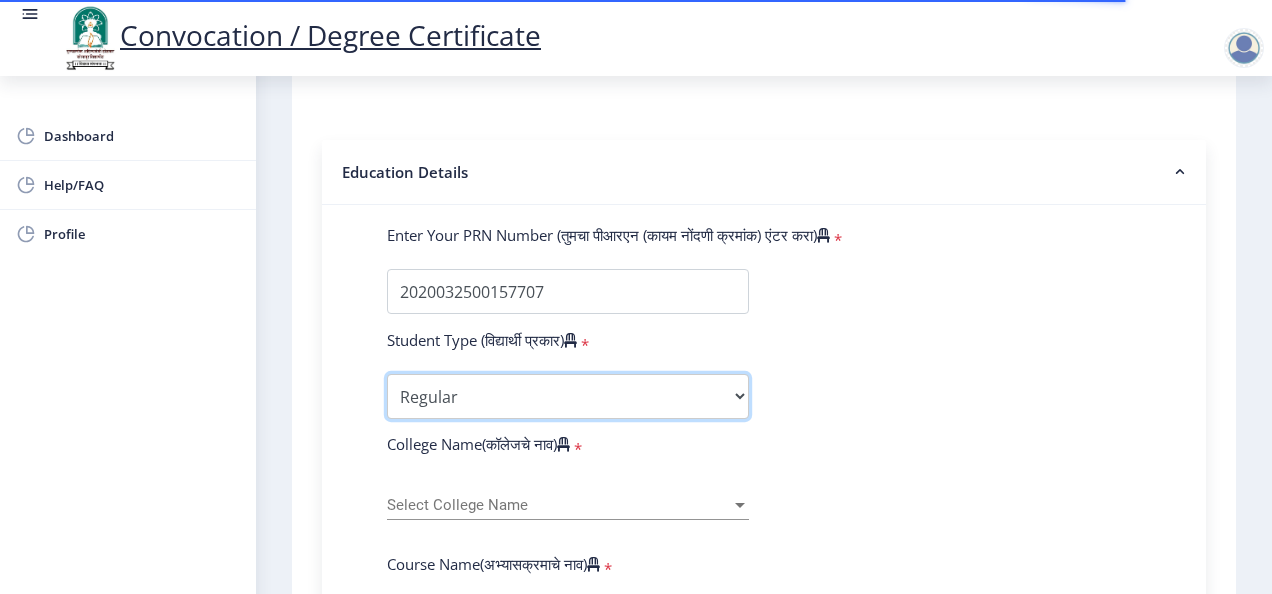 click on "Select Student Type Regular External" at bounding box center (568, 396) 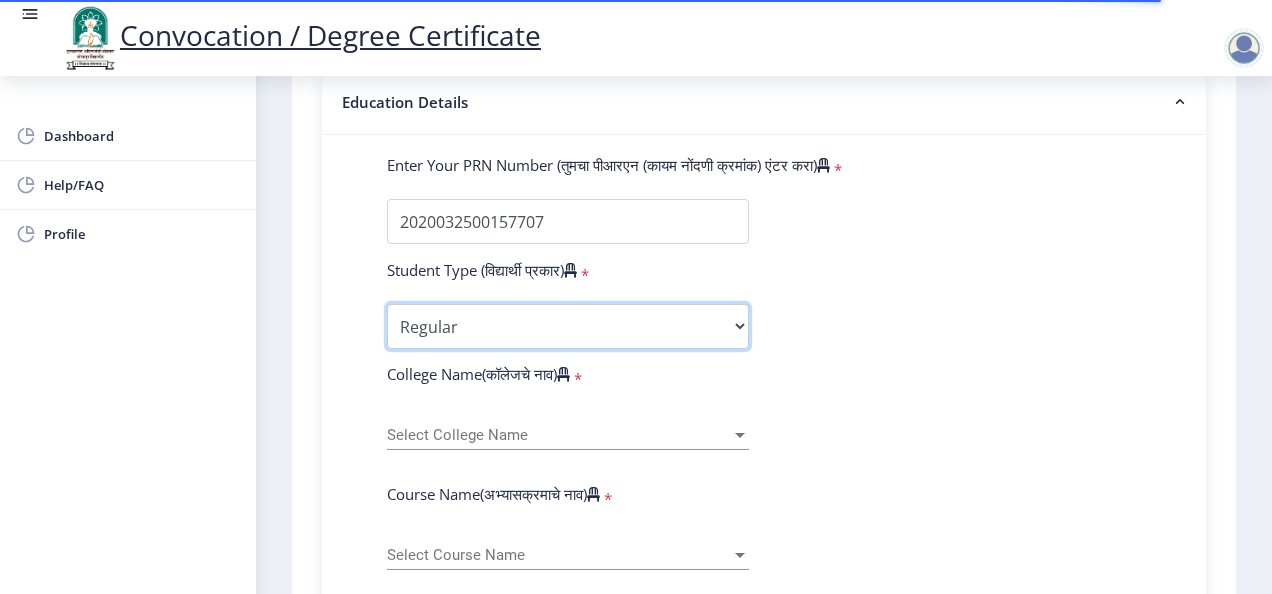 scroll, scrollTop: 600, scrollLeft: 0, axis: vertical 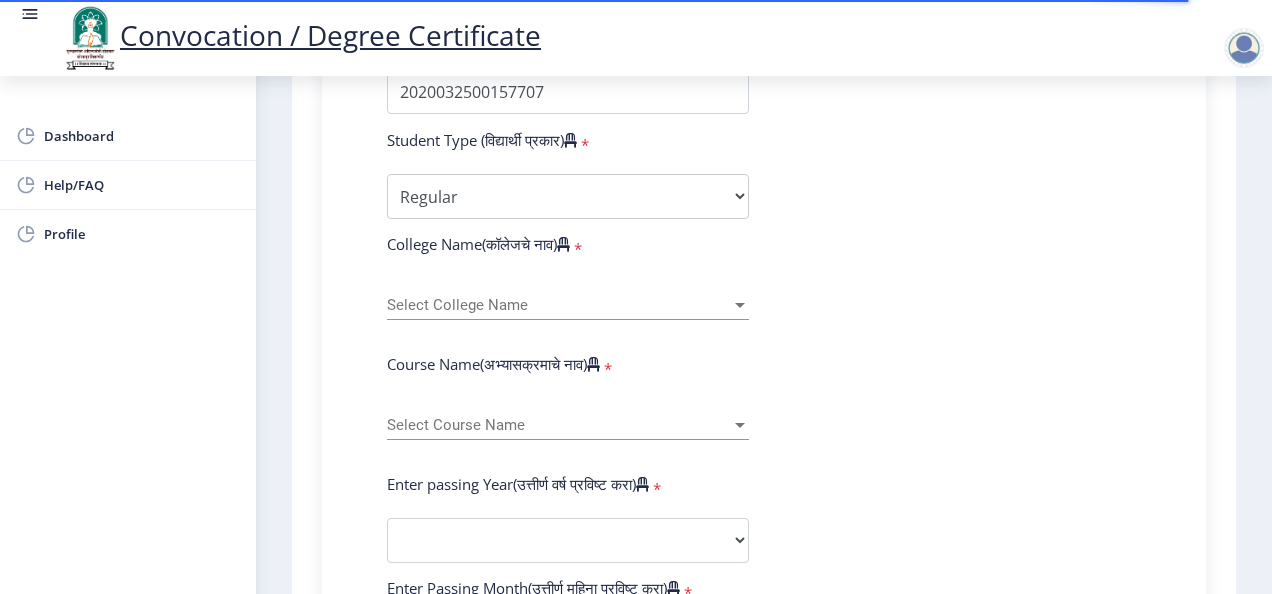 click on "Select College Name Select College Name" 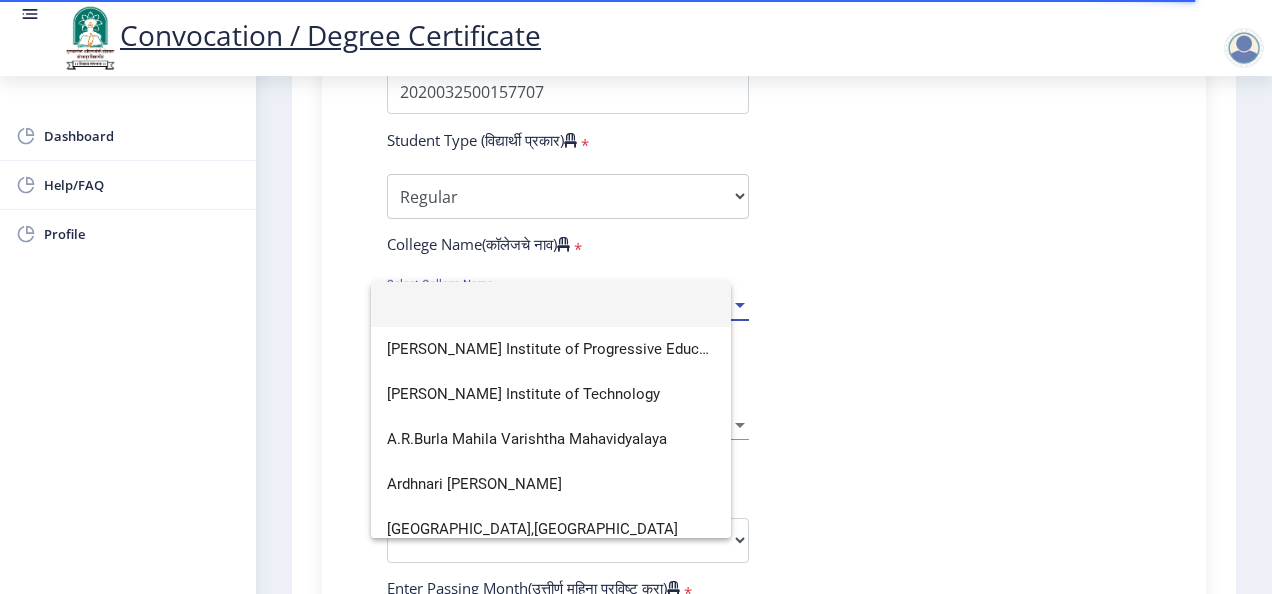 click at bounding box center [551, 304] 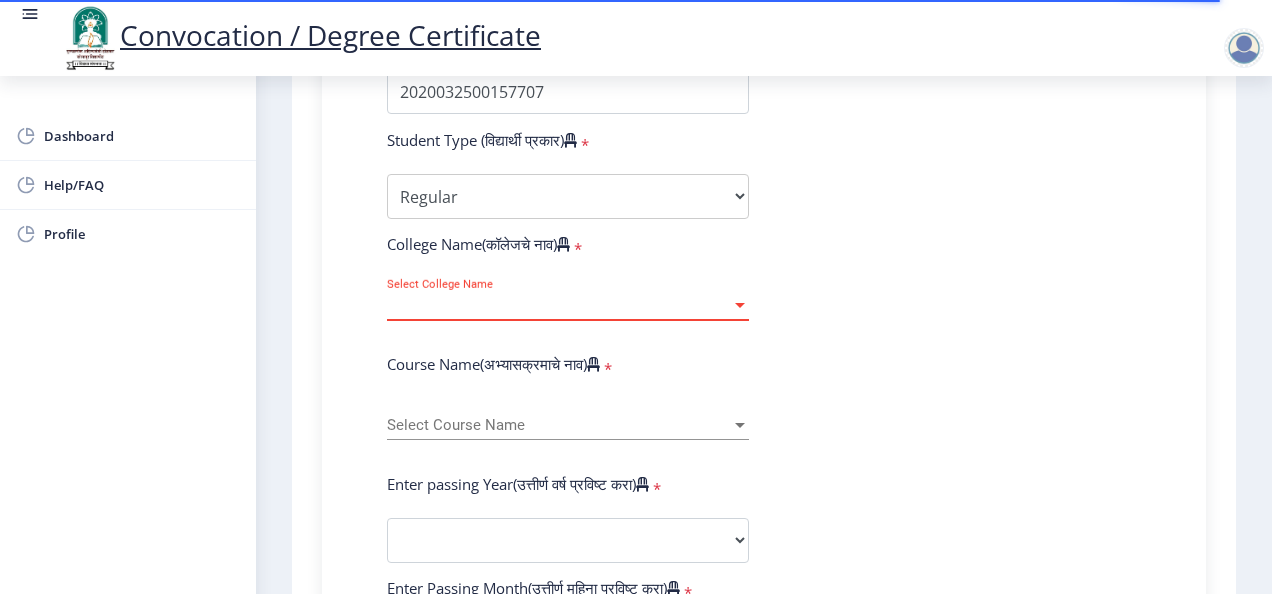 click on "Select College Name" at bounding box center [559, 305] 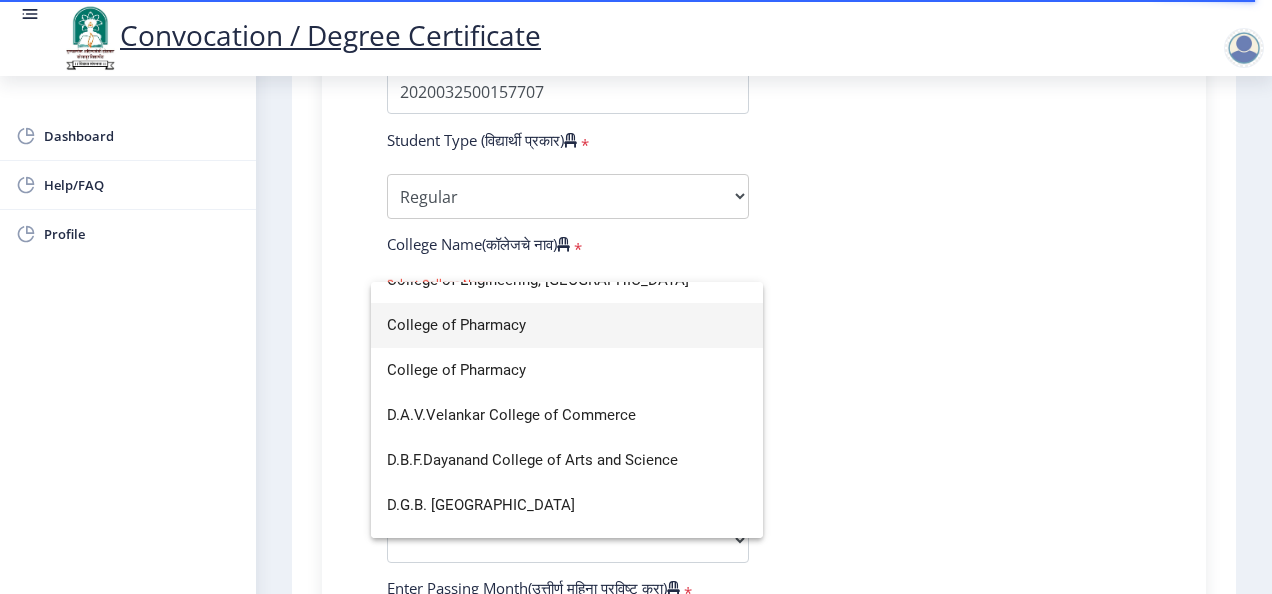 scroll, scrollTop: 900, scrollLeft: 0, axis: vertical 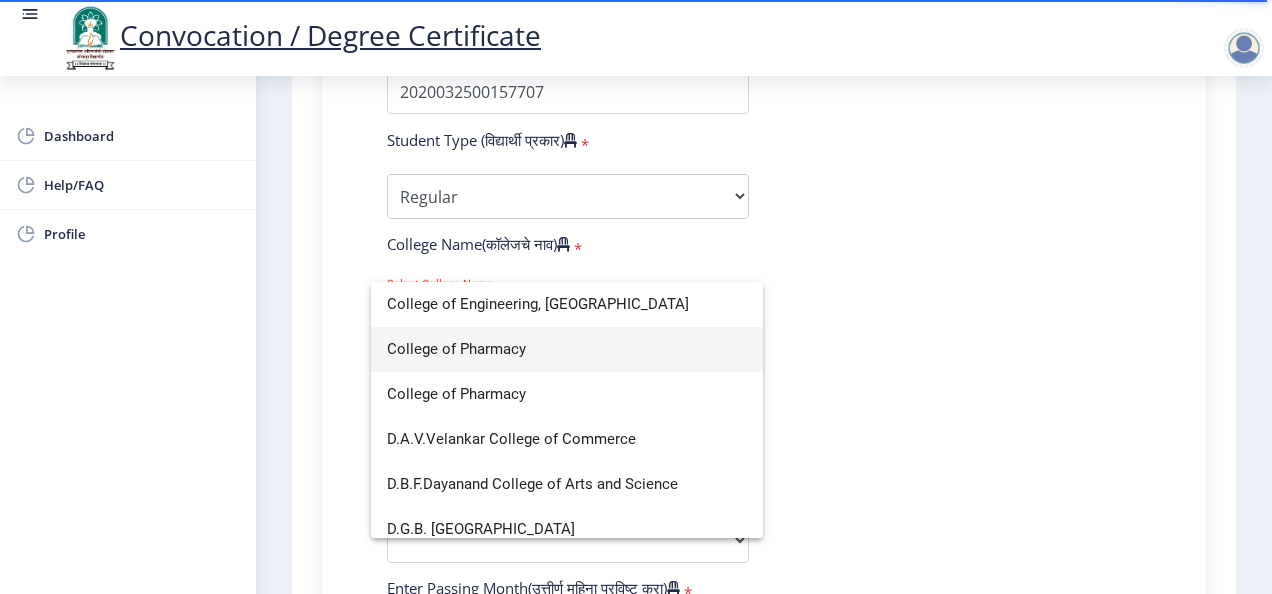 click on "College of Pharmacy" at bounding box center [567, 349] 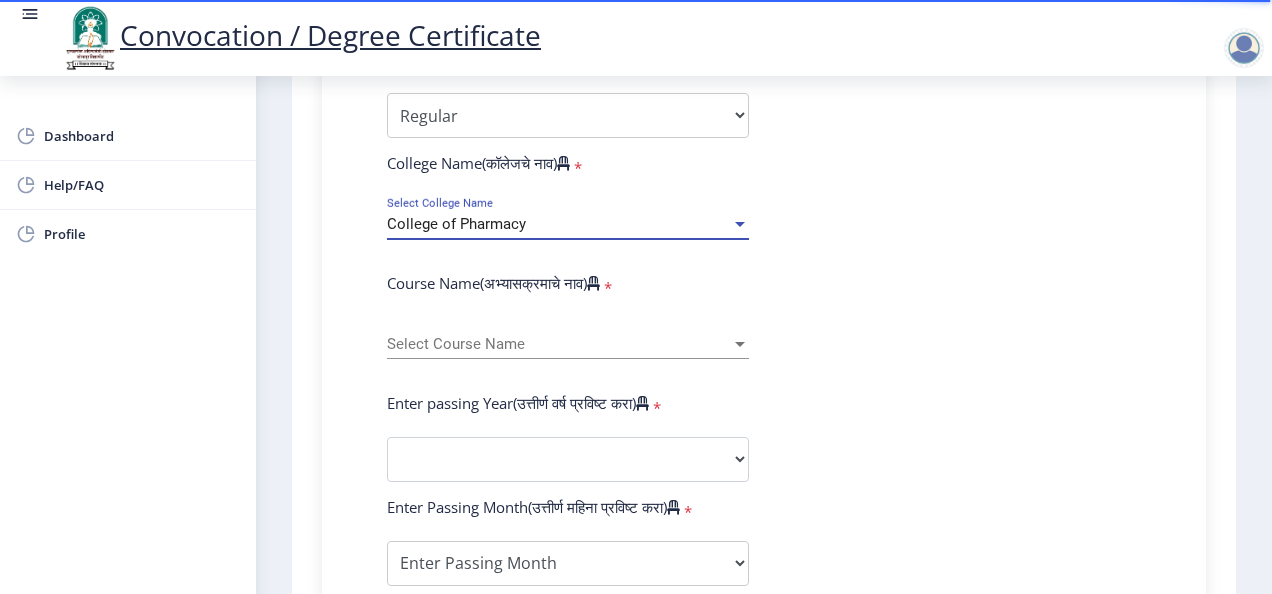 scroll, scrollTop: 700, scrollLeft: 0, axis: vertical 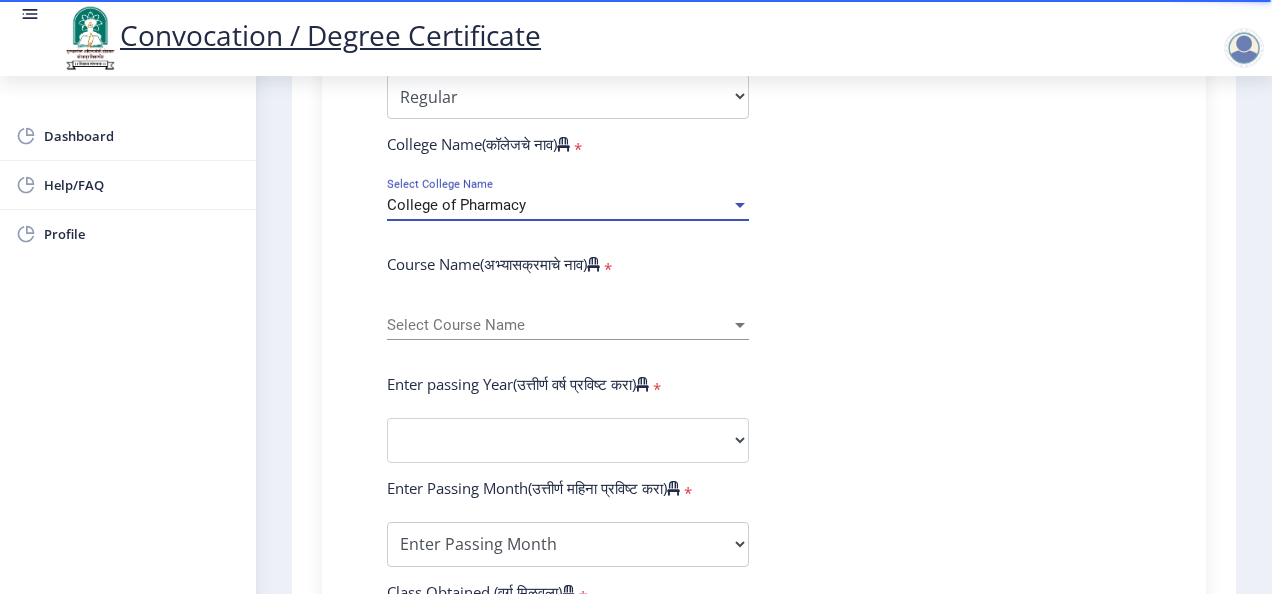 click on "Select Course Name" at bounding box center [559, 325] 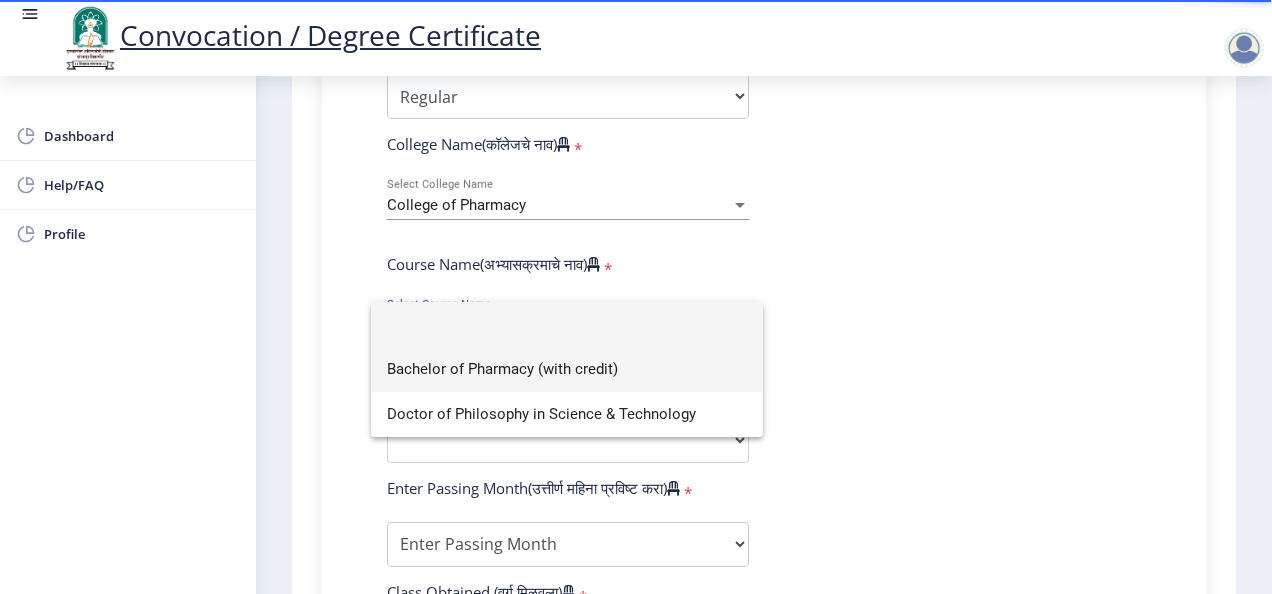 click on "Bachelor of Pharmacy (with credit)" at bounding box center [567, 369] 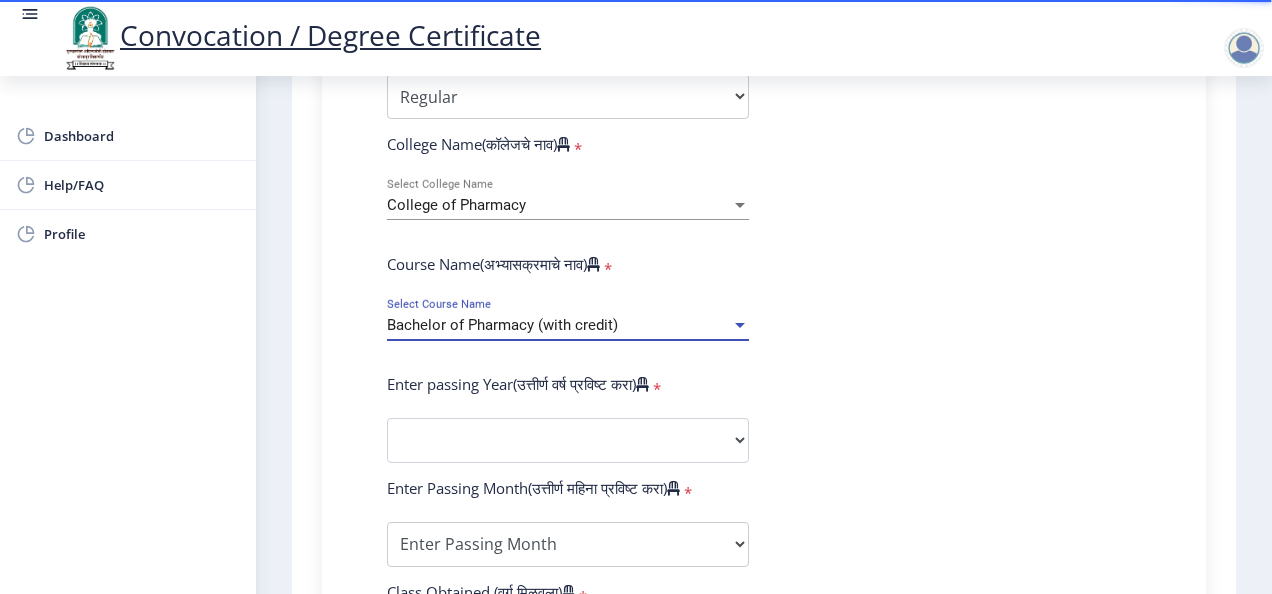 scroll, scrollTop: 800, scrollLeft: 0, axis: vertical 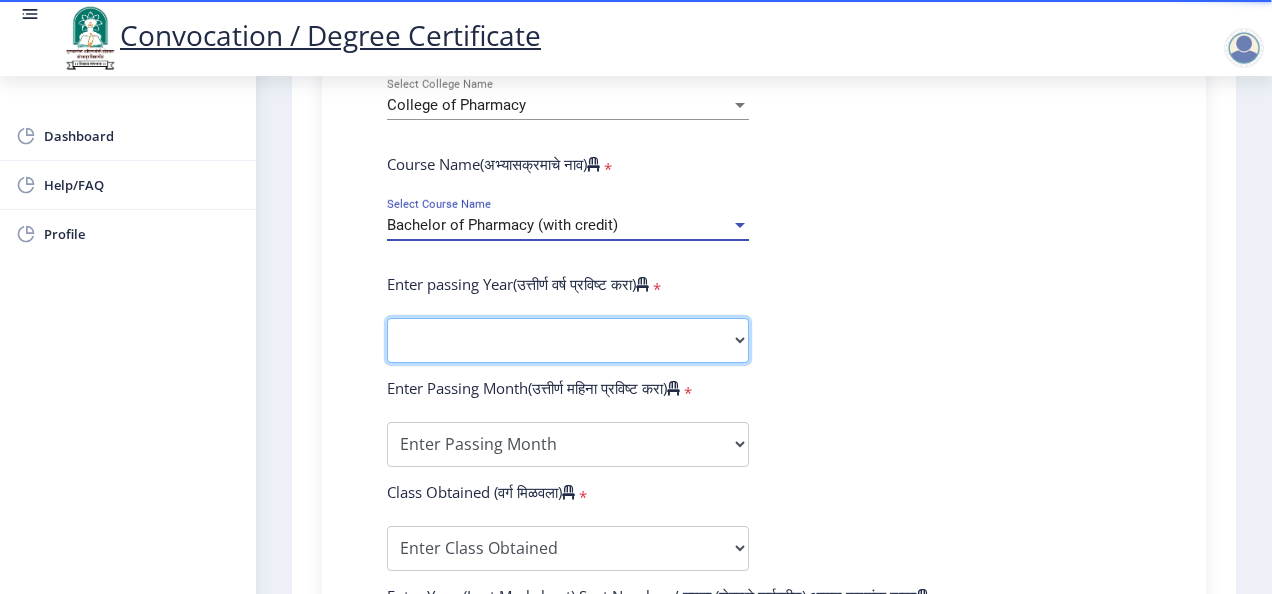 click on "2025   2024   2023   2022   2021   2020   2019   2018   2017   2016   2015   2014   2013   2012   2011   2010   2009   2008   2007   2006   2005   2004   2003   2002   2001   2000   1999   1998   1997   1996   1995   1994   1993   1992   1991   1990   1989   1988   1987   1986   1985   1984   1983   1982   1981   1980   1979   1978   1977   1976" 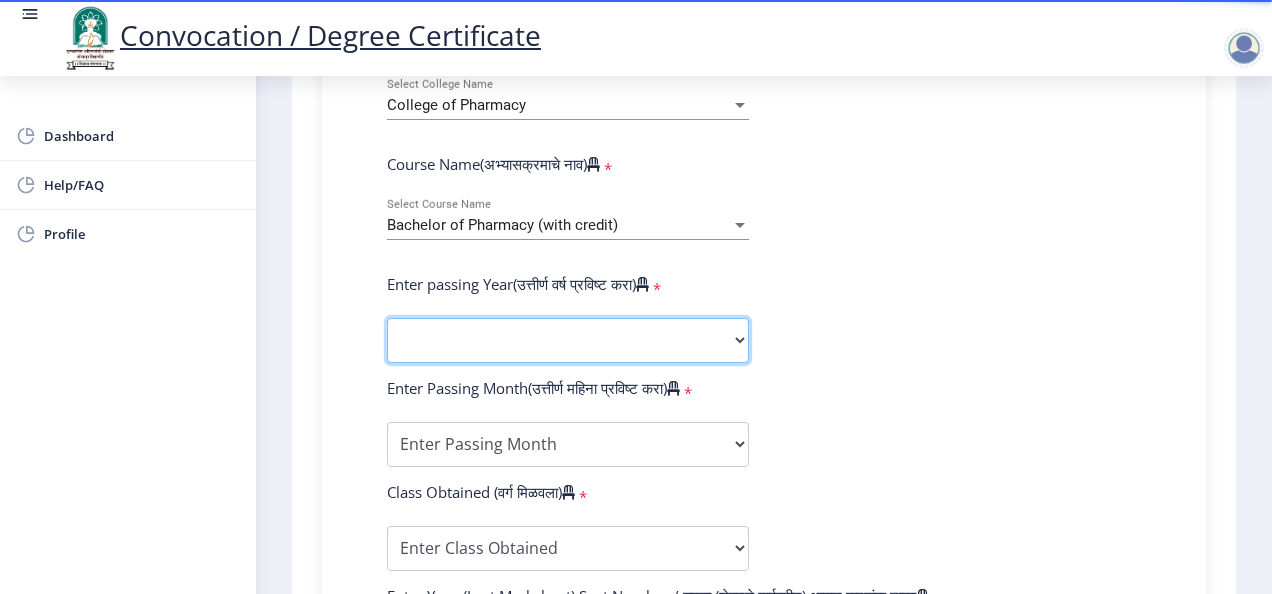 select on "2024" 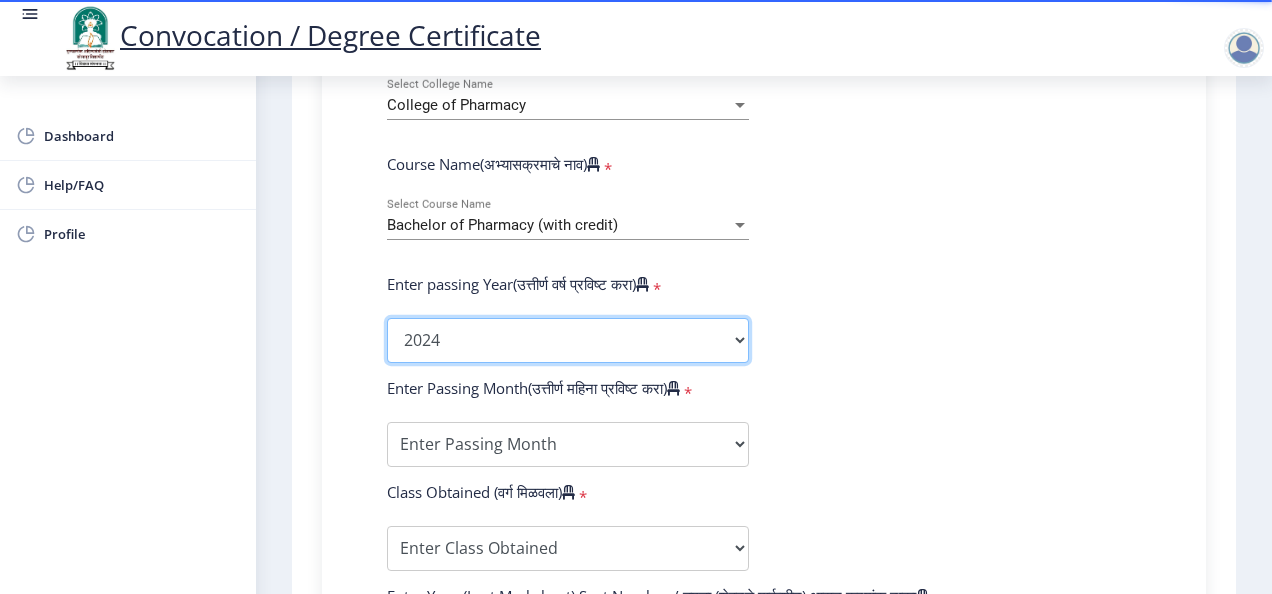 click on "2025   2024   2023   2022   2021   2020   2019   2018   2017   2016   2015   2014   2013   2012   2011   2010   2009   2008   2007   2006   2005   2004   2003   2002   2001   2000   1999   1998   1997   1996   1995   1994   1993   1992   1991   1990   1989   1988   1987   1986   1985   1984   1983   1982   1981   1980   1979   1978   1977   1976" 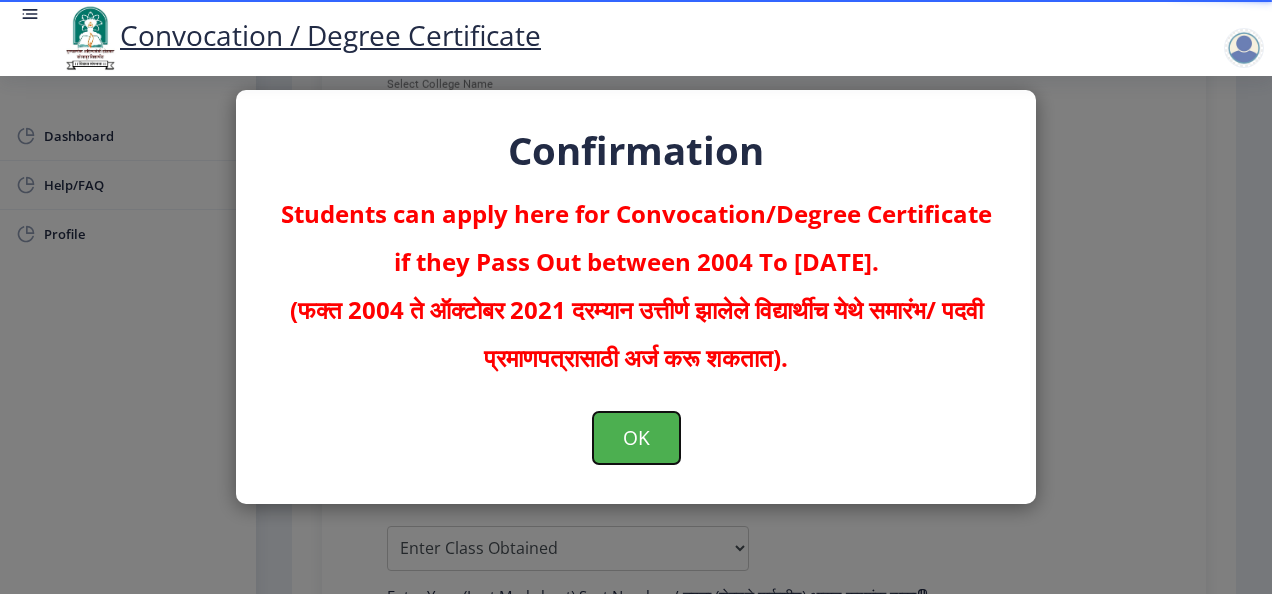 click on "OK" 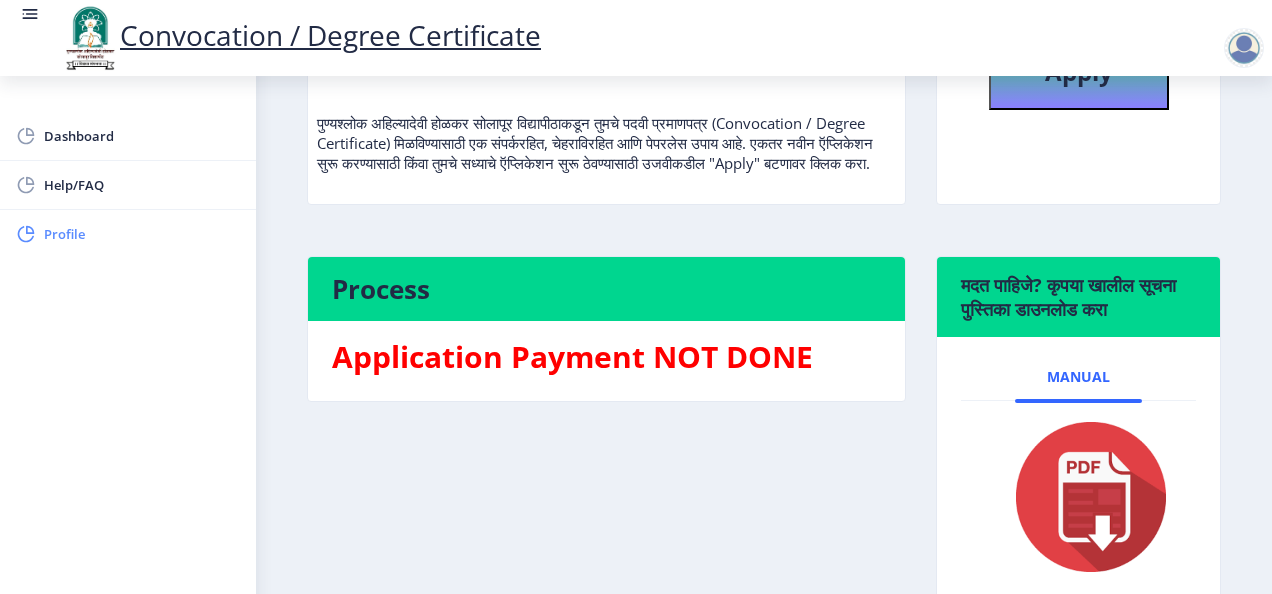 scroll, scrollTop: 300, scrollLeft: 0, axis: vertical 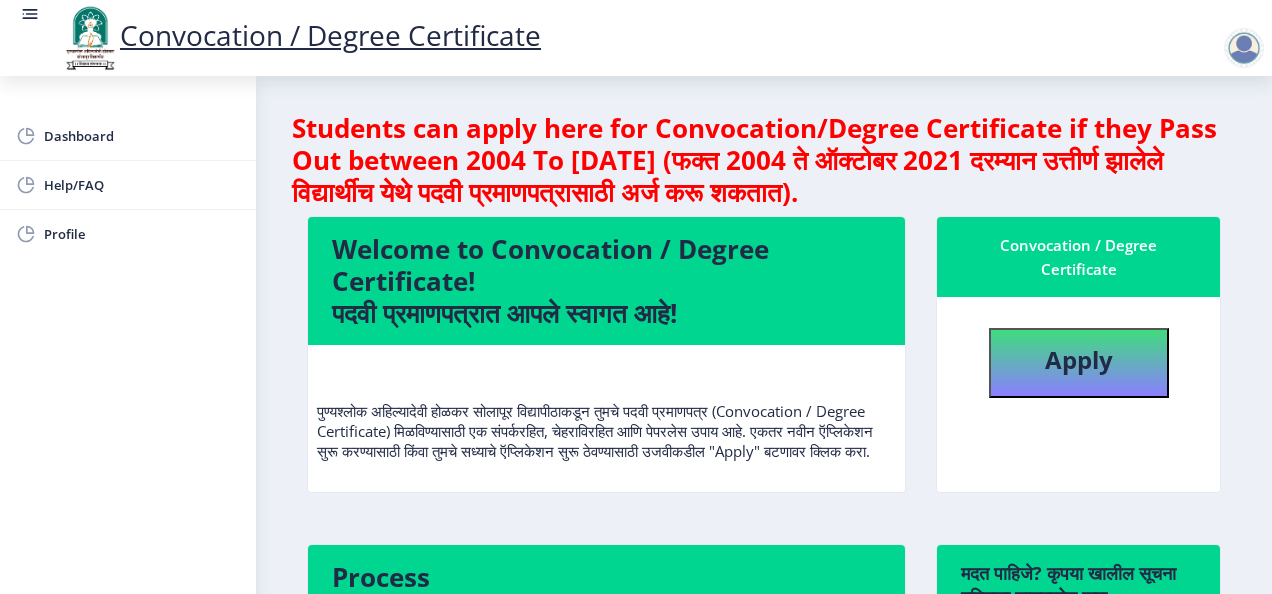 select 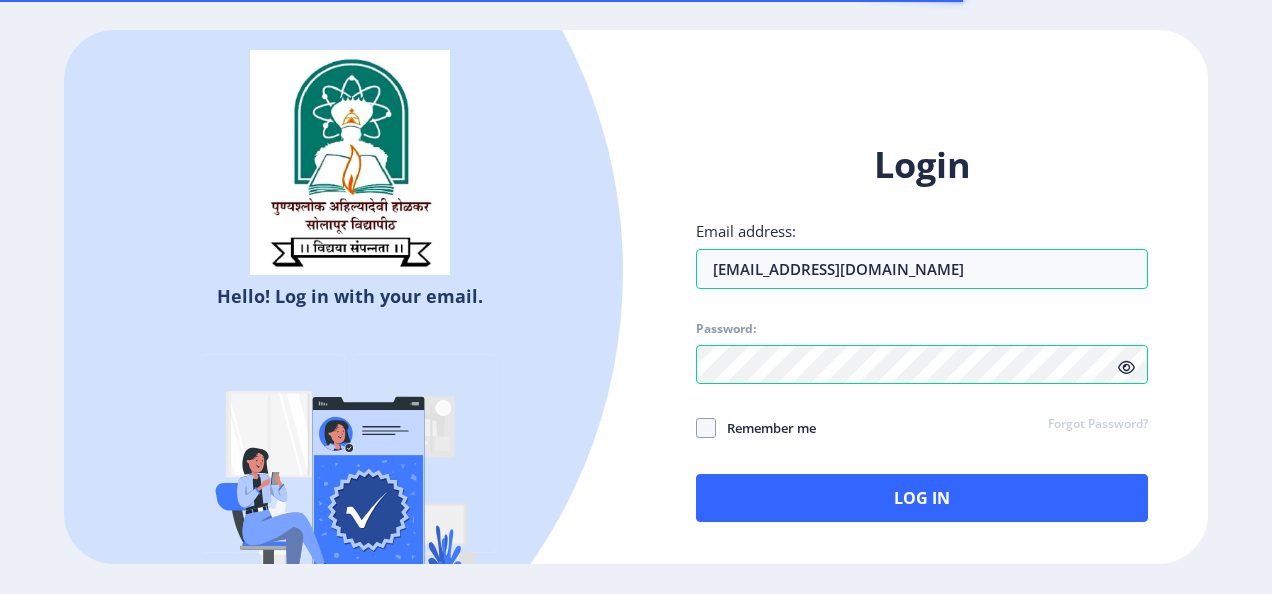 select 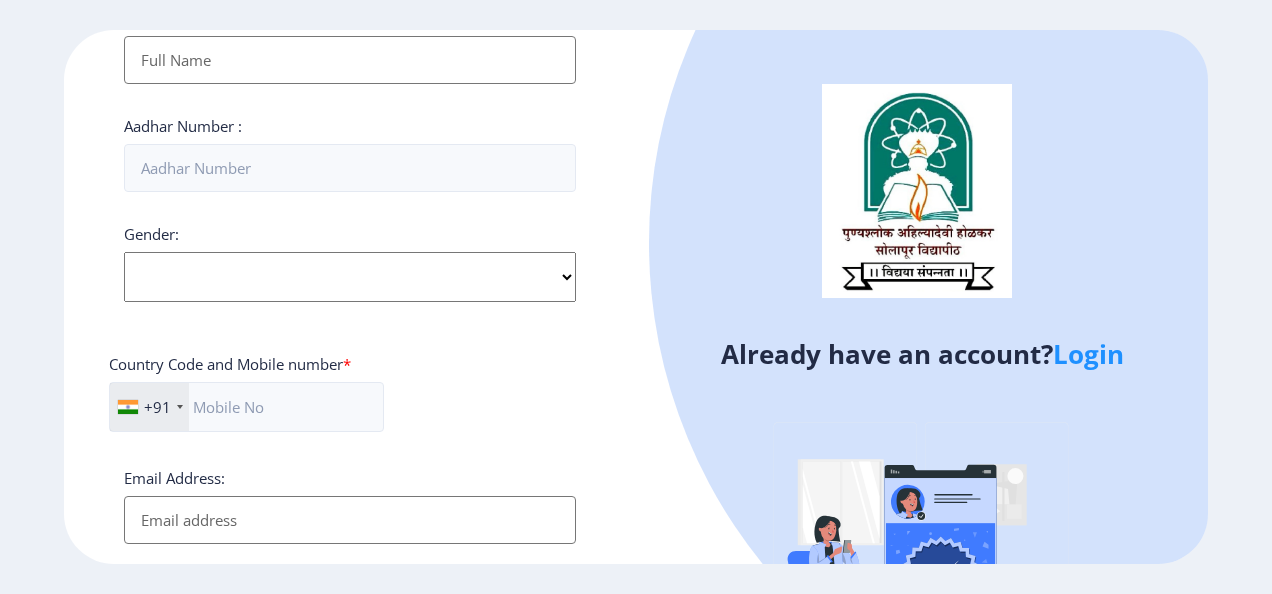 scroll, scrollTop: 852, scrollLeft: 0, axis: vertical 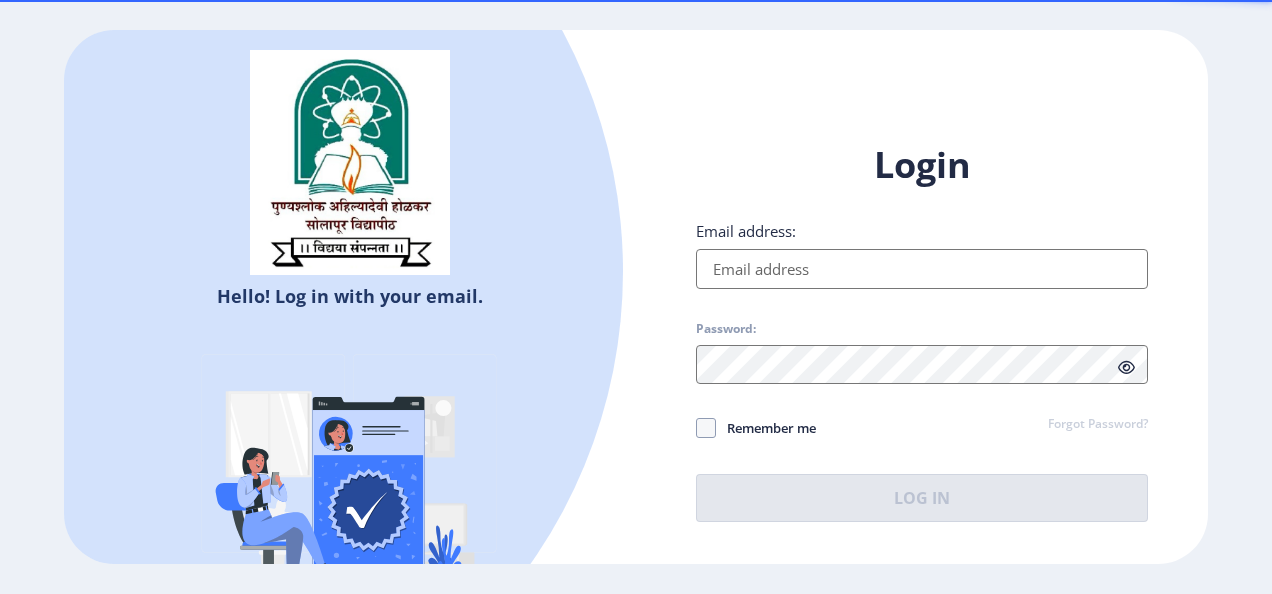 type on "survasea514@gmail.com" 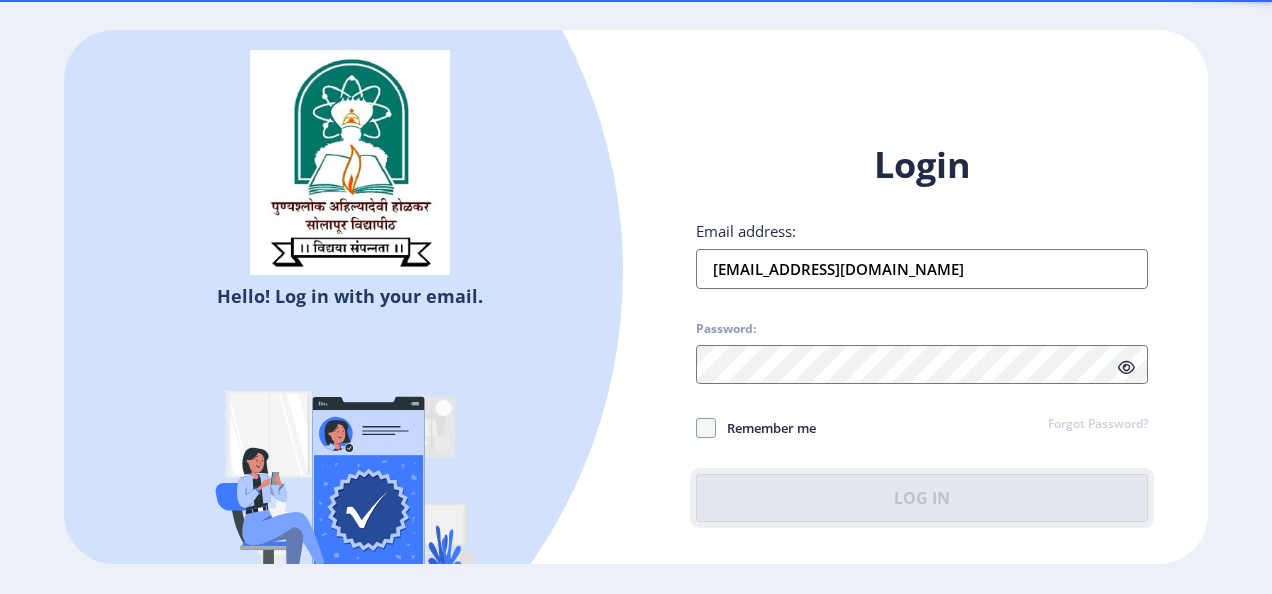 click on "Log In" 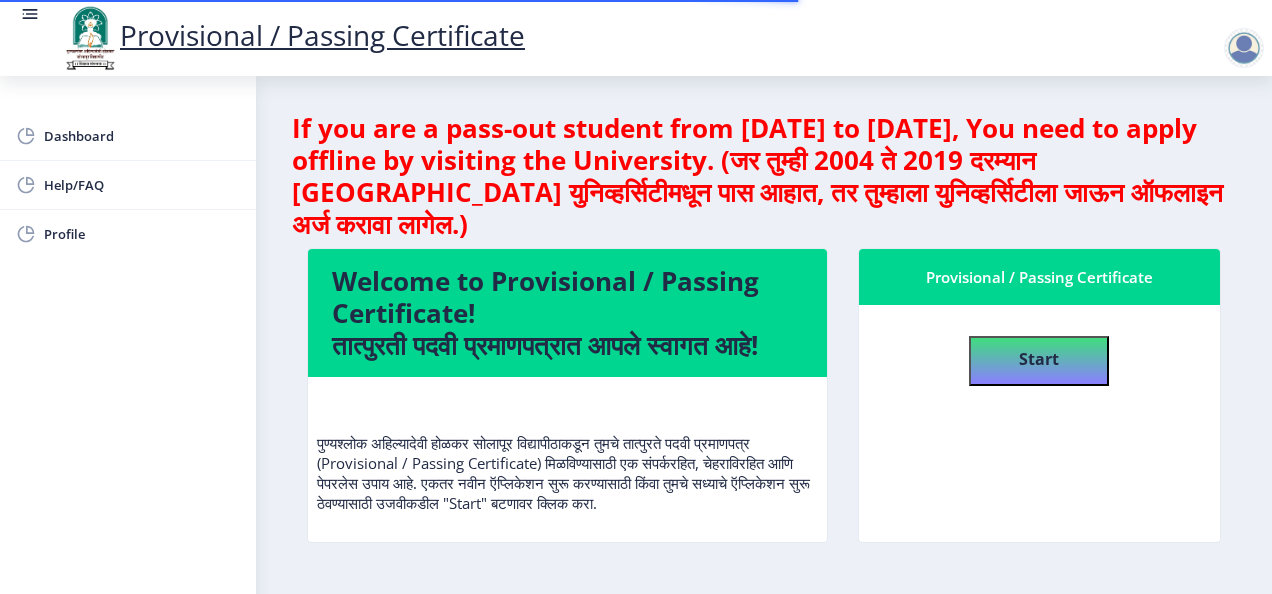 scroll, scrollTop: 100, scrollLeft: 0, axis: vertical 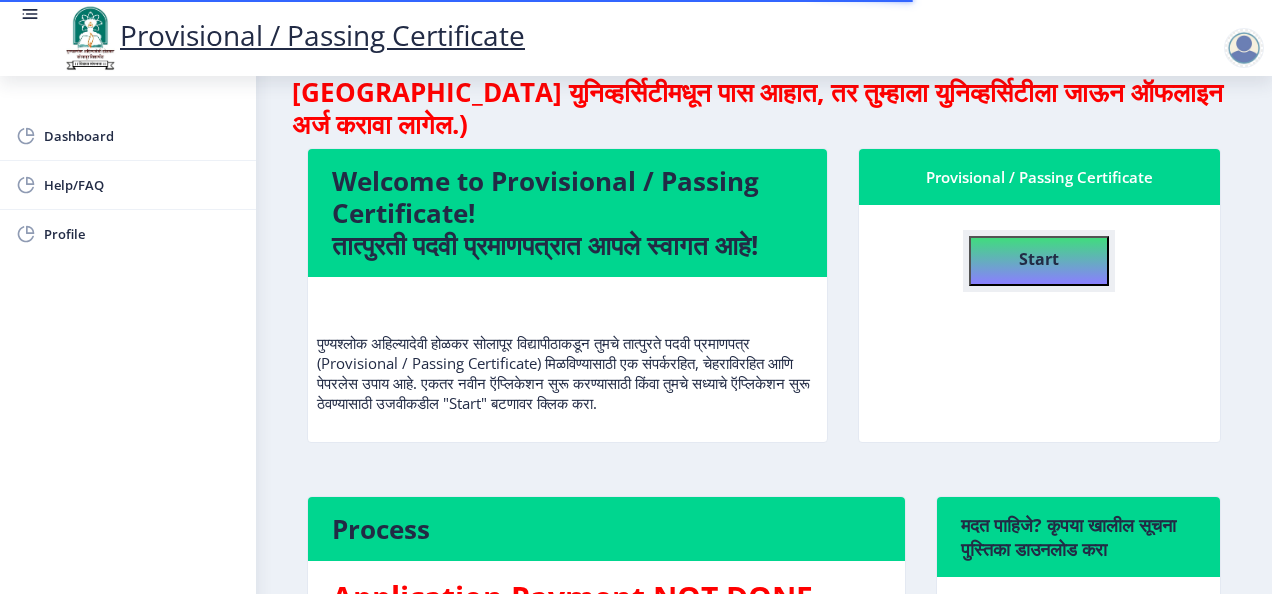 click on "Start" 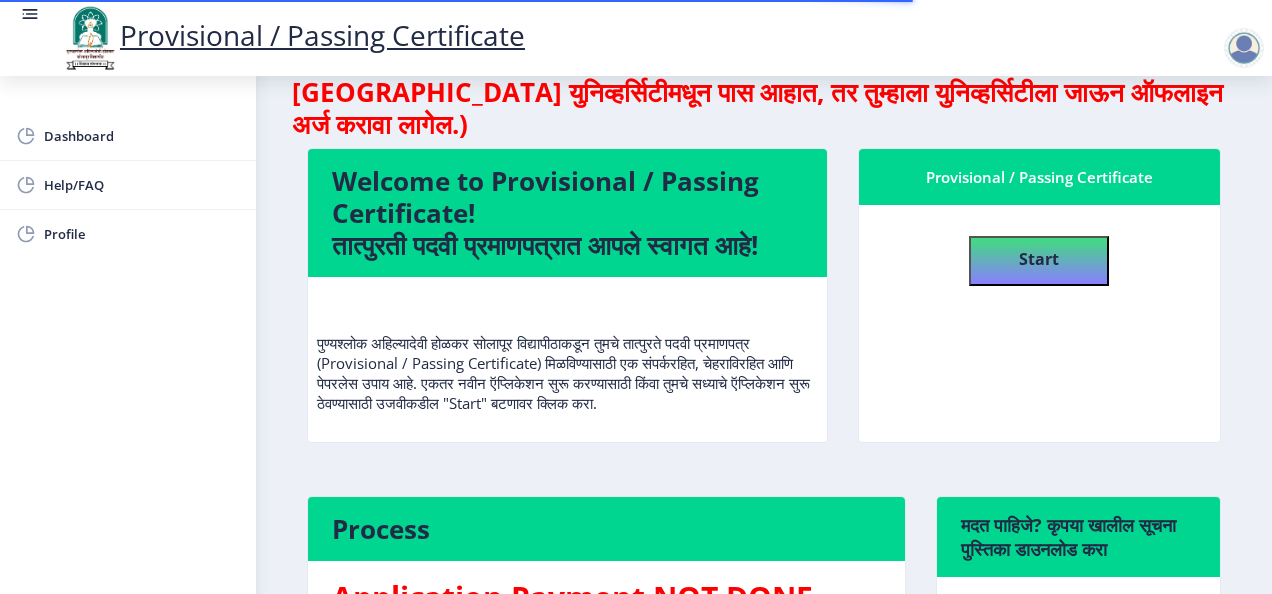 select 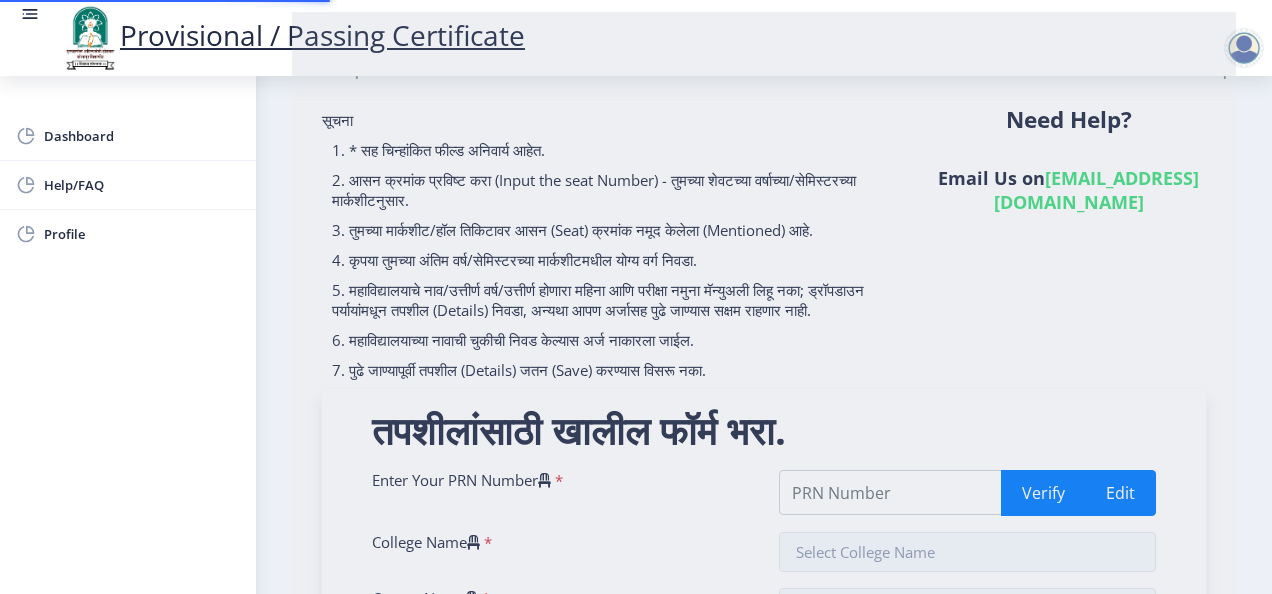 scroll, scrollTop: 0, scrollLeft: 0, axis: both 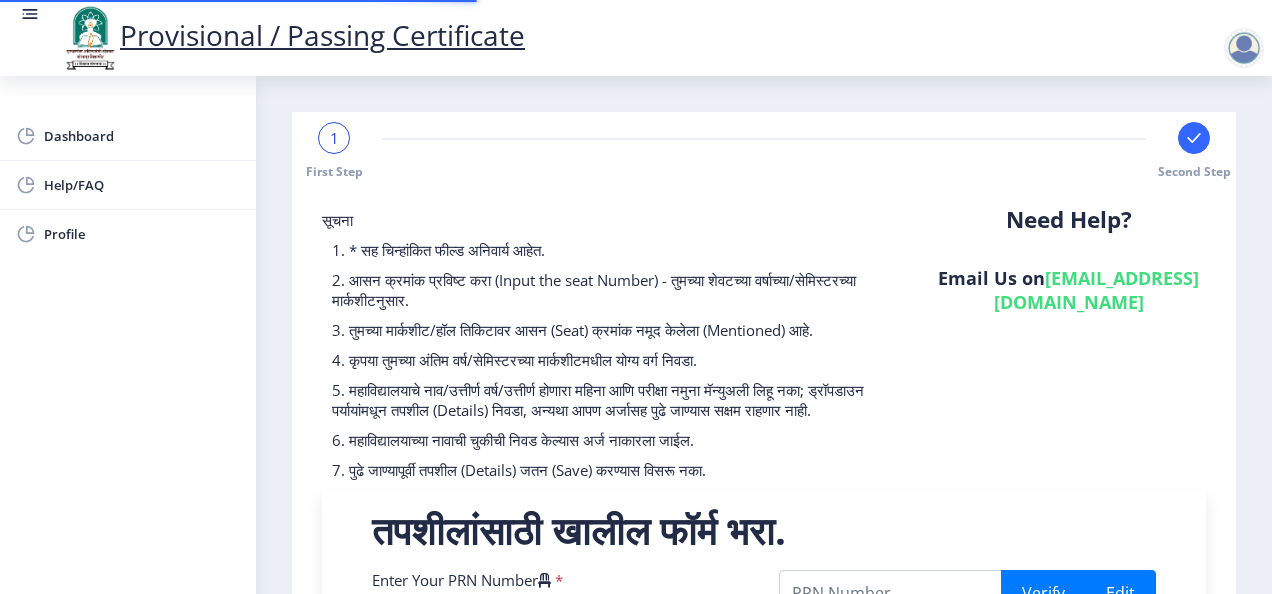 type on "2020032500157707" 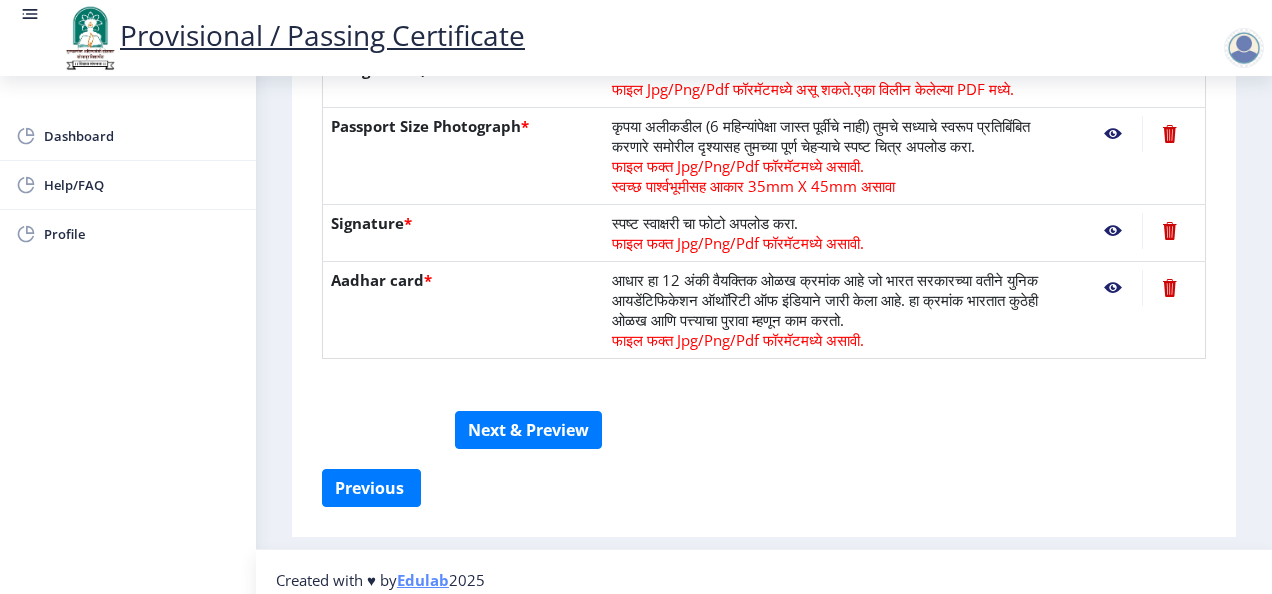 scroll, scrollTop: 586, scrollLeft: 0, axis: vertical 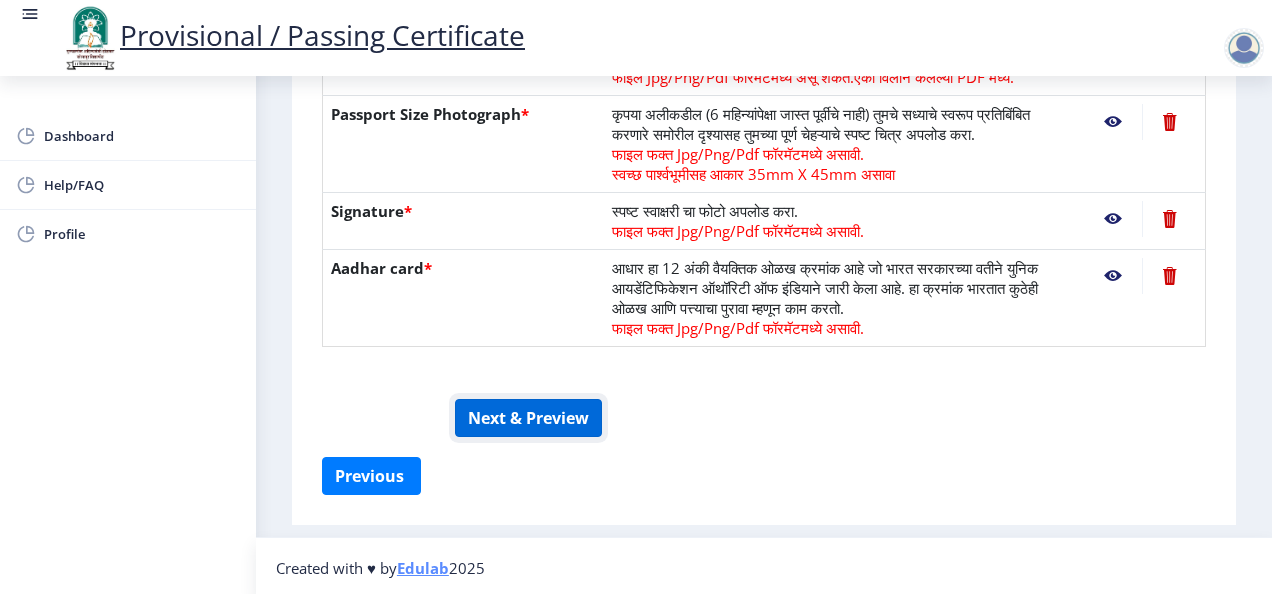 click on "Next & Preview" 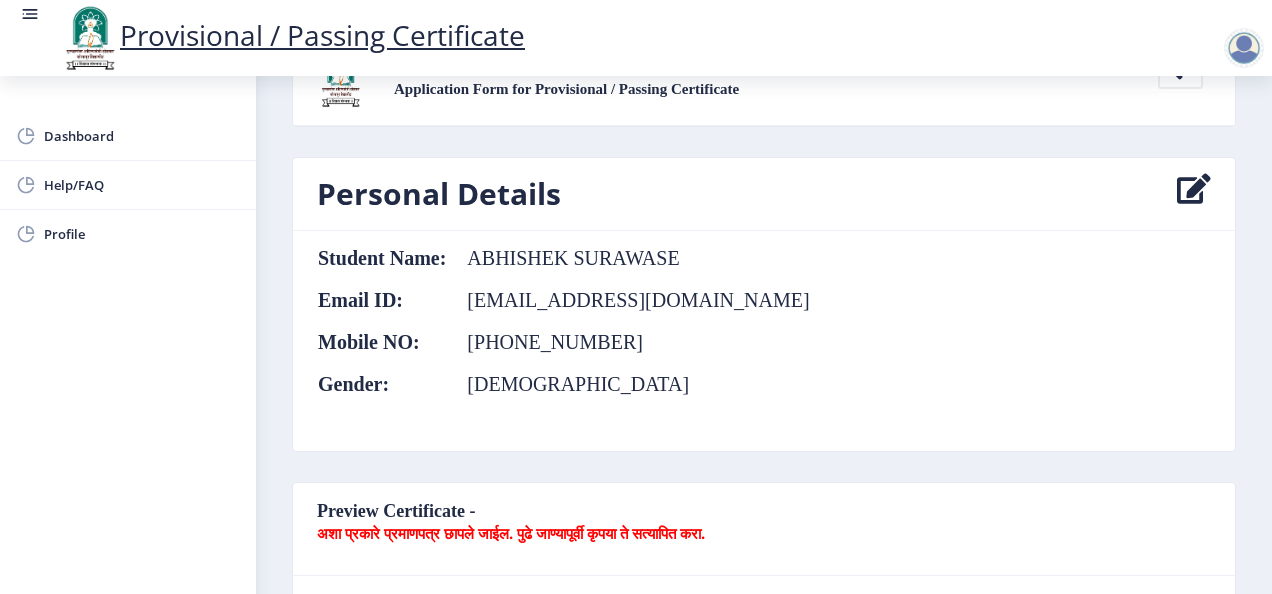 scroll, scrollTop: 0, scrollLeft: 0, axis: both 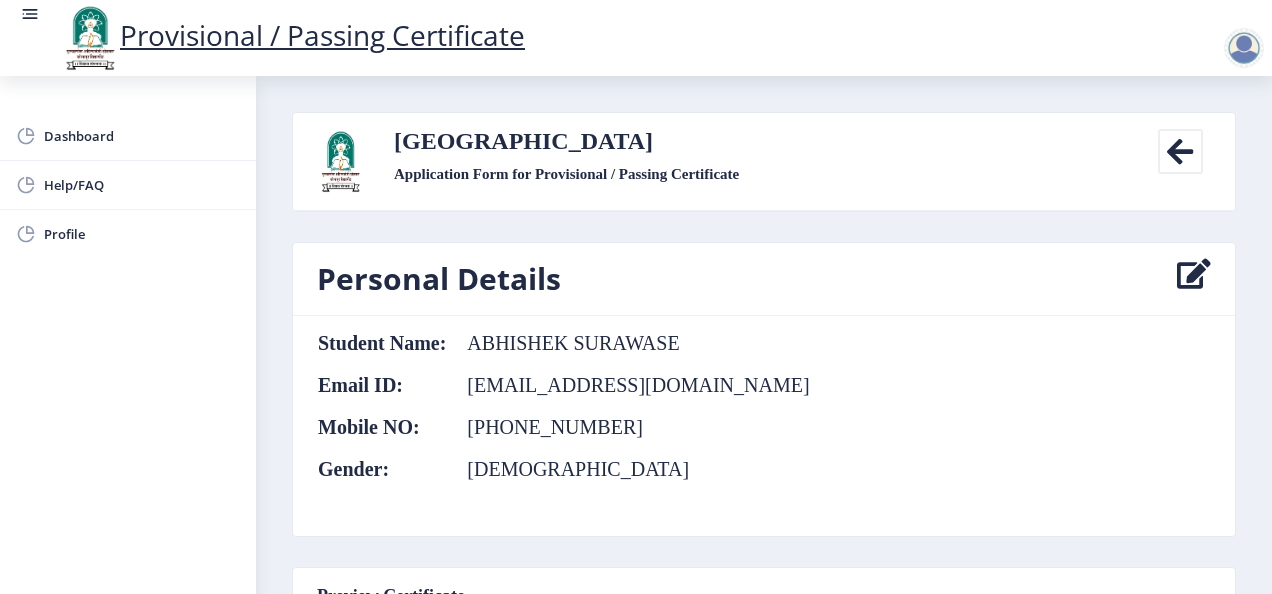 click 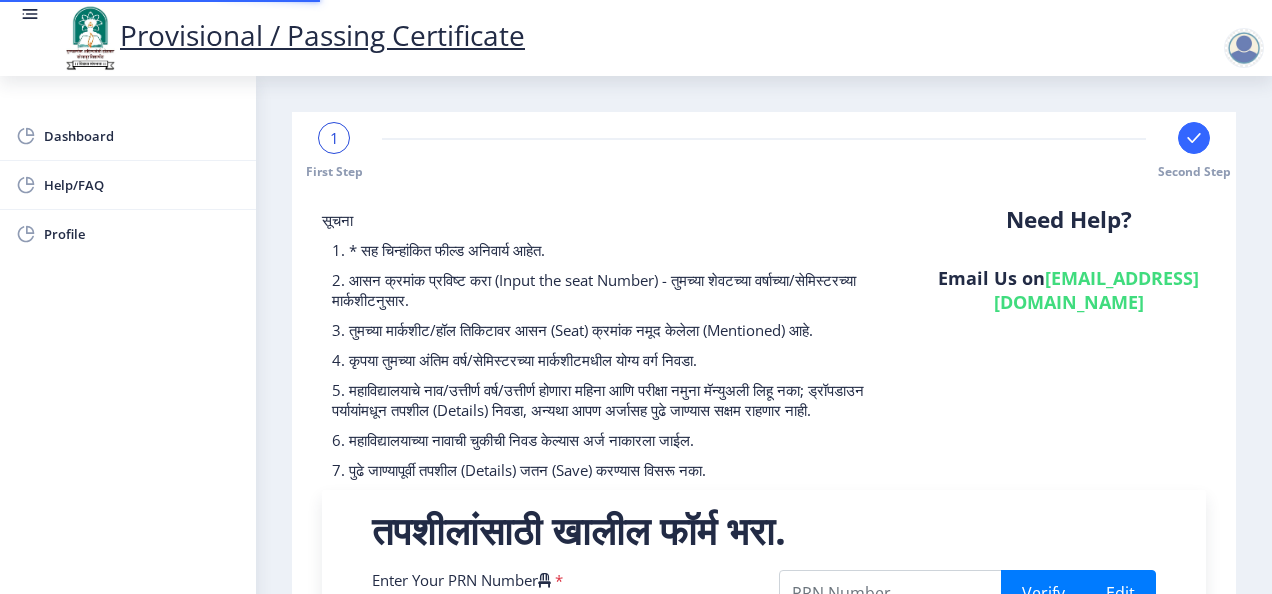 type on "2020032500157707" 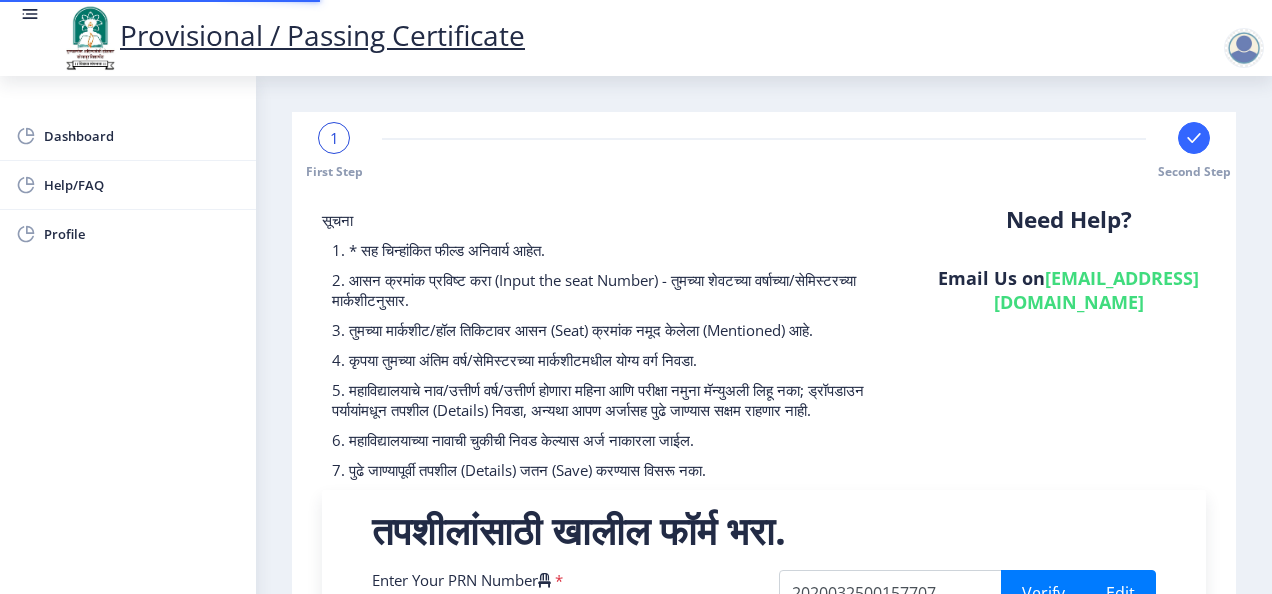 select on "October" 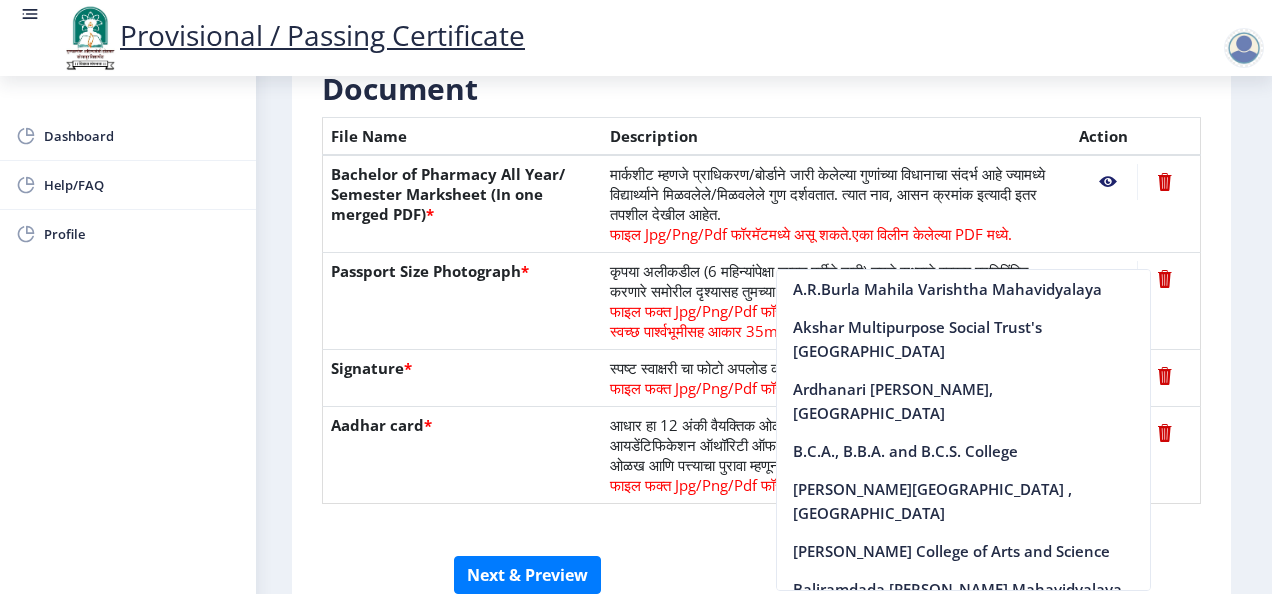 click 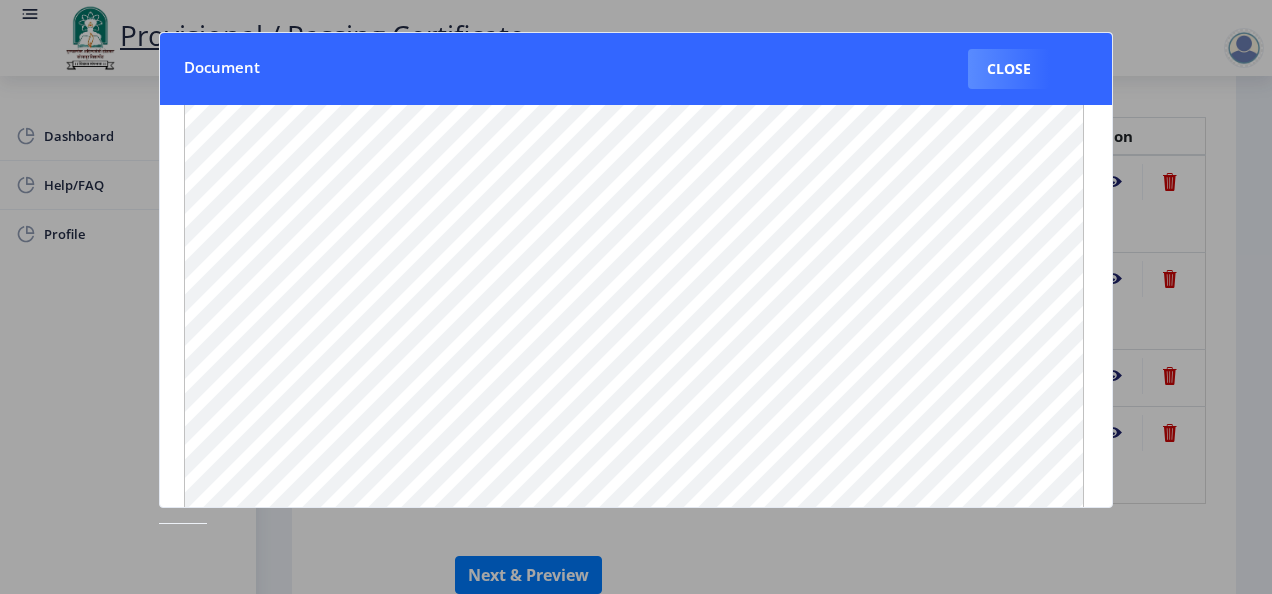 scroll, scrollTop: 334, scrollLeft: 0, axis: vertical 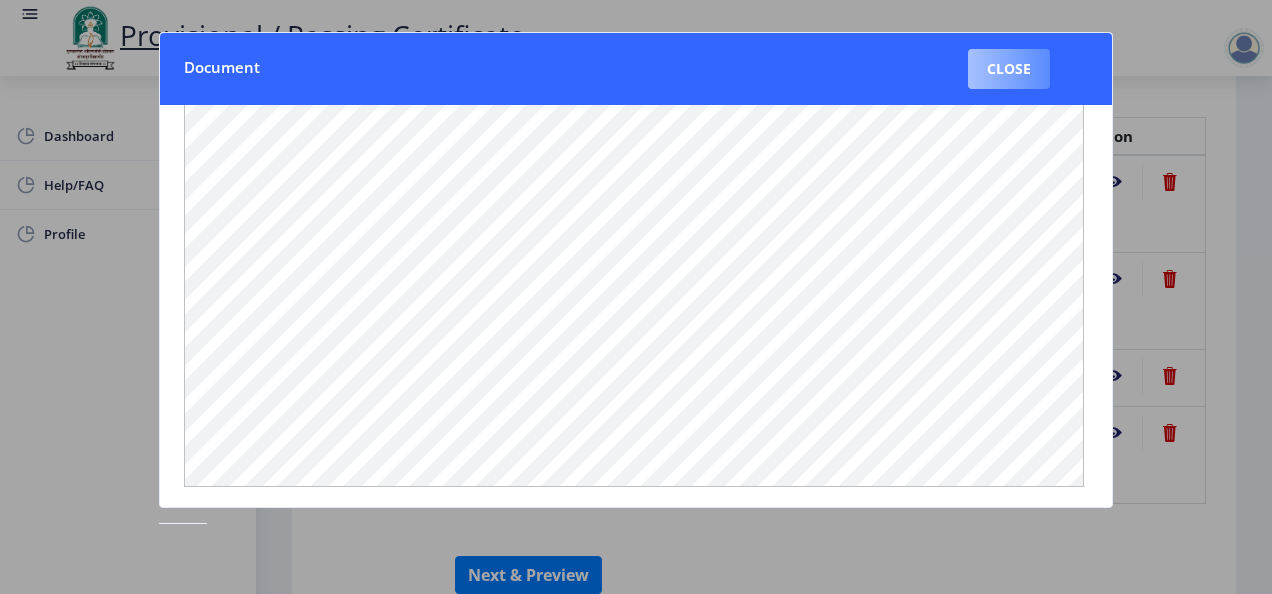 click on "Close" at bounding box center [1009, 69] 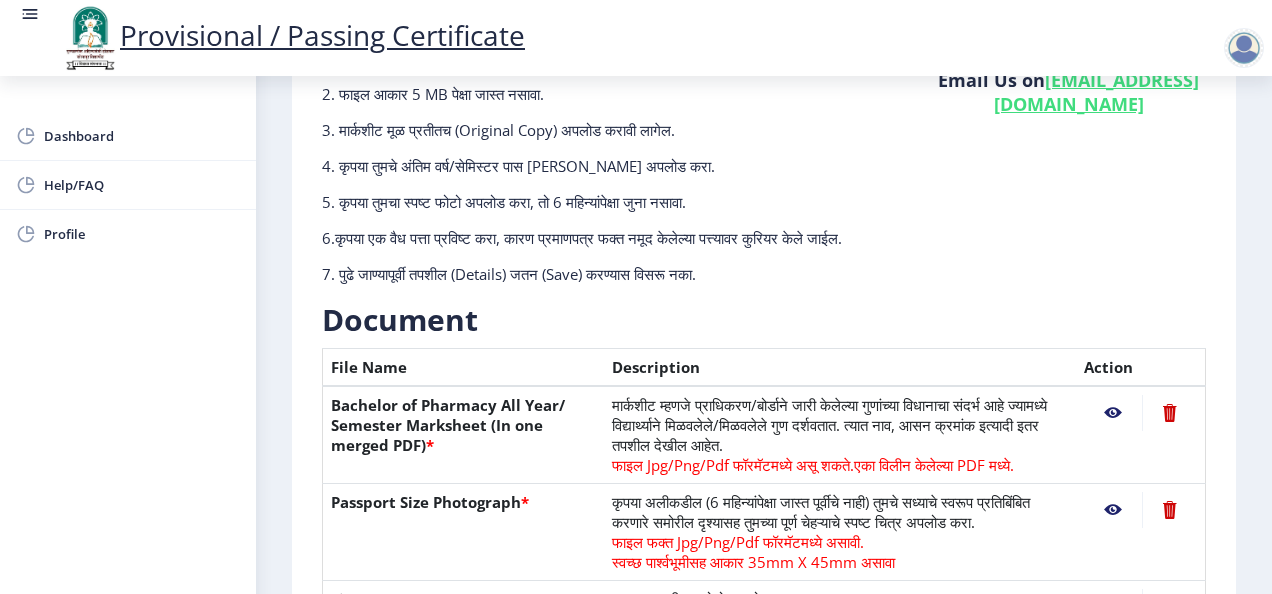 scroll, scrollTop: 229, scrollLeft: 0, axis: vertical 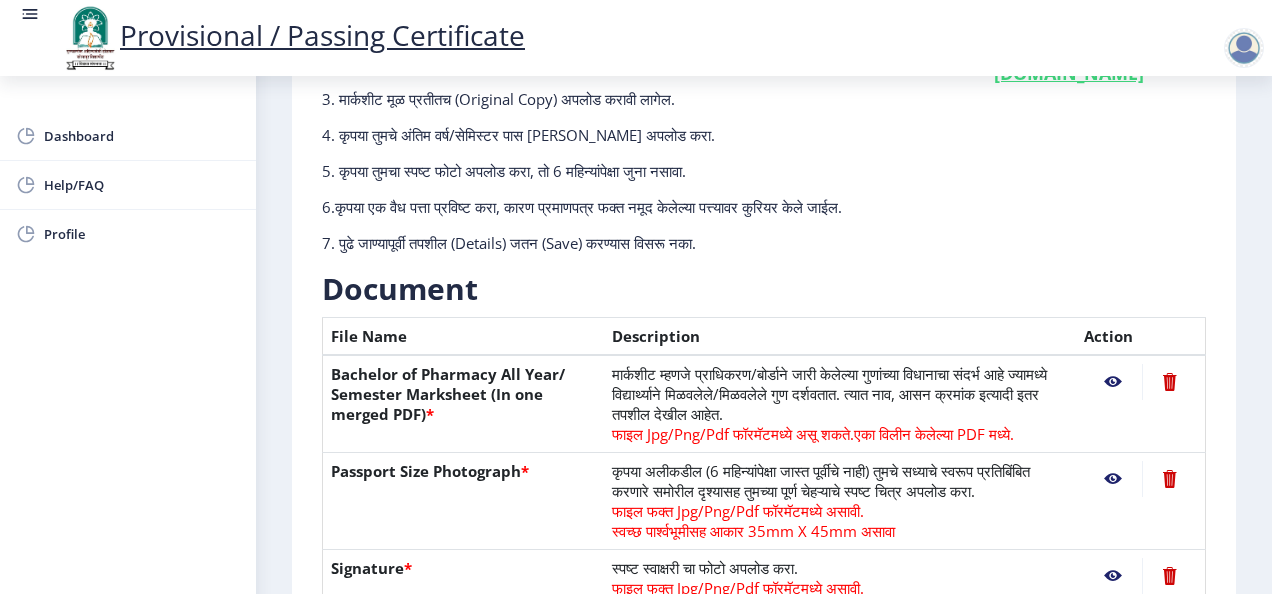 click 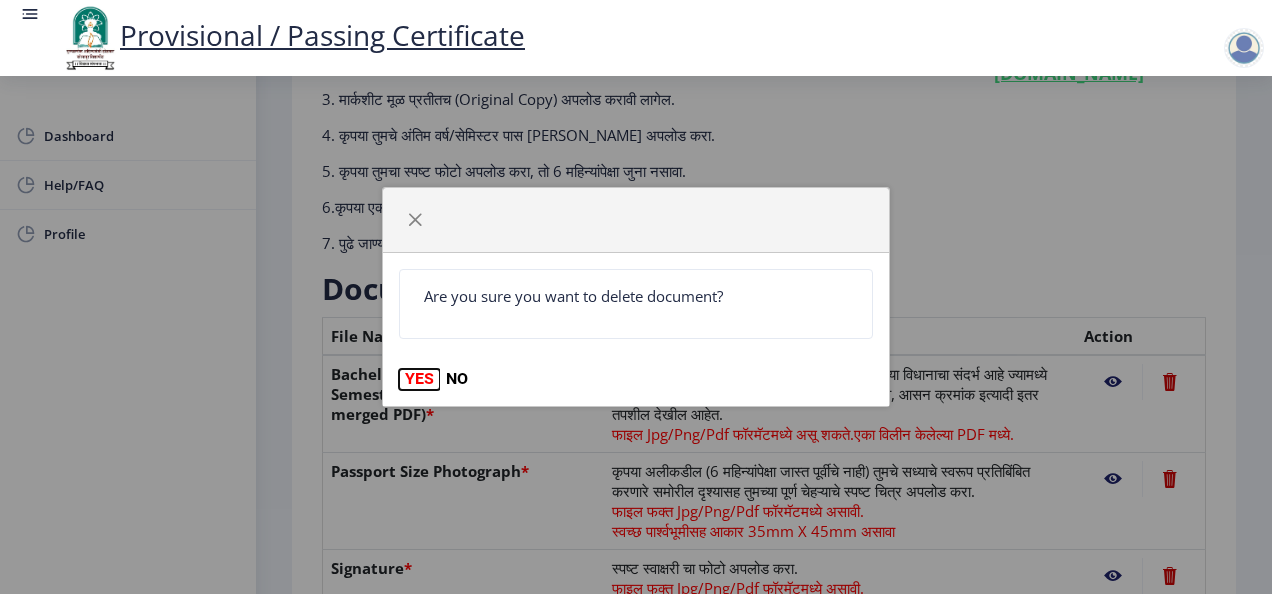 click on "YES" 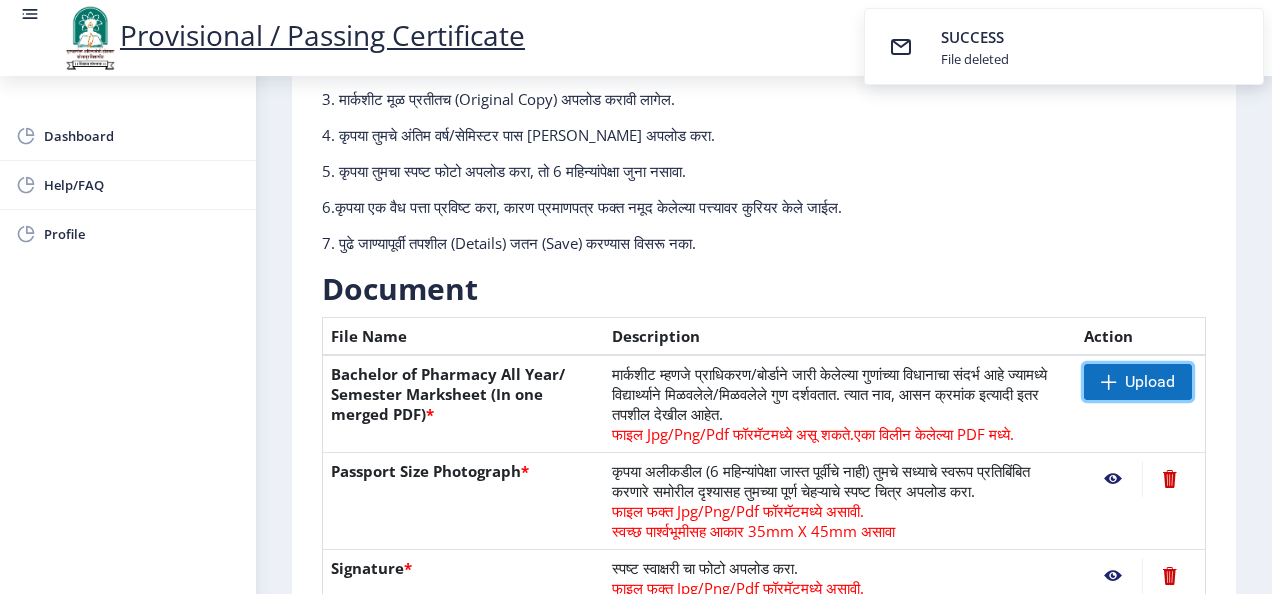 click on "Upload" 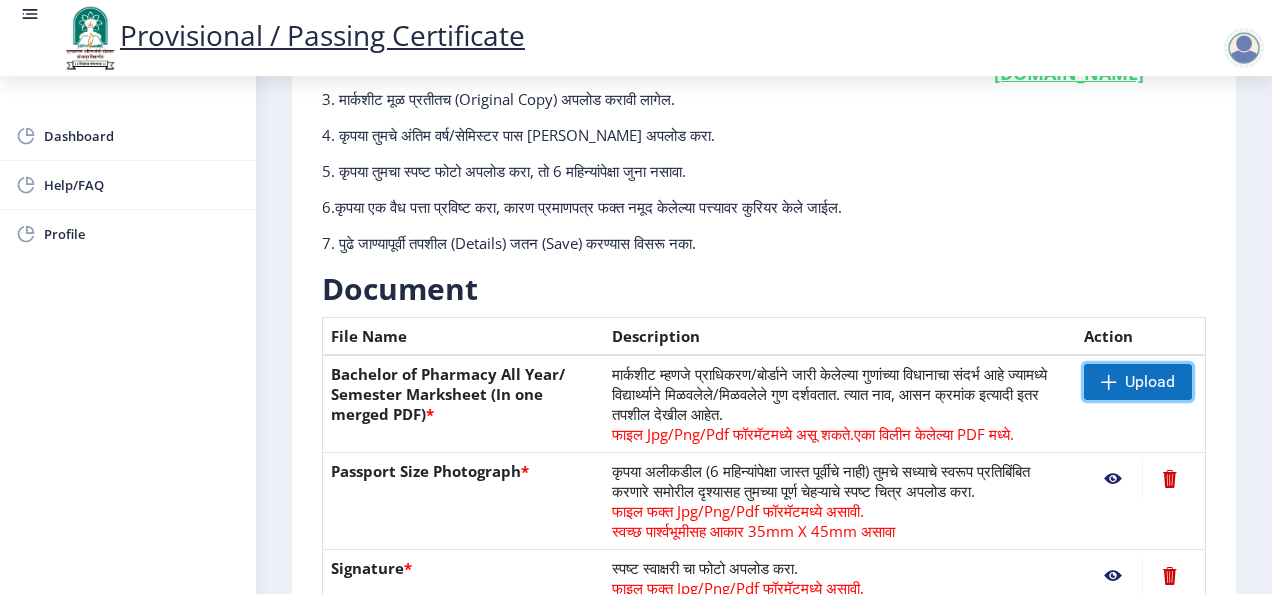 click on "Upload" 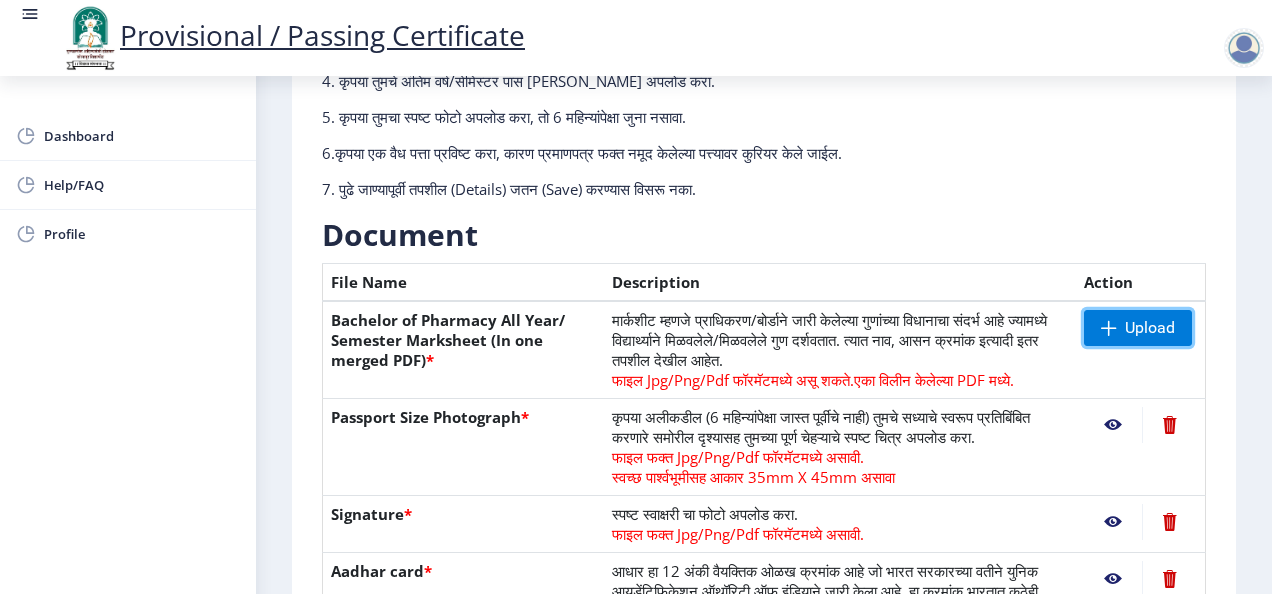 scroll, scrollTop: 400, scrollLeft: 0, axis: vertical 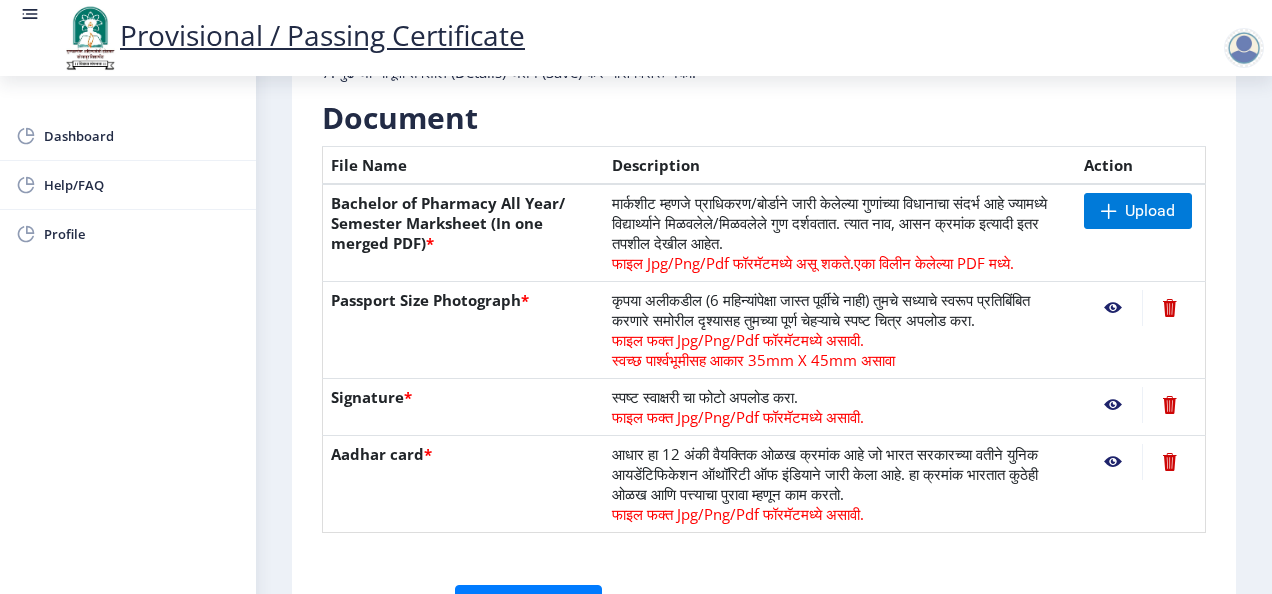 click 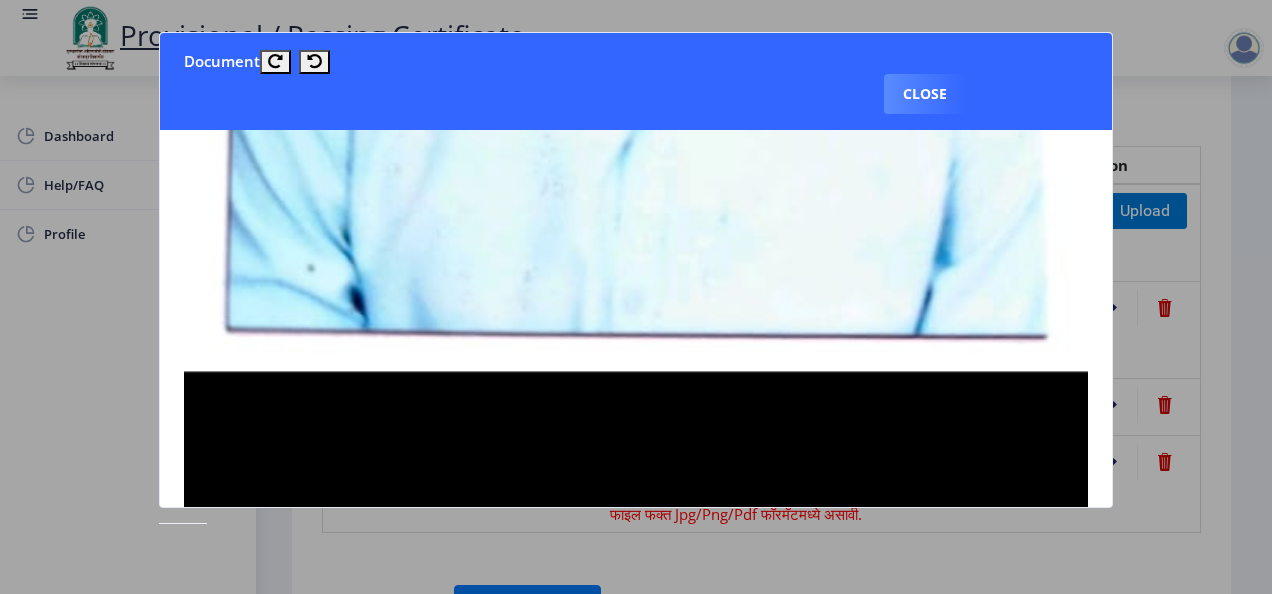 scroll, scrollTop: 1368, scrollLeft: 0, axis: vertical 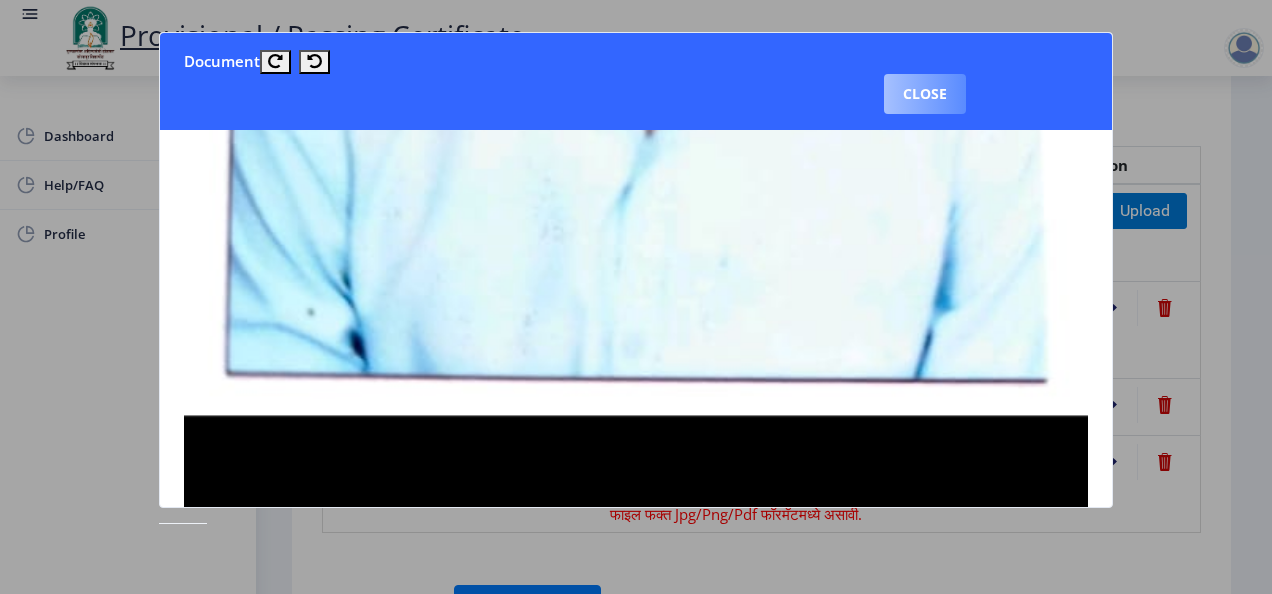 click on "Close" at bounding box center [925, 94] 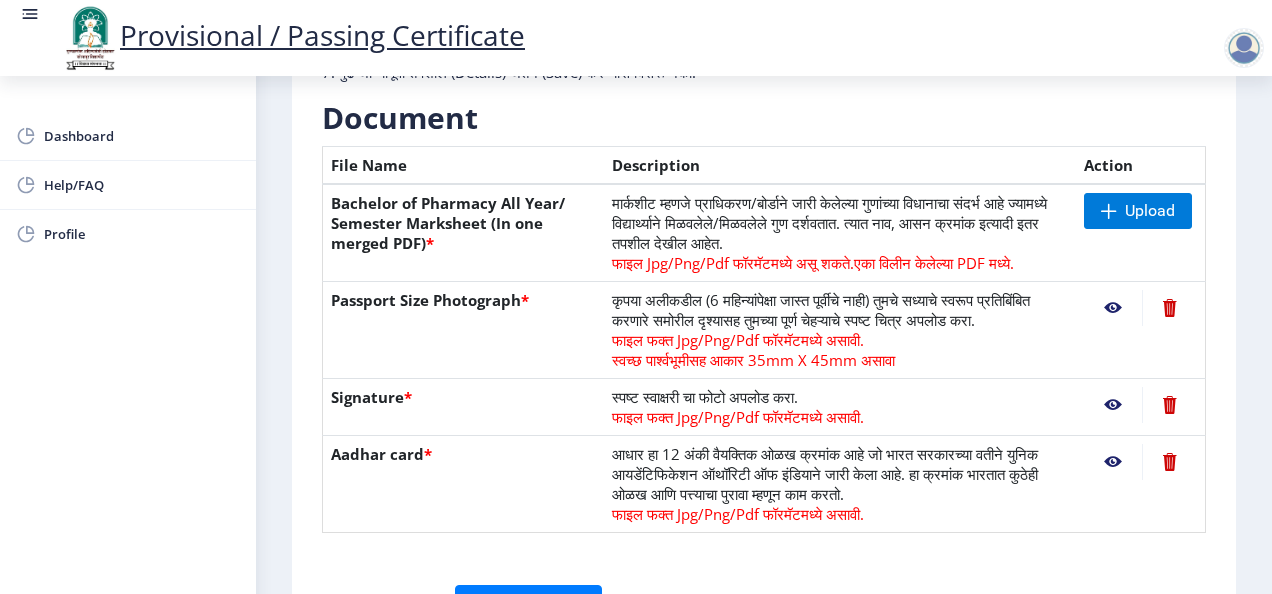 click 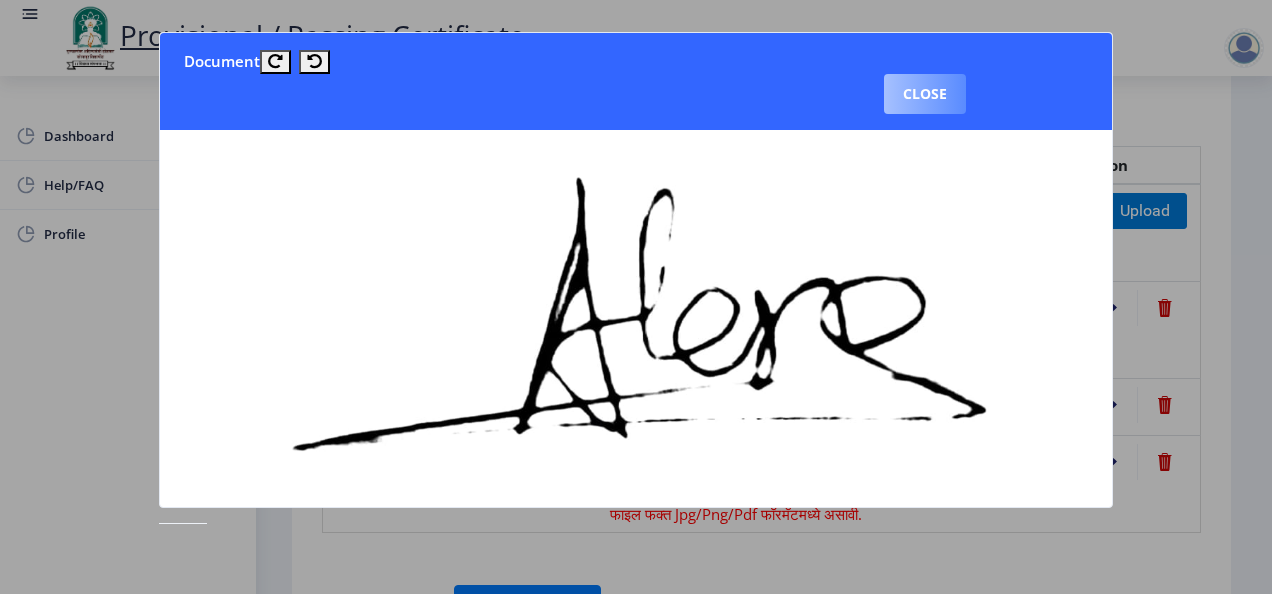 click on "Close" at bounding box center [925, 94] 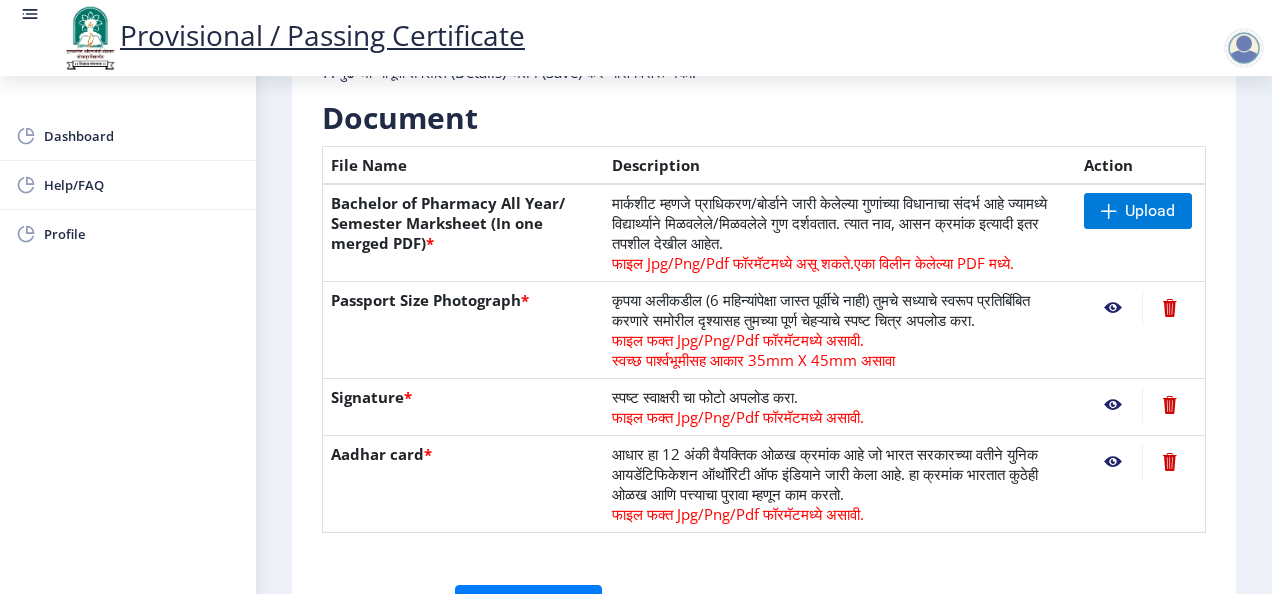 click 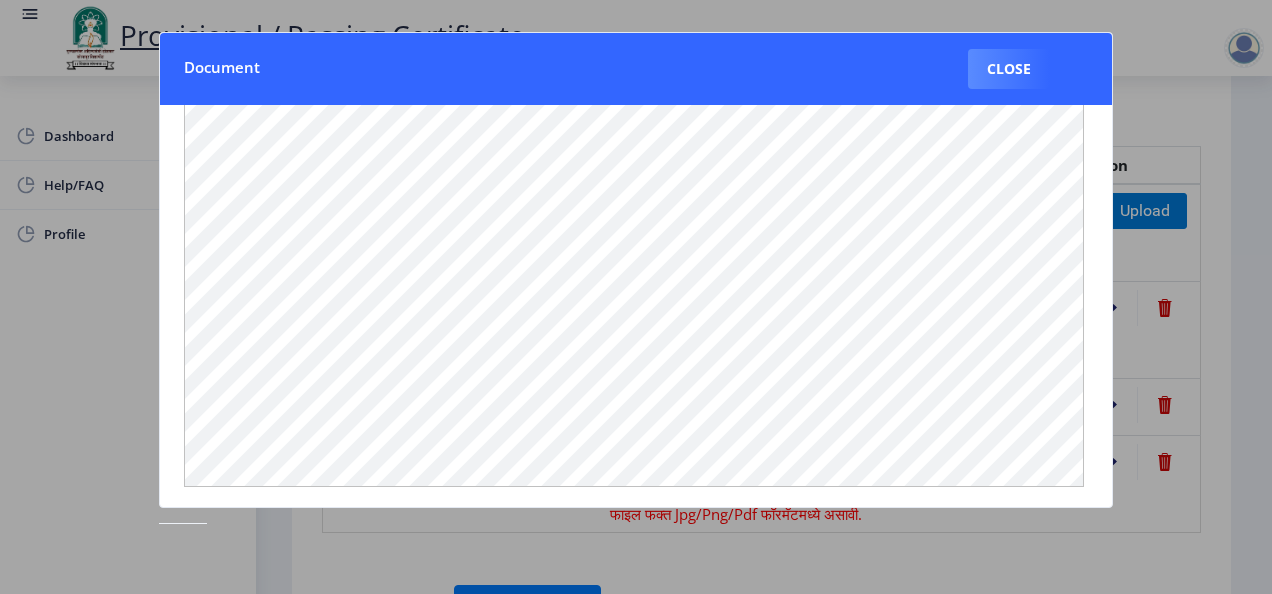 scroll, scrollTop: 34, scrollLeft: 0, axis: vertical 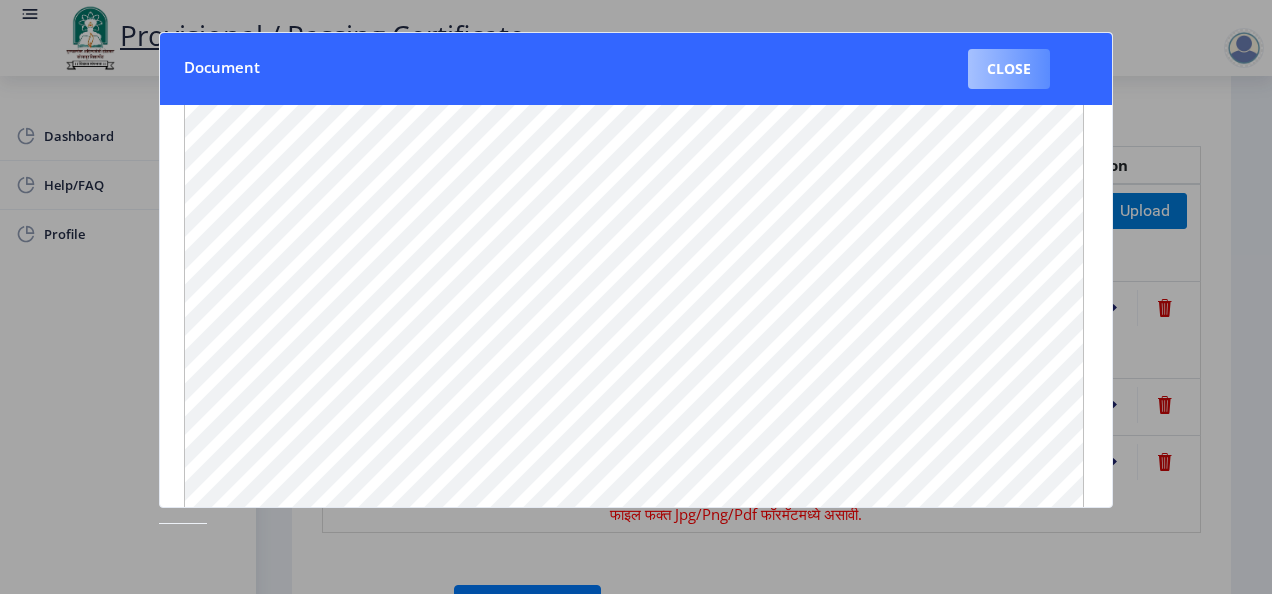 click on "Document     Close" at bounding box center [636, 69] 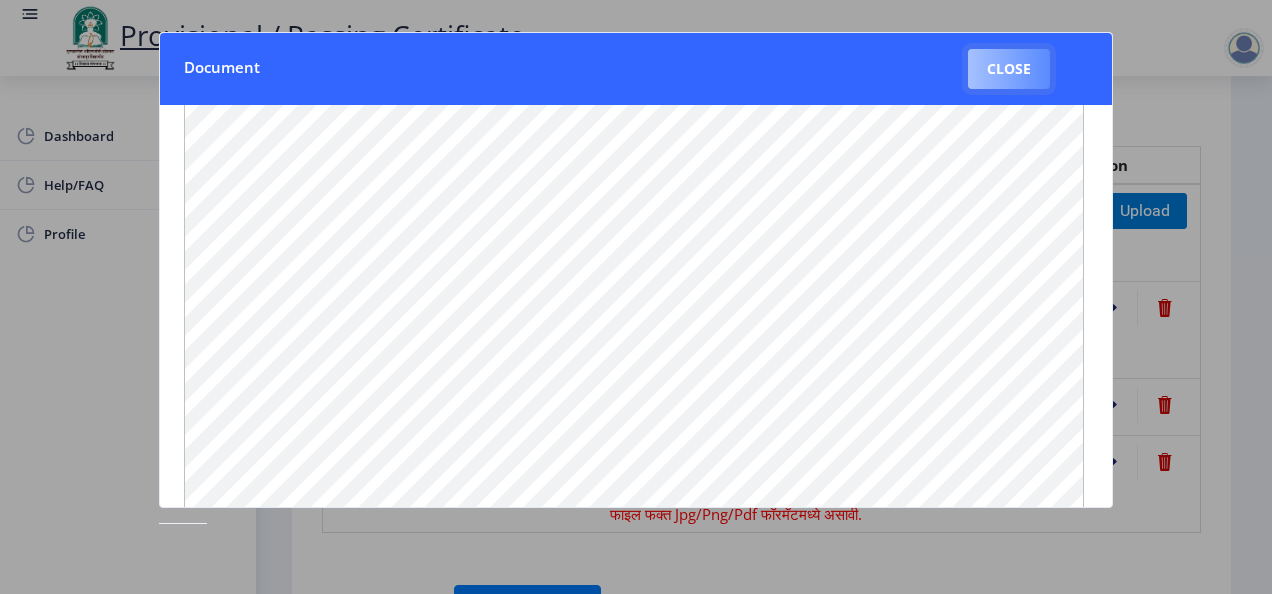 click on "Close" at bounding box center (1009, 69) 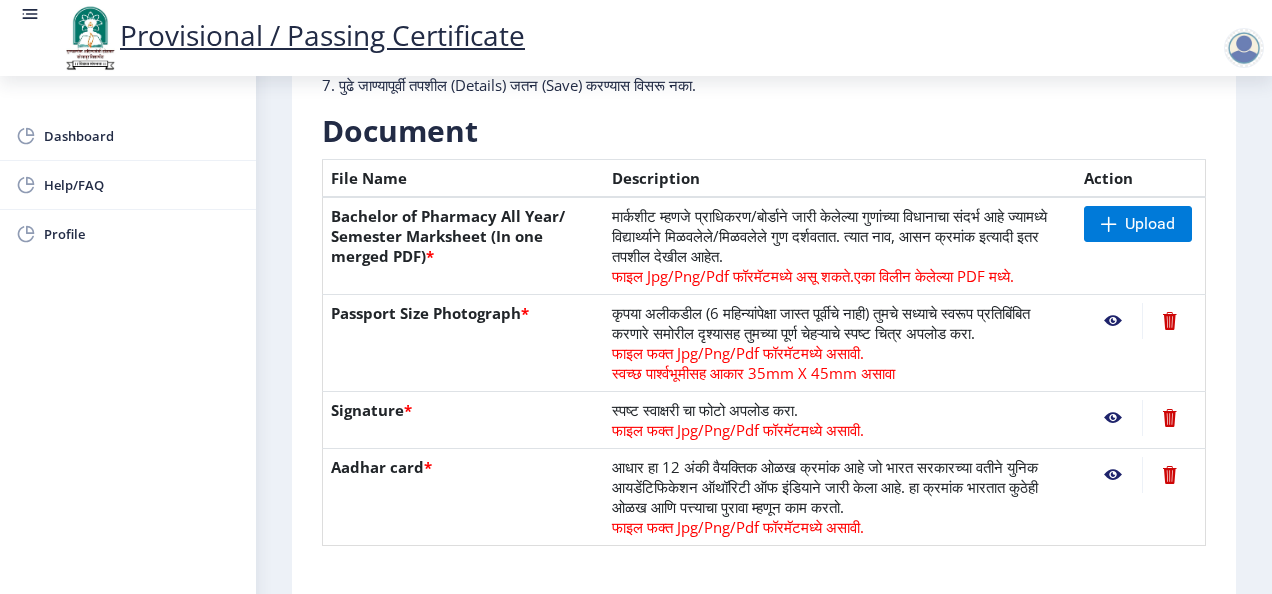 scroll, scrollTop: 286, scrollLeft: 0, axis: vertical 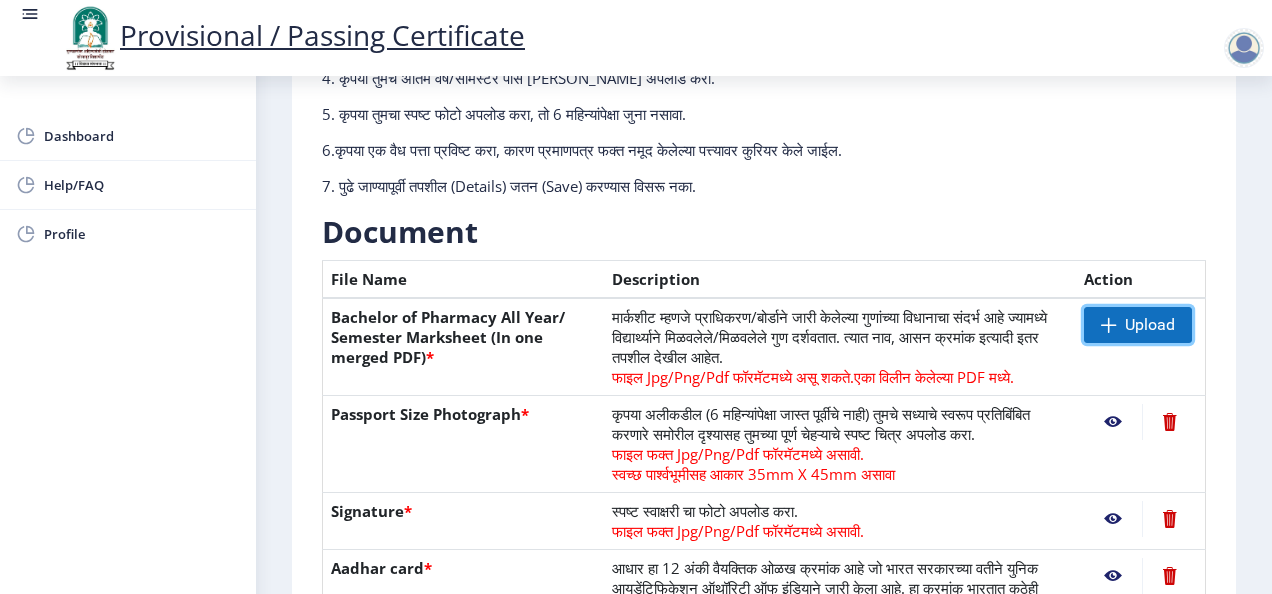 click 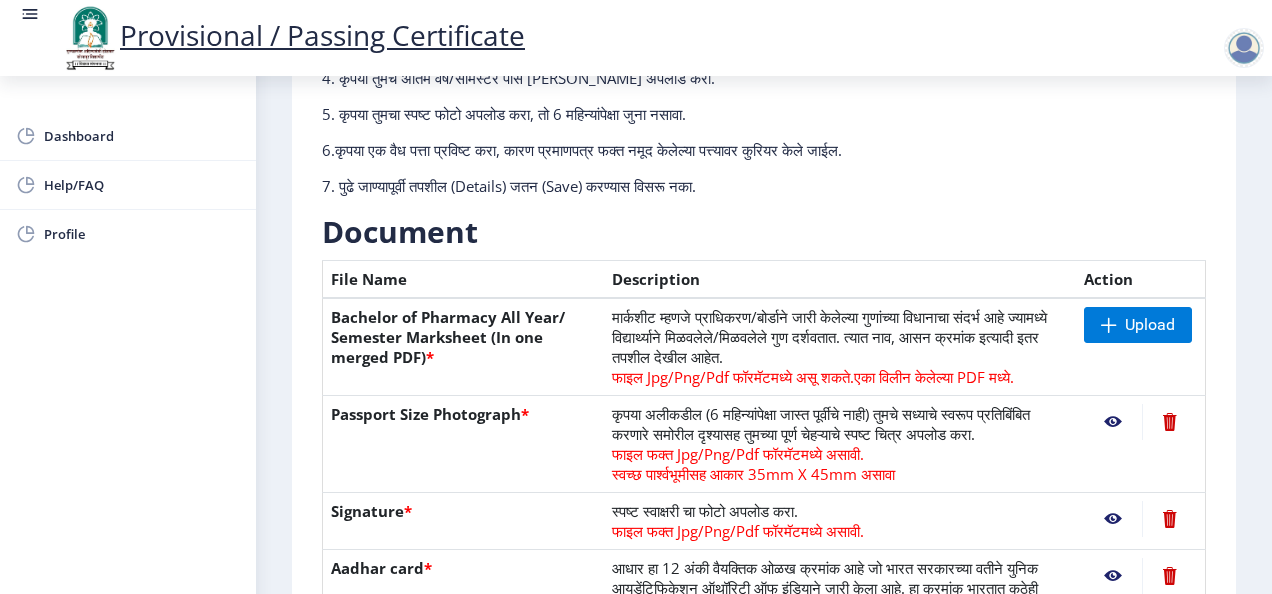 click on "मार्कशीट म्हणजे प्राधिकरण/बोर्डाने जारी केलेल्या गुणांच्या विधानाचा संदर्भ आहे ज्यामध्ये विद्यार्थ्याने मिळवलेले/मिळवलेले गुण दर्शवतात. त्यात नाव, आसन क्रमांक इत्यादी इतर तपशील देखील आहेत.  फाइल Jpg/Png/Pdf फॉरमॅटमध्ये असू शकते.  एका विलीन केलेल्या PDF मध्ये." 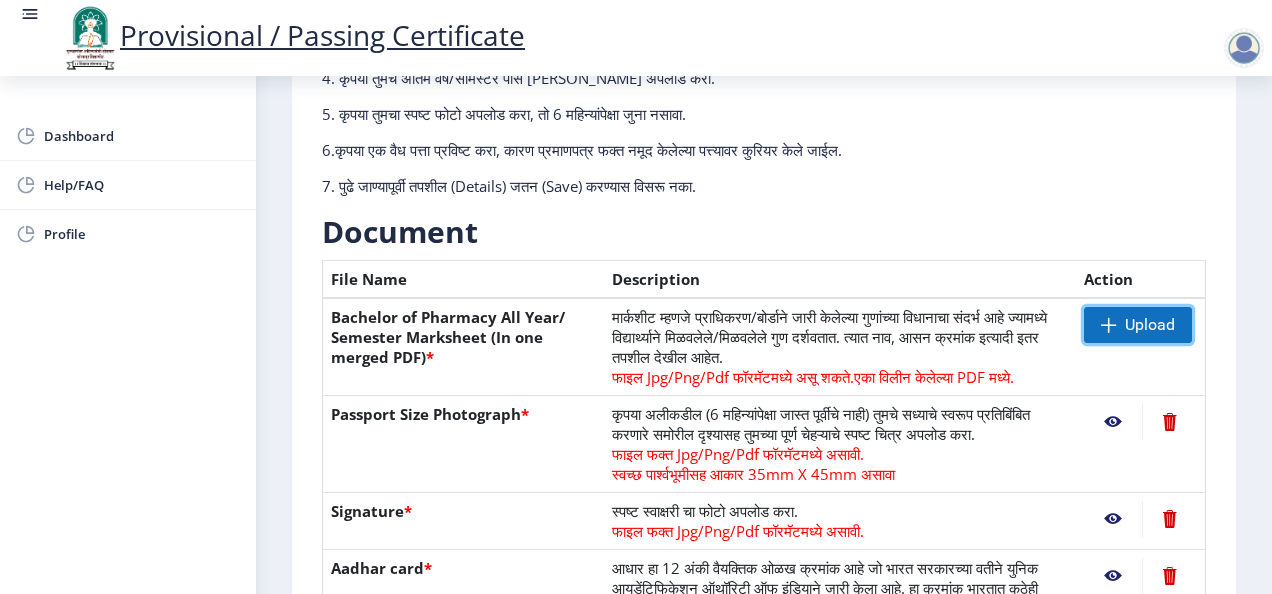 click on "Upload" 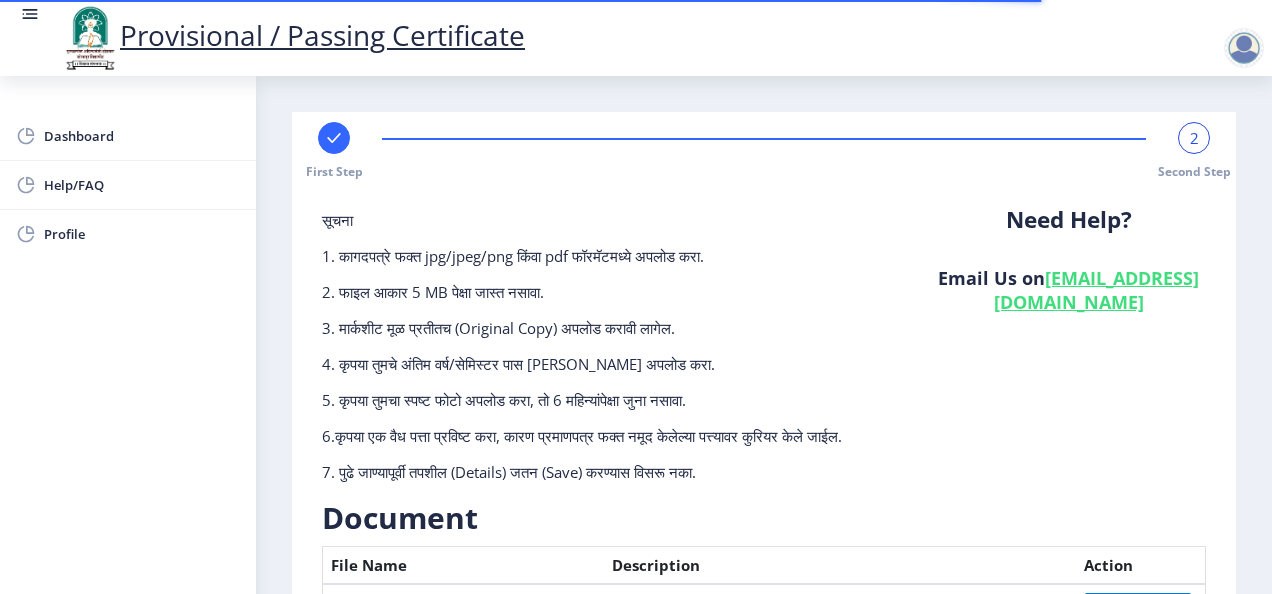 scroll, scrollTop: 0, scrollLeft: 0, axis: both 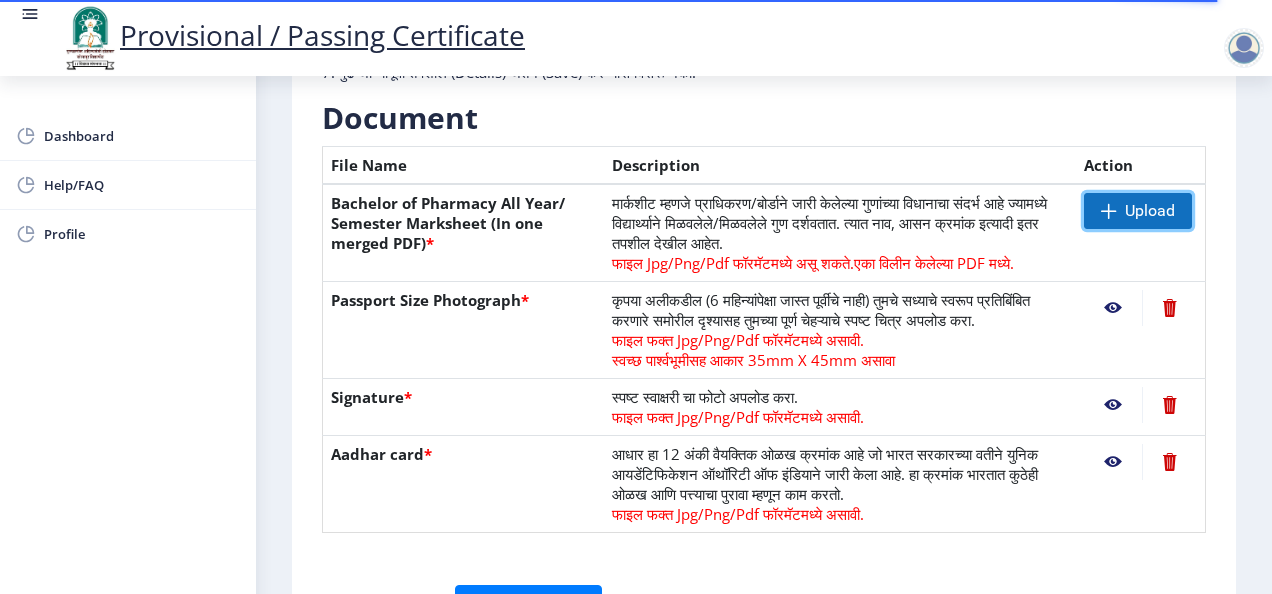 click on "Upload" 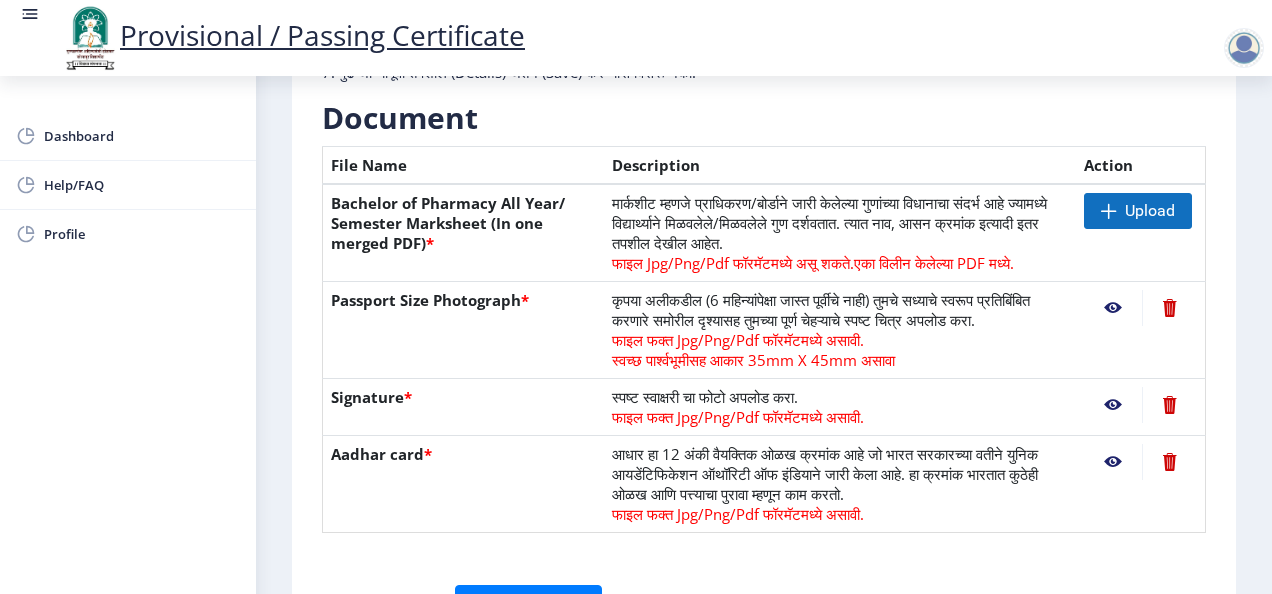 scroll, scrollTop: 586, scrollLeft: 0, axis: vertical 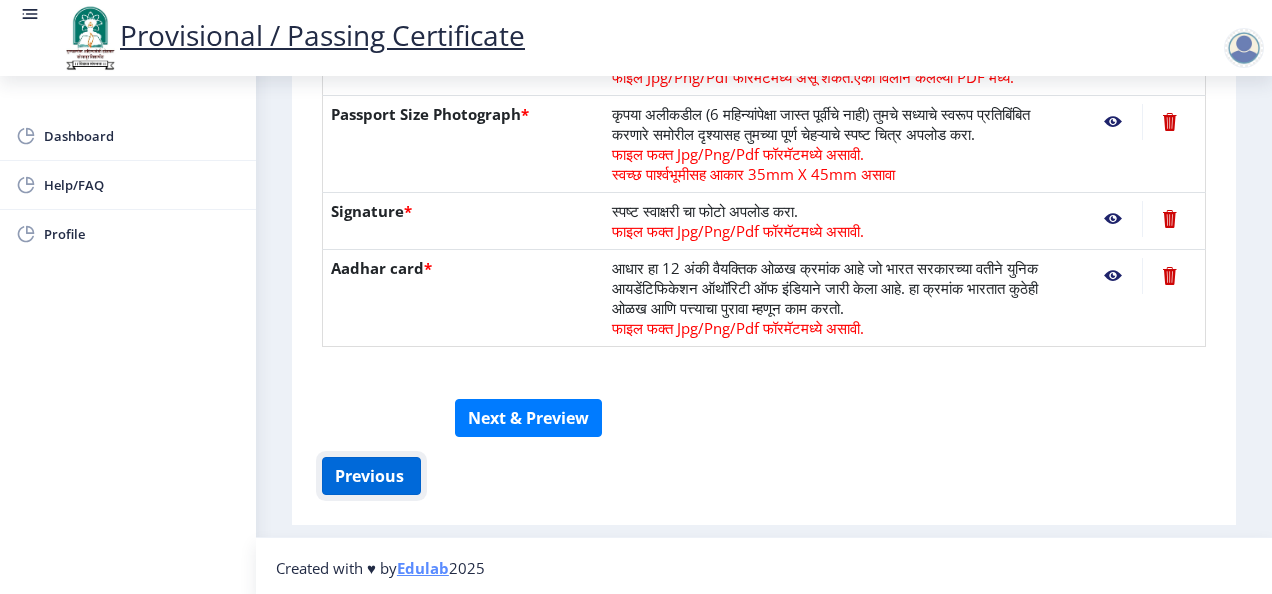 click on "Previous ‍" 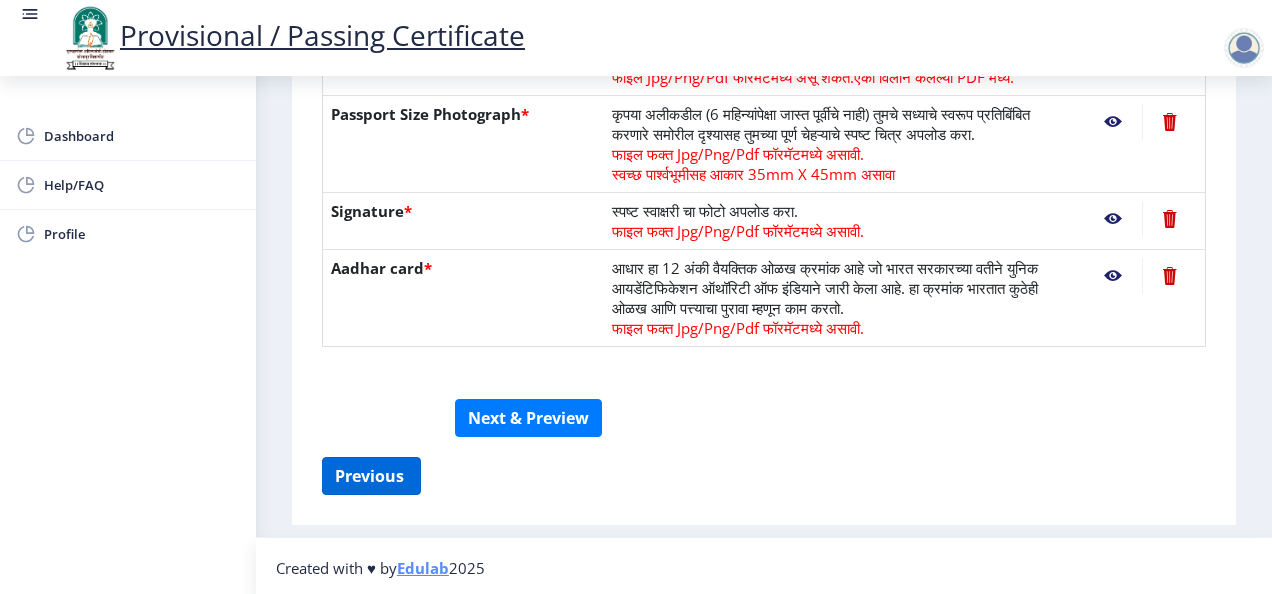 select on "FIRST CLASS" 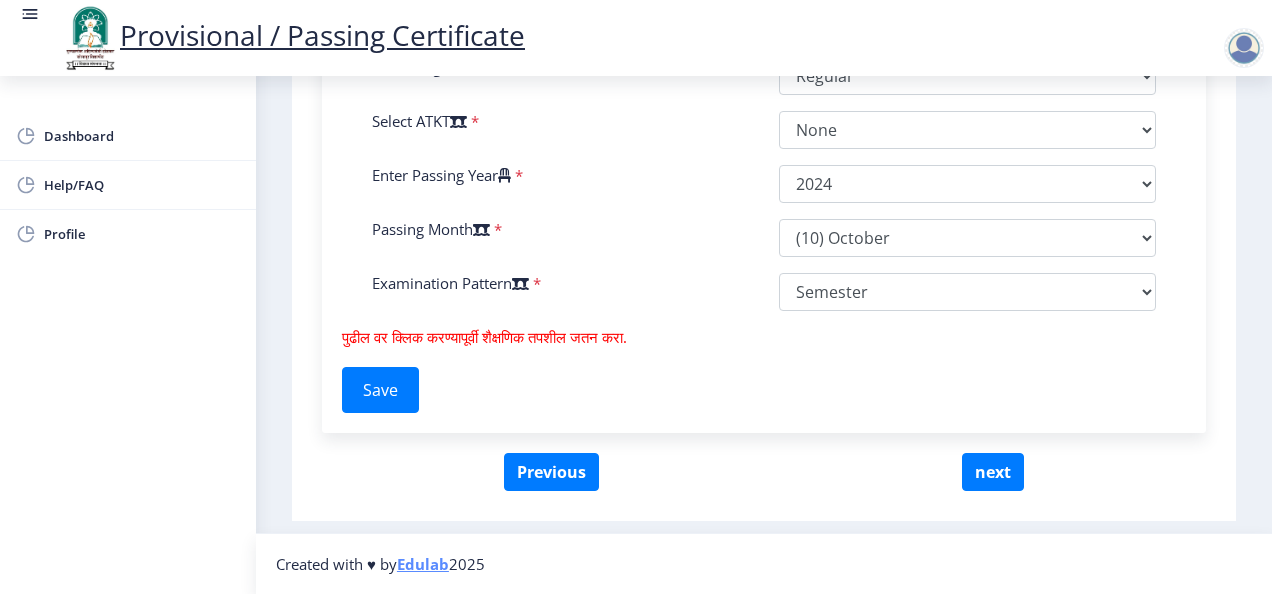 scroll, scrollTop: 1117, scrollLeft: 0, axis: vertical 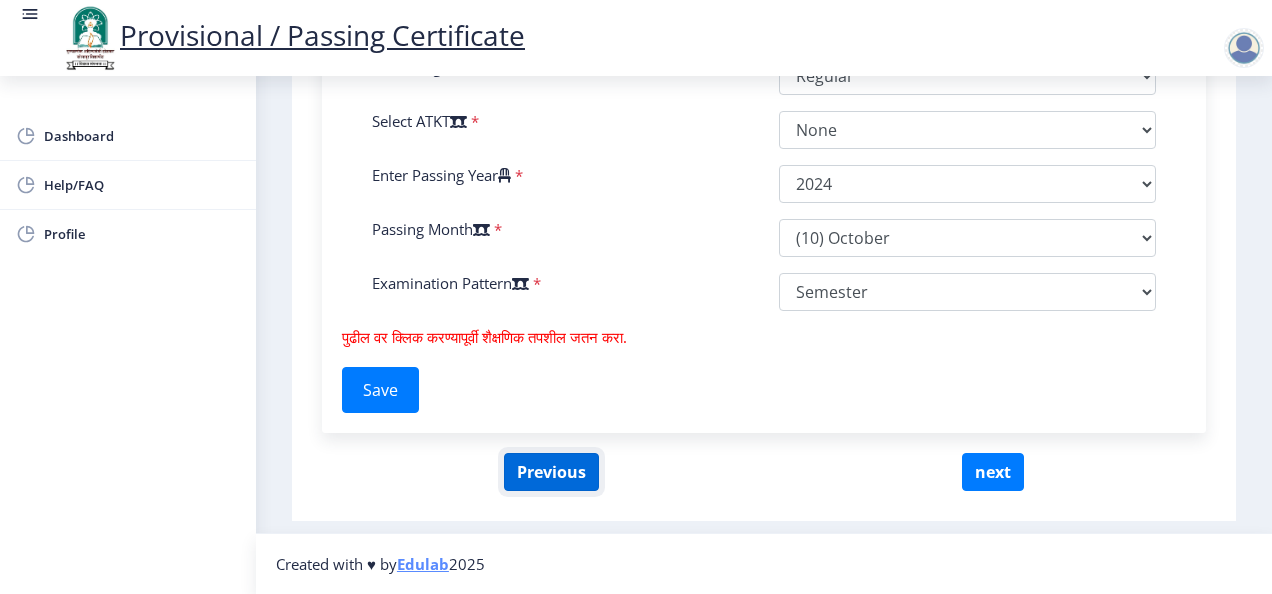click on "Previous" 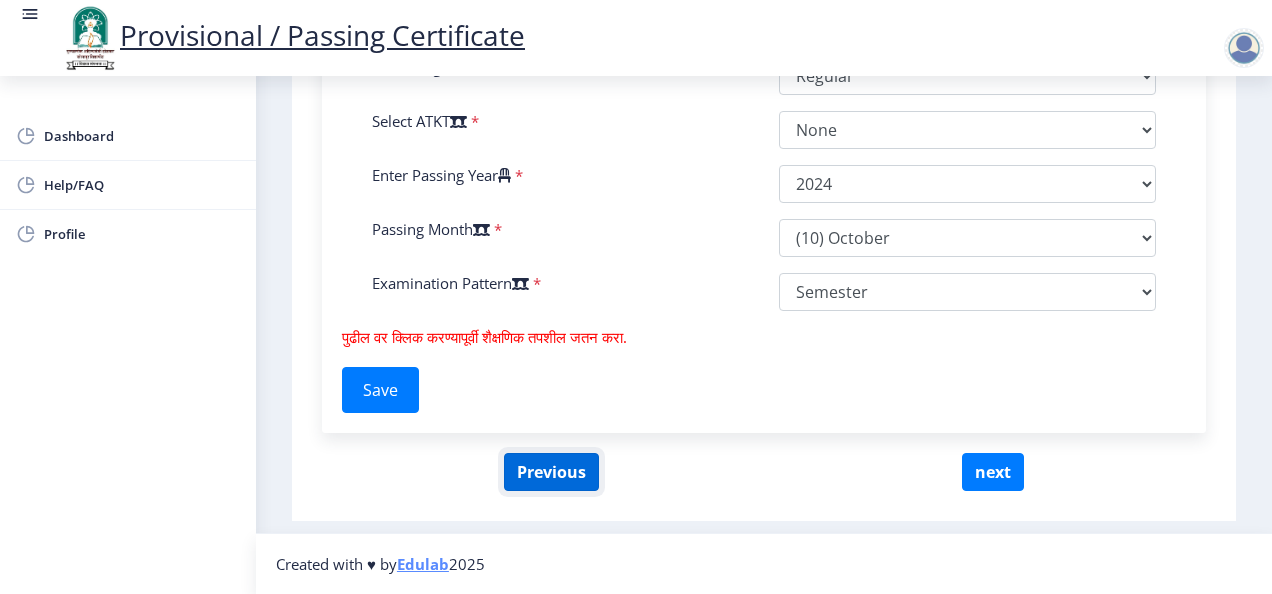 click on "Previous" 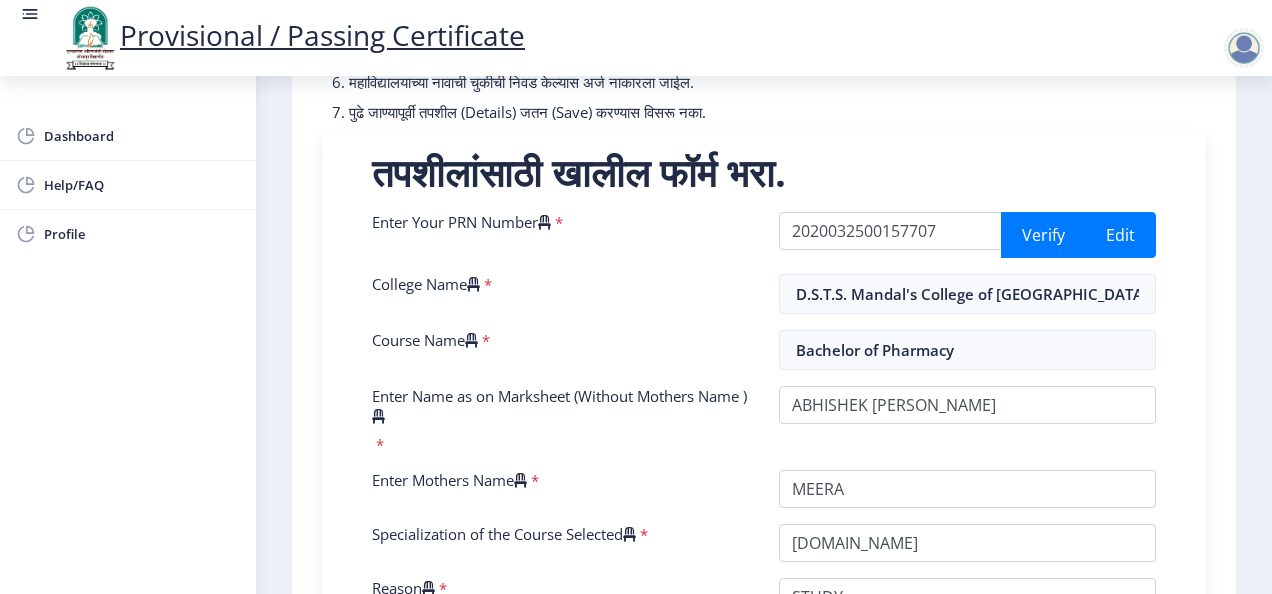 scroll, scrollTop: 217, scrollLeft: 0, axis: vertical 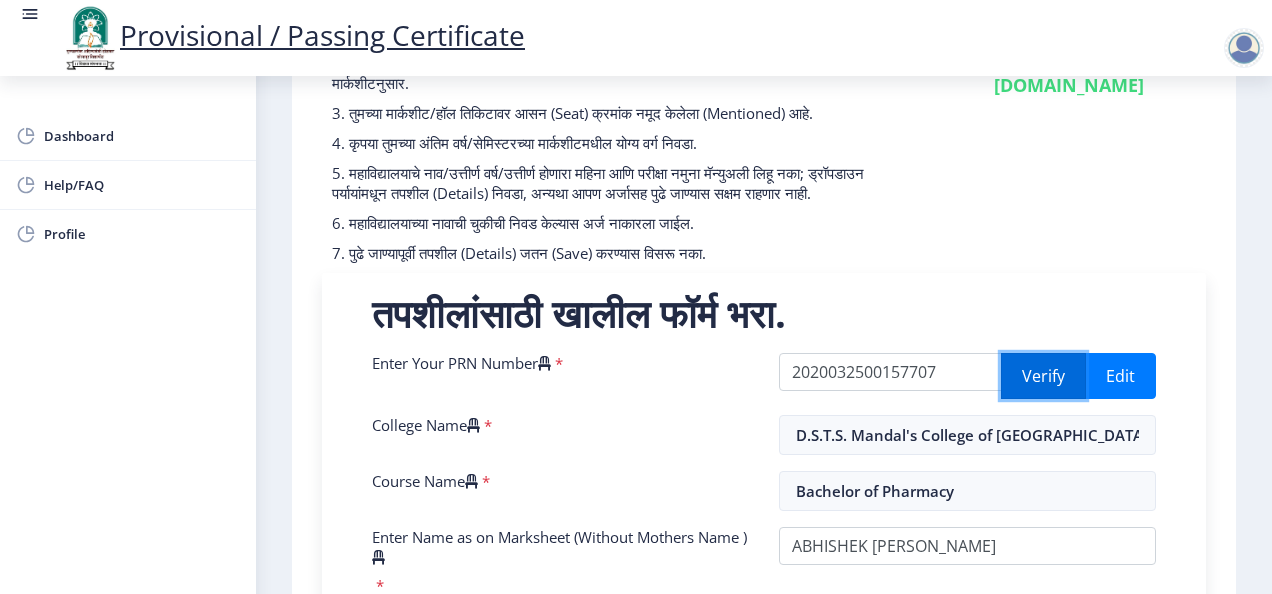 click on "Verify" at bounding box center (1043, 376) 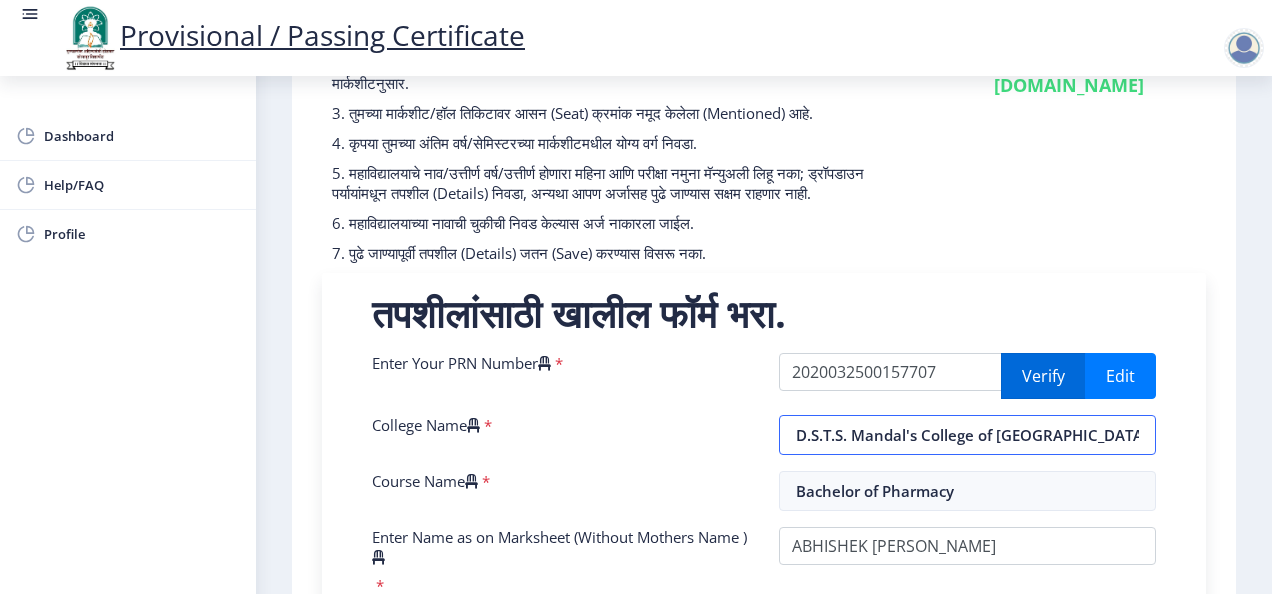 select on "FIRST CLASS" 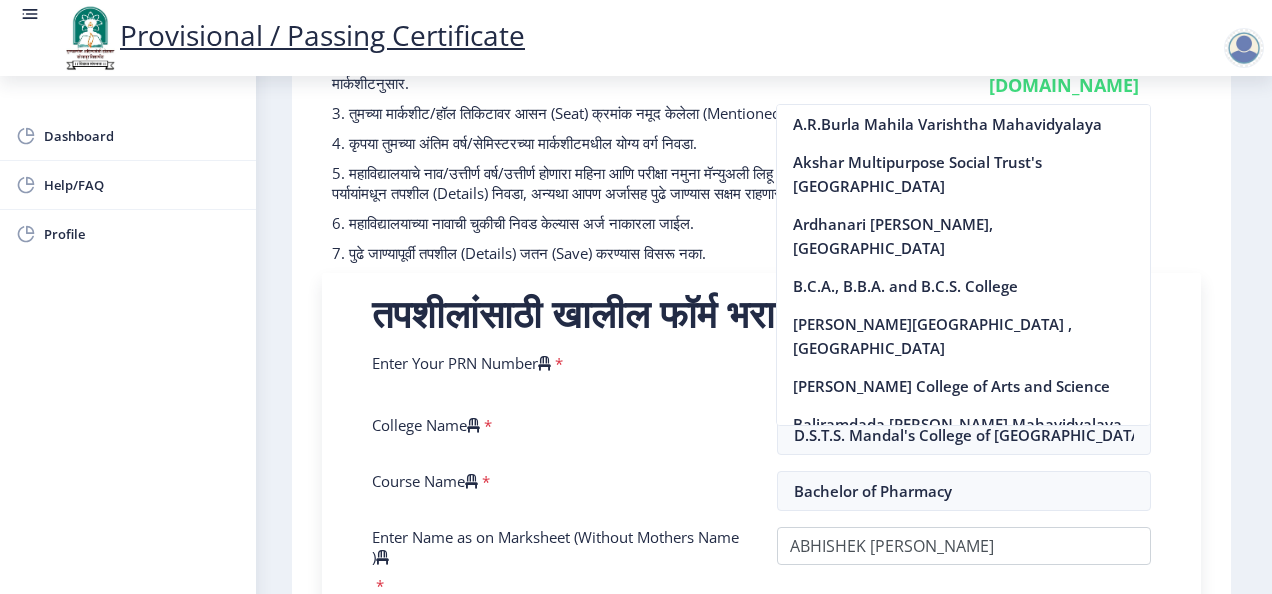 click on "Enter Your PRN Number    *" at bounding box center (559, 376) 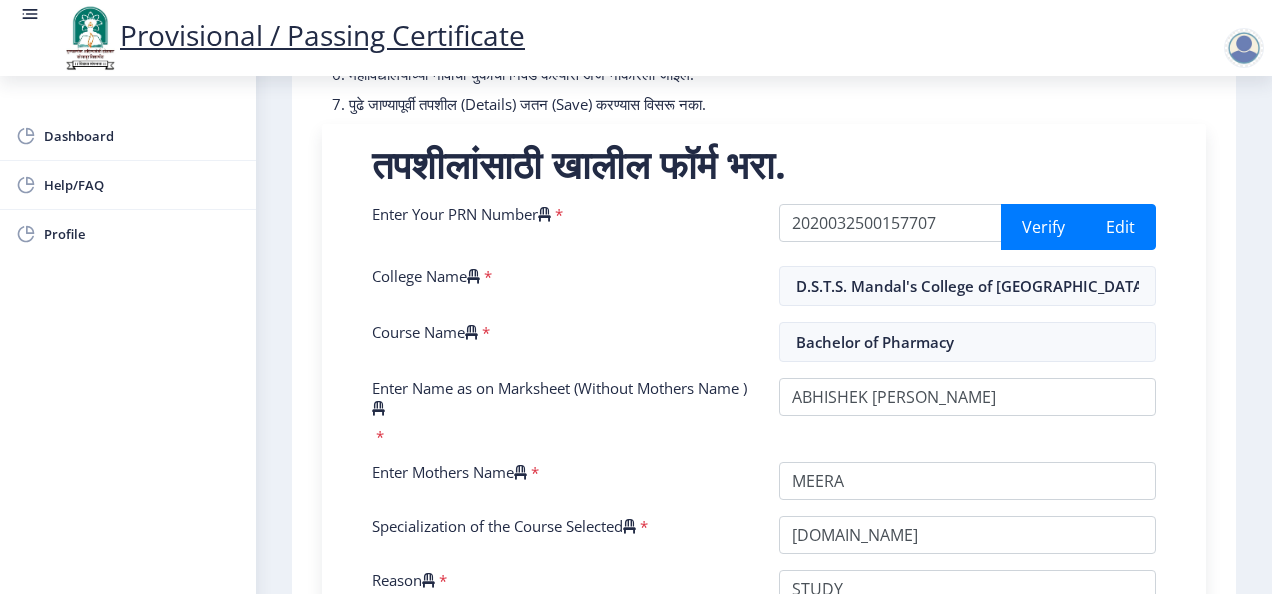 scroll, scrollTop: 417, scrollLeft: 0, axis: vertical 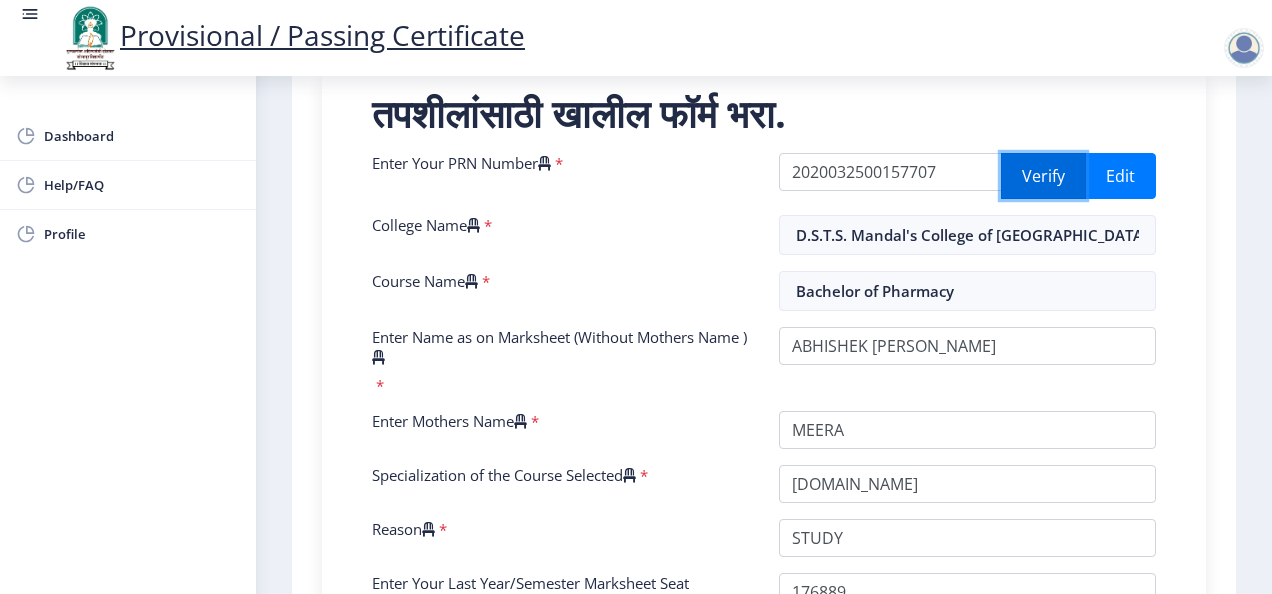 click on "Verify" at bounding box center (1043, 176) 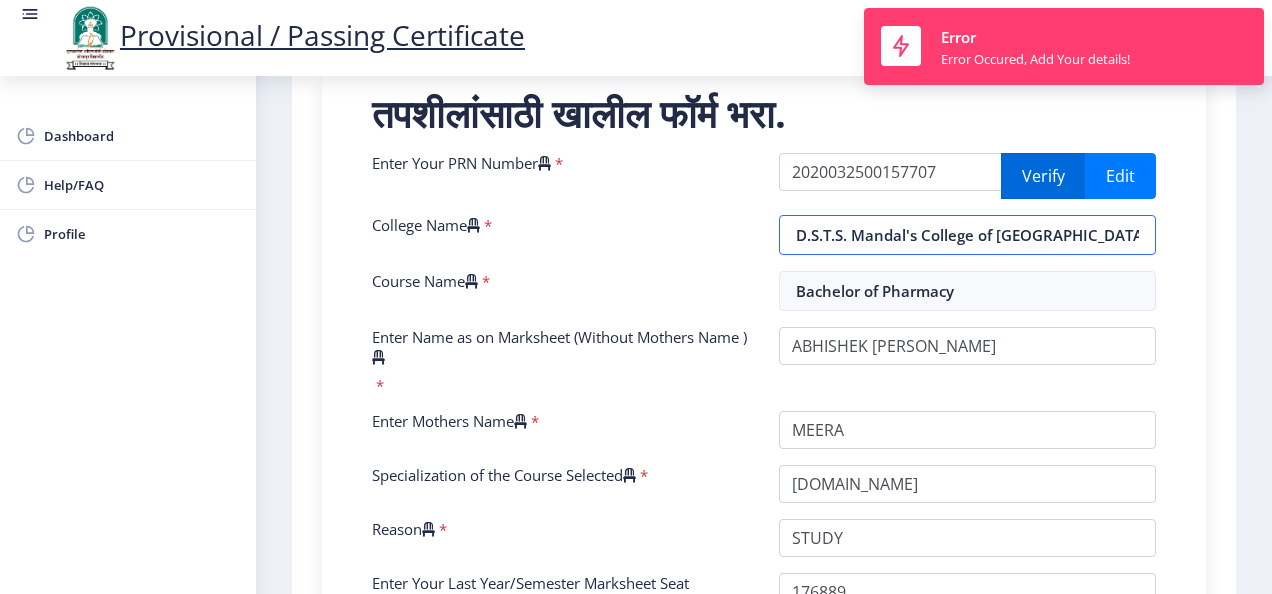 select on "FIRST CLASS" 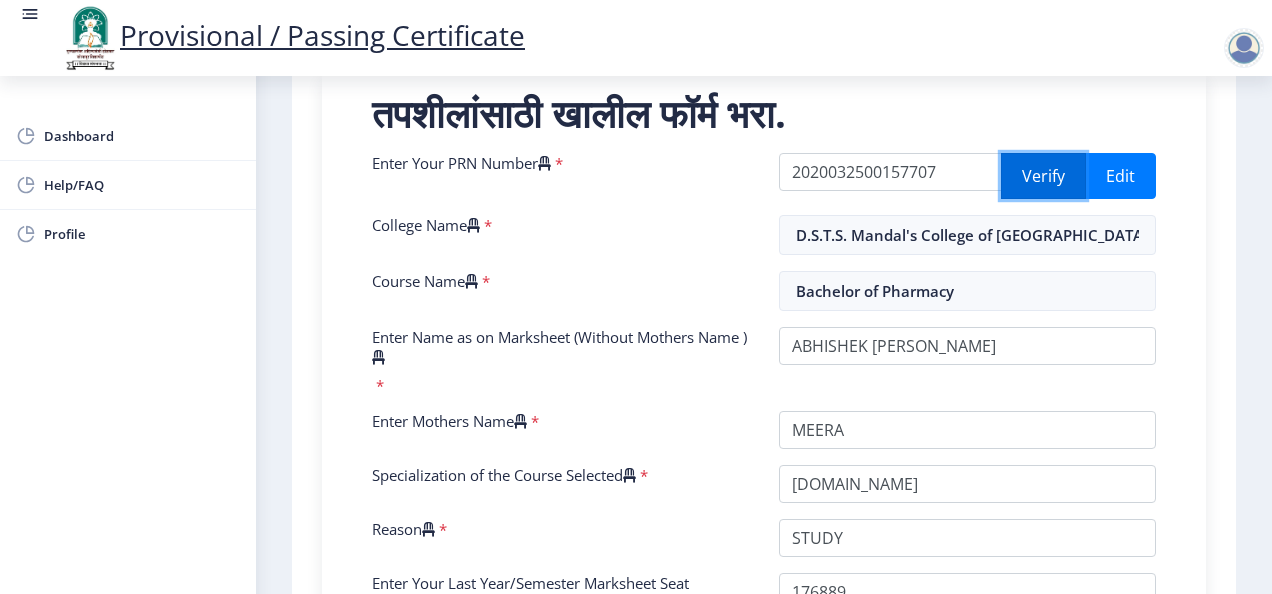 click on "Verify" at bounding box center (1043, 176) 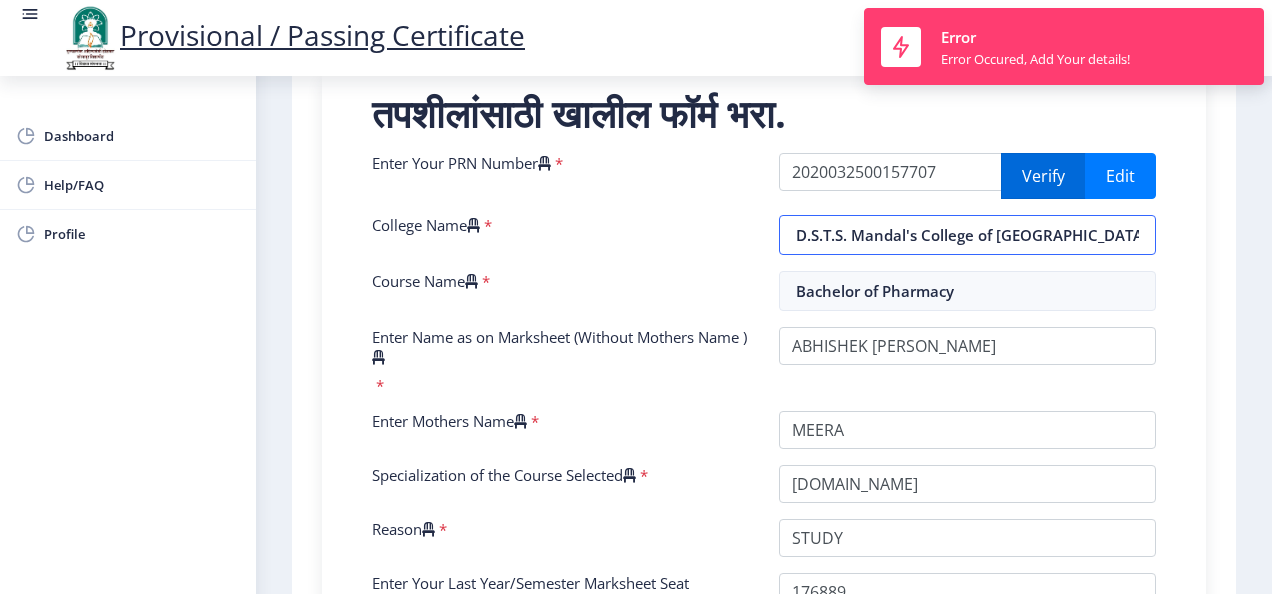 select on "FIRST CLASS" 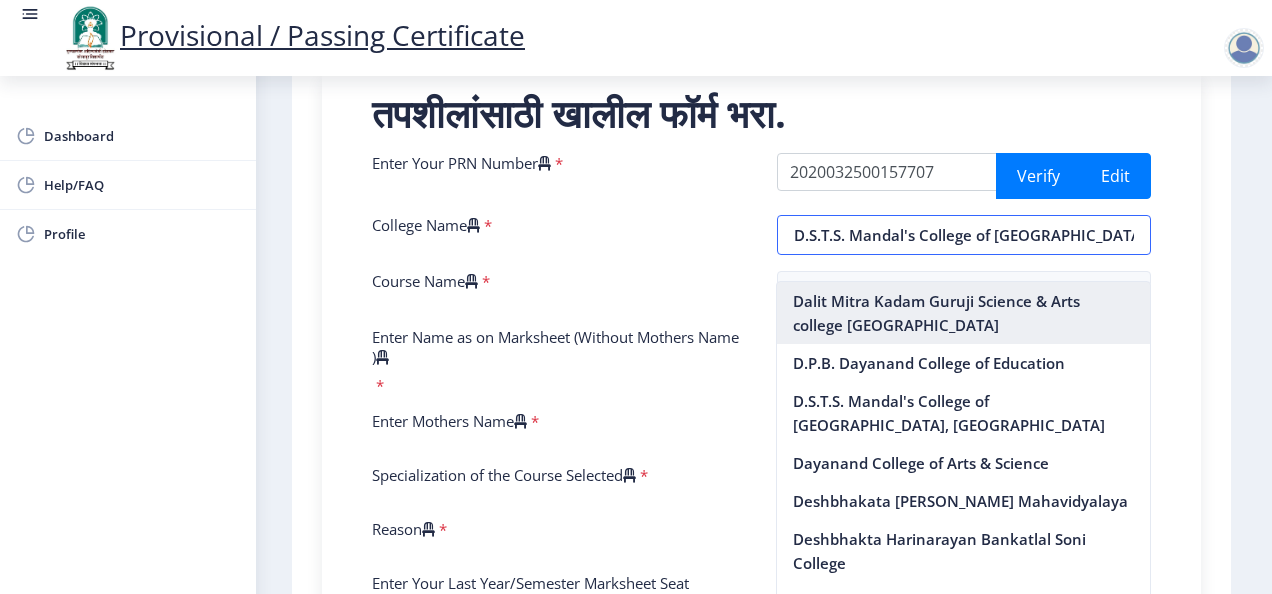 scroll, scrollTop: 900, scrollLeft: 0, axis: vertical 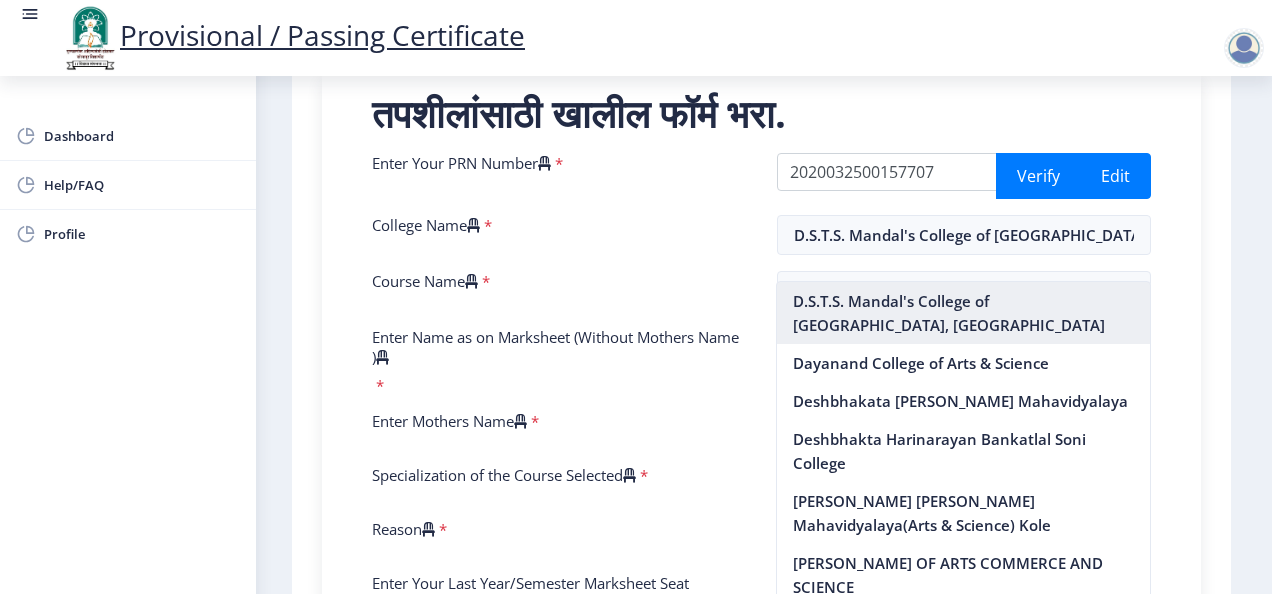click on "D.S.T.S. Mandal's College of [GEOGRAPHIC_DATA], [GEOGRAPHIC_DATA]" at bounding box center [963, 313] 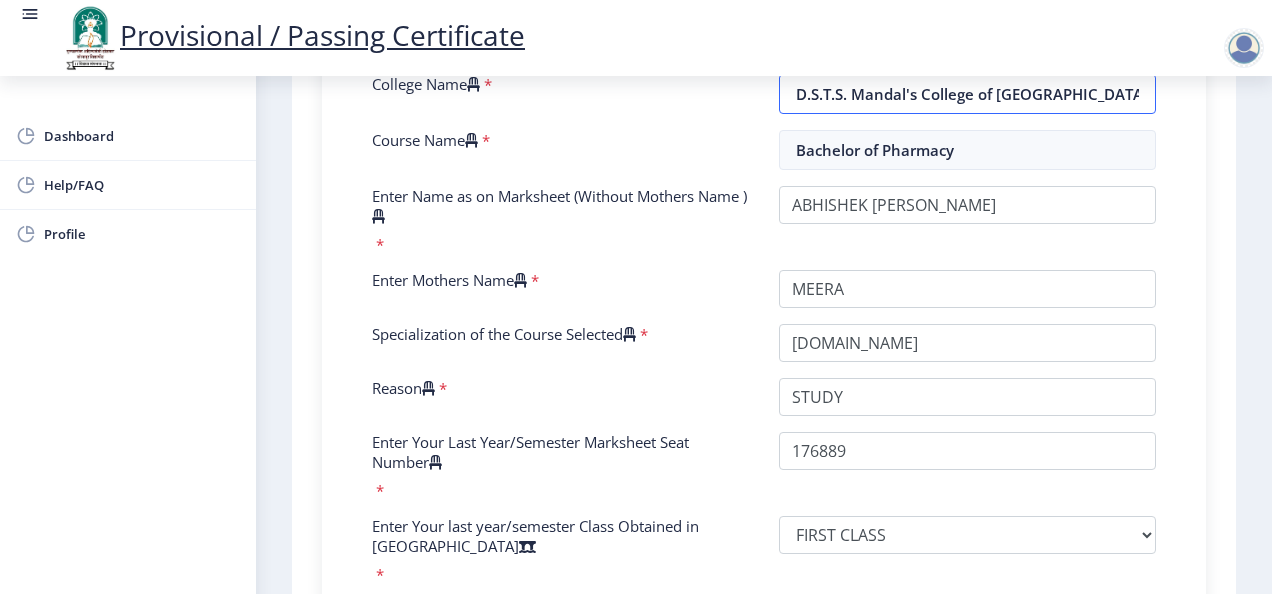 scroll, scrollTop: 617, scrollLeft: 0, axis: vertical 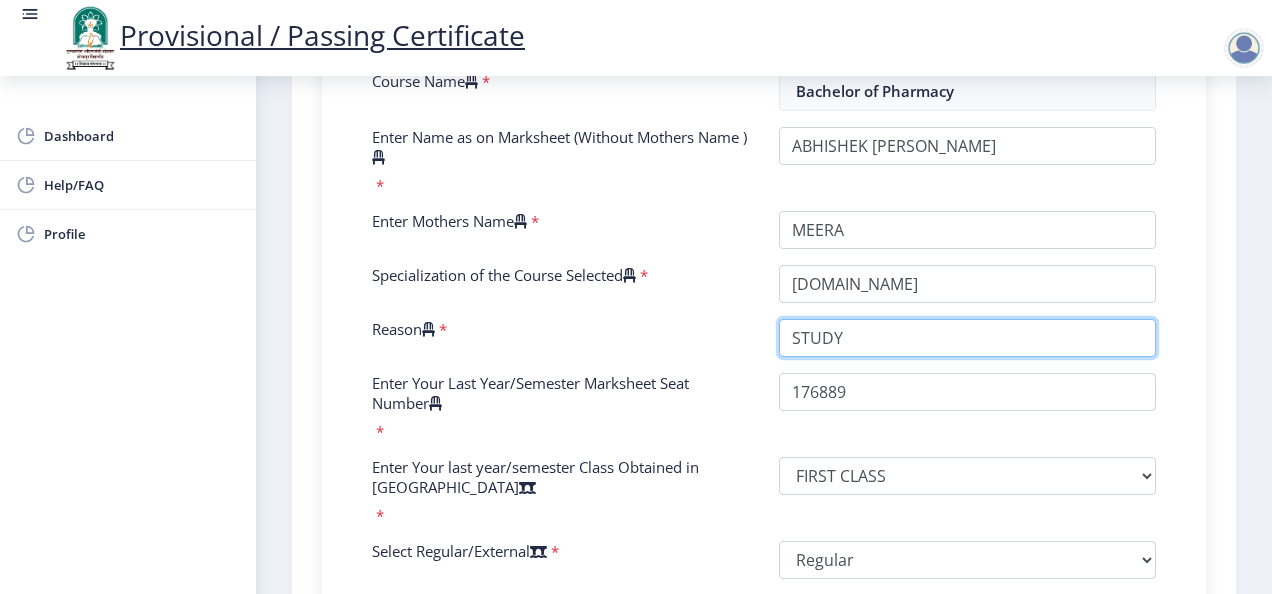 click on "Reason" at bounding box center (967, 338) 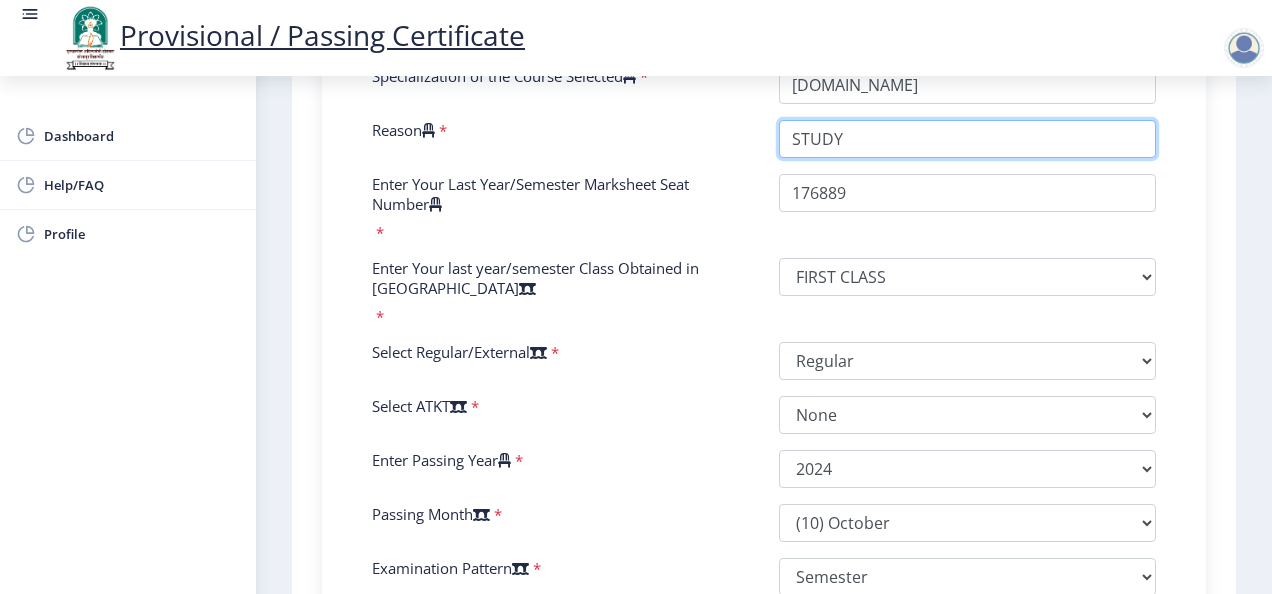 scroll, scrollTop: 817, scrollLeft: 0, axis: vertical 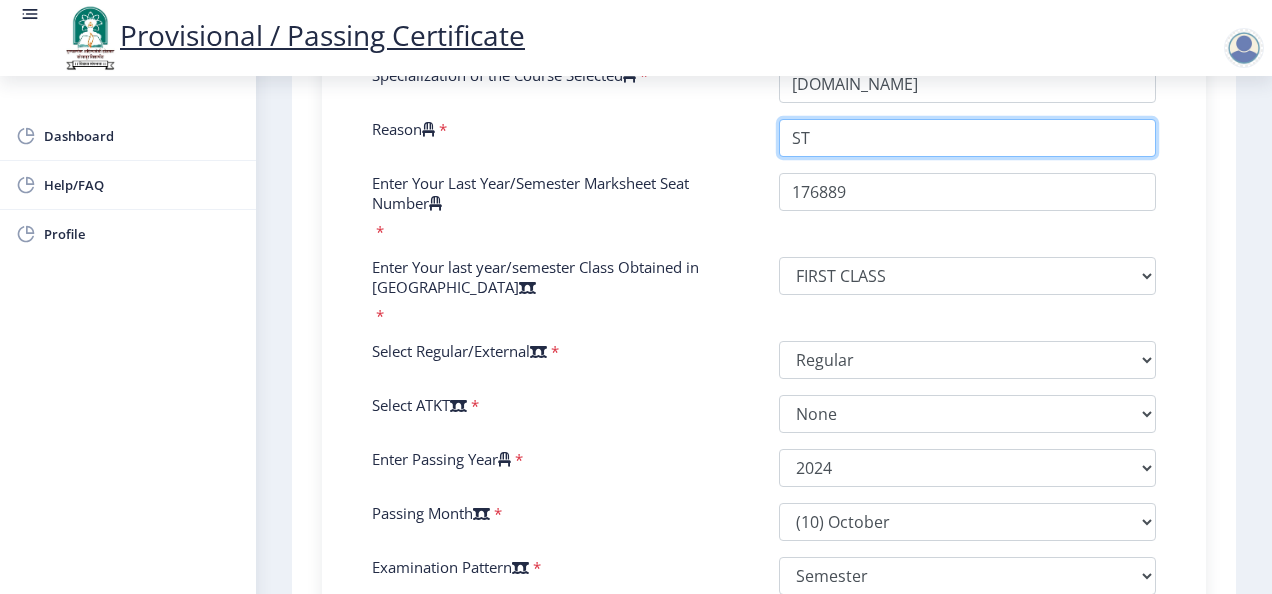 type on "S" 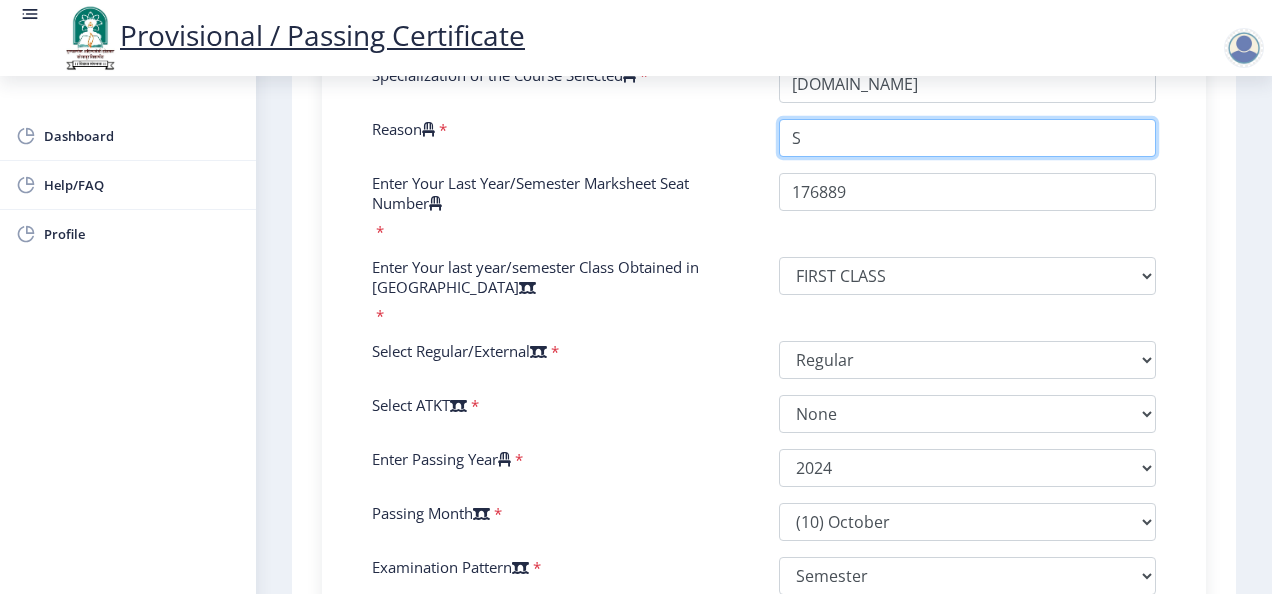 type 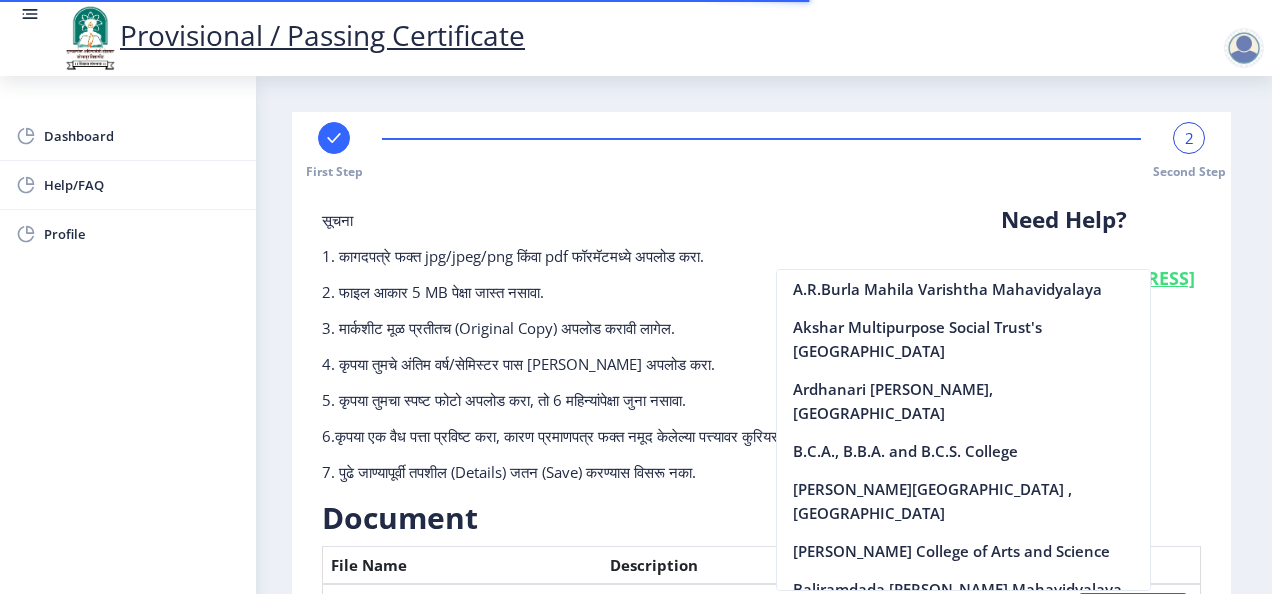 scroll, scrollTop: 0, scrollLeft: 0, axis: both 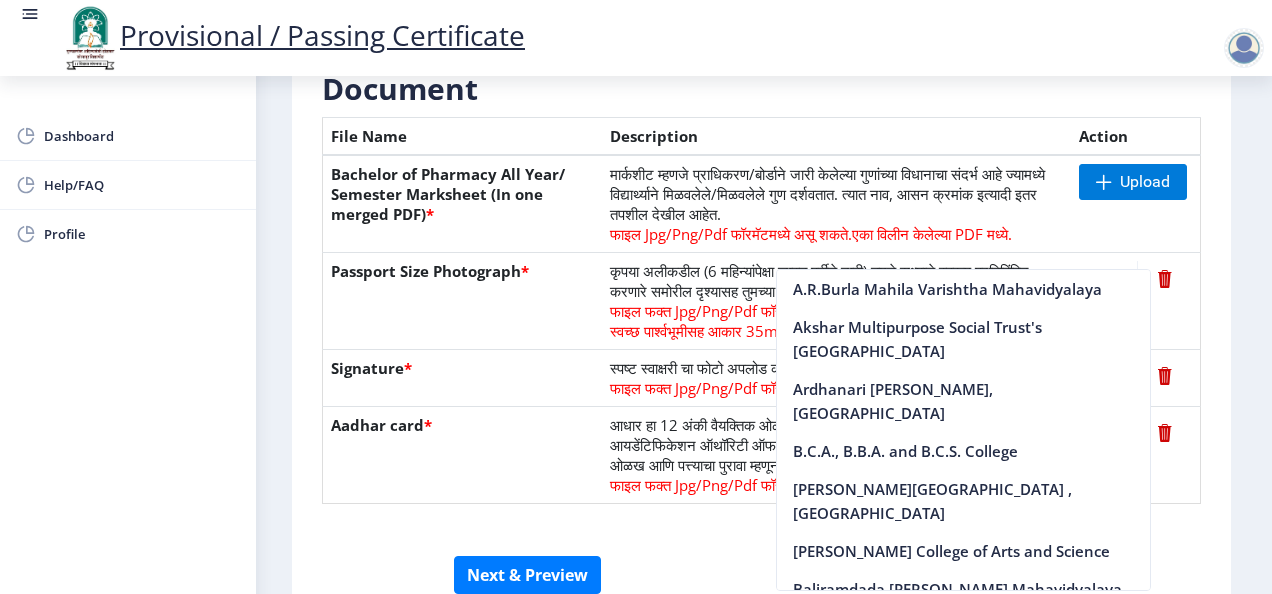 drag, startPoint x: 401, startPoint y: 523, endPoint x: 424, endPoint y: 517, distance: 23.769728 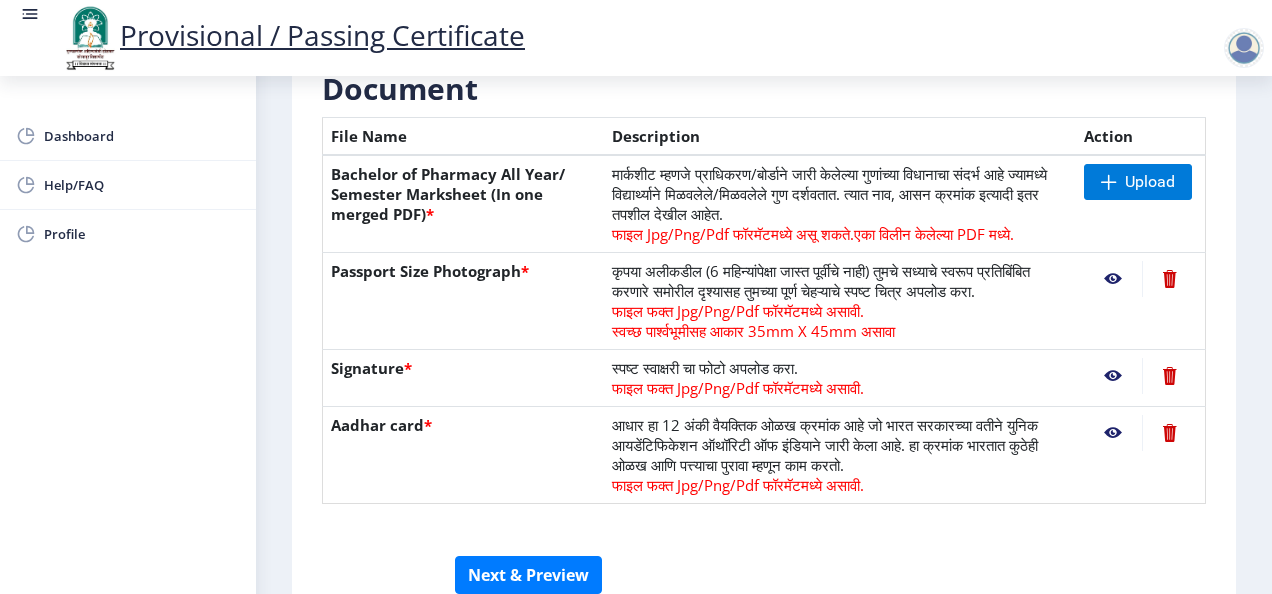 scroll, scrollTop: 586, scrollLeft: 0, axis: vertical 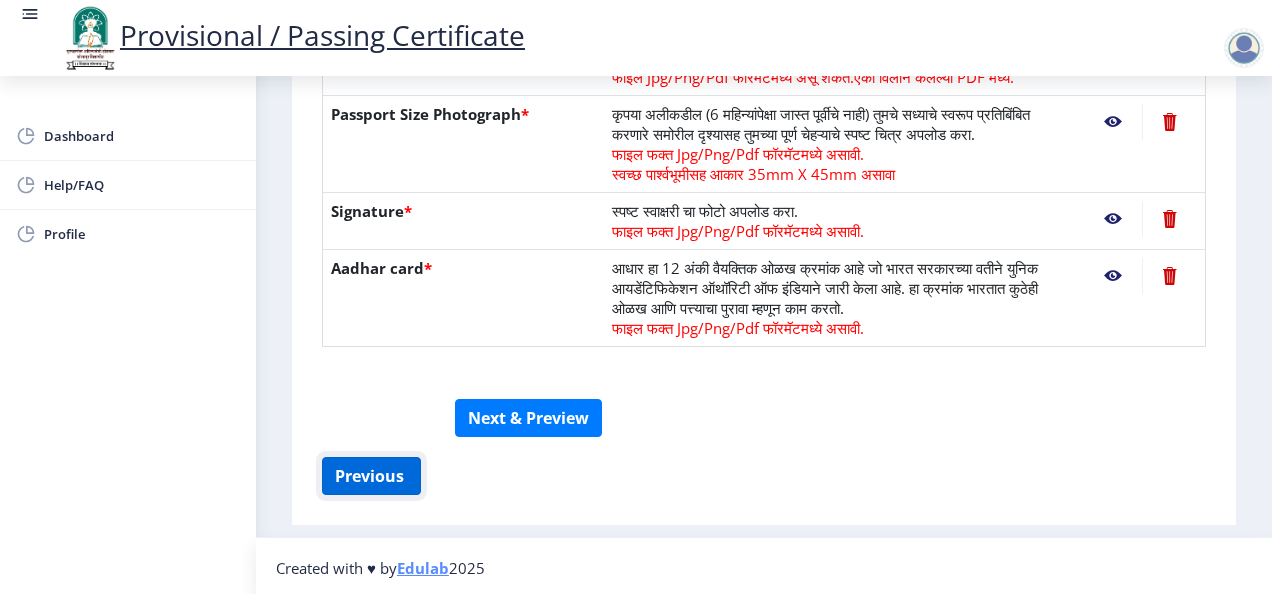 click on "Previous ‍" 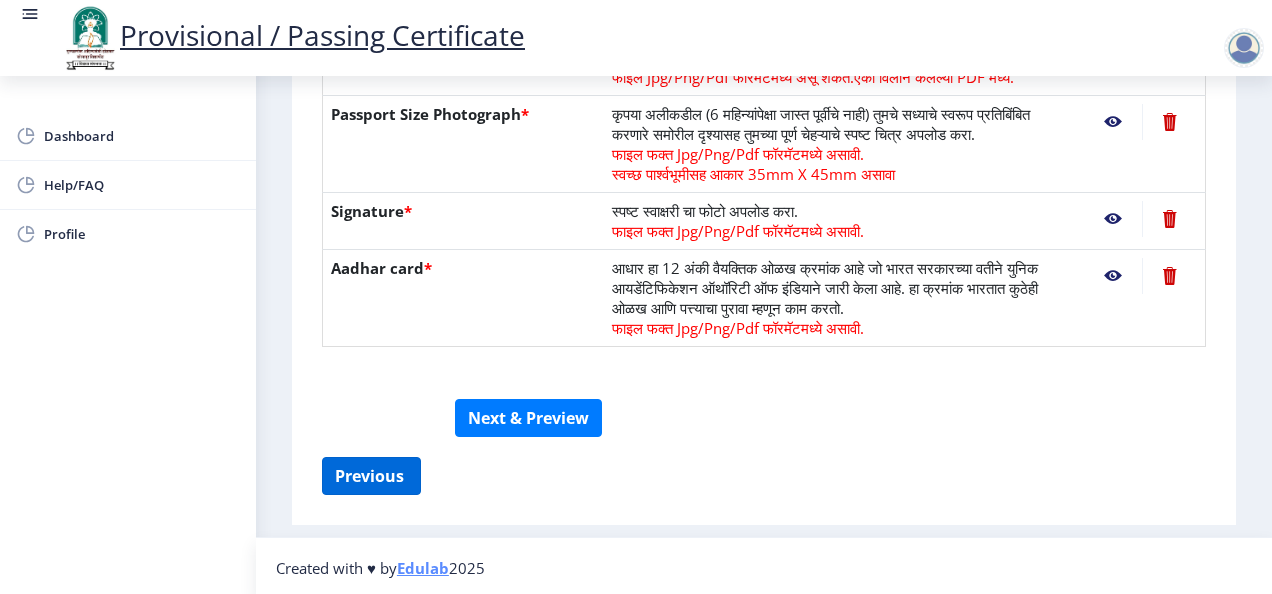 select on "FIRST CLASS" 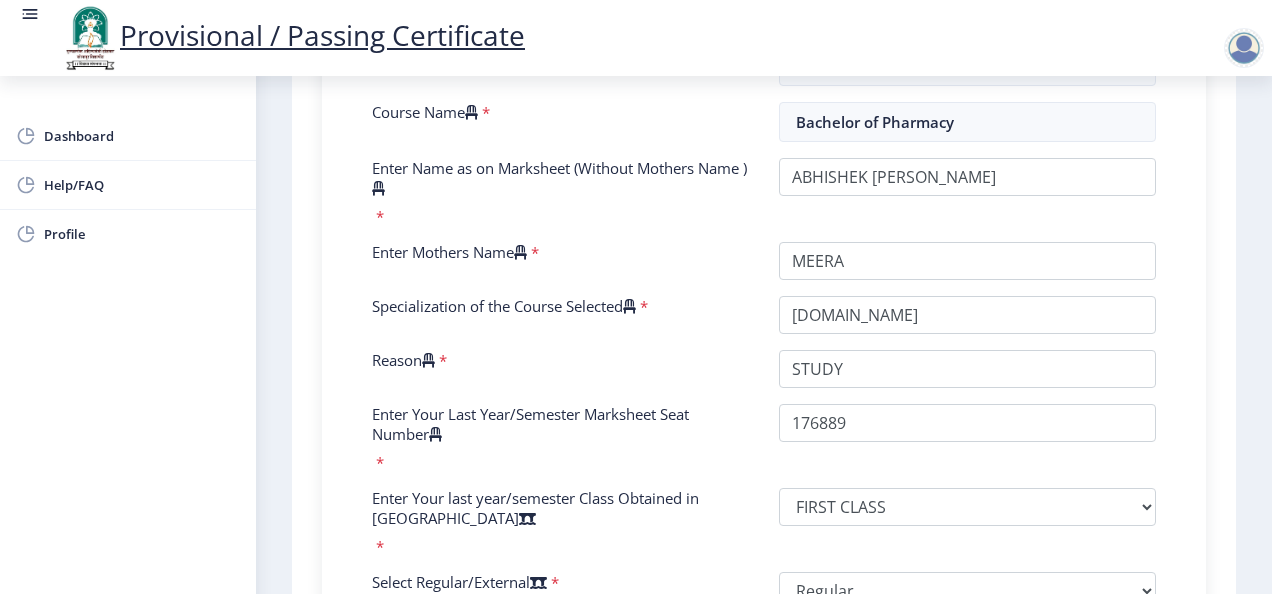 click on "*" at bounding box center [441, 360] 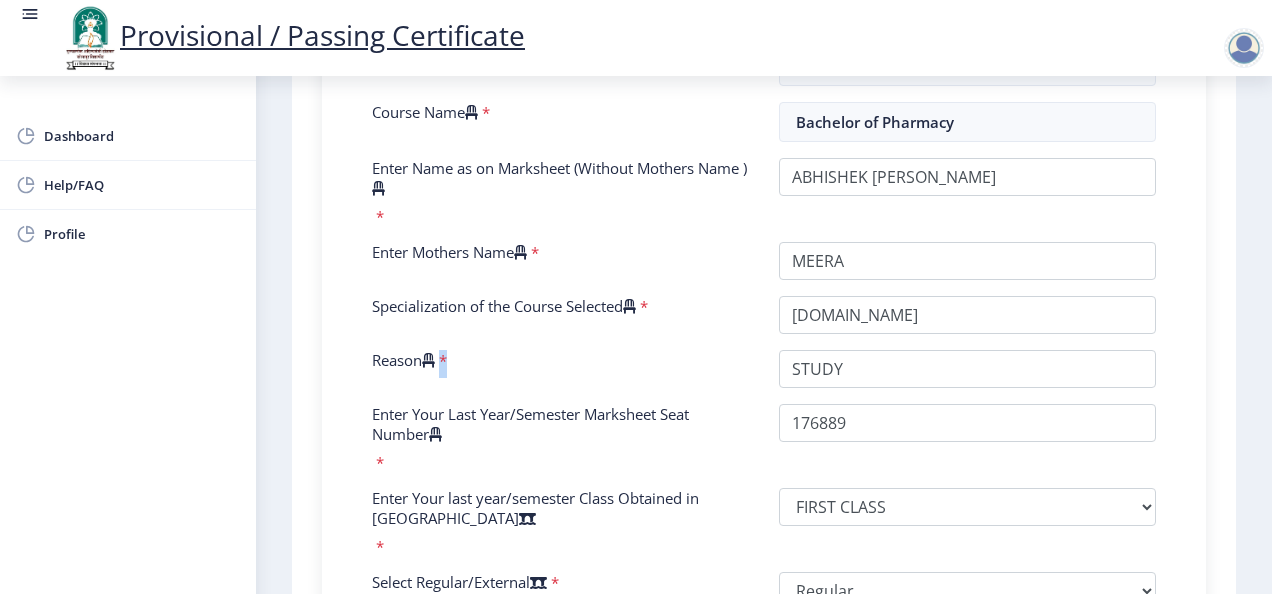 click on "*" at bounding box center (441, 360) 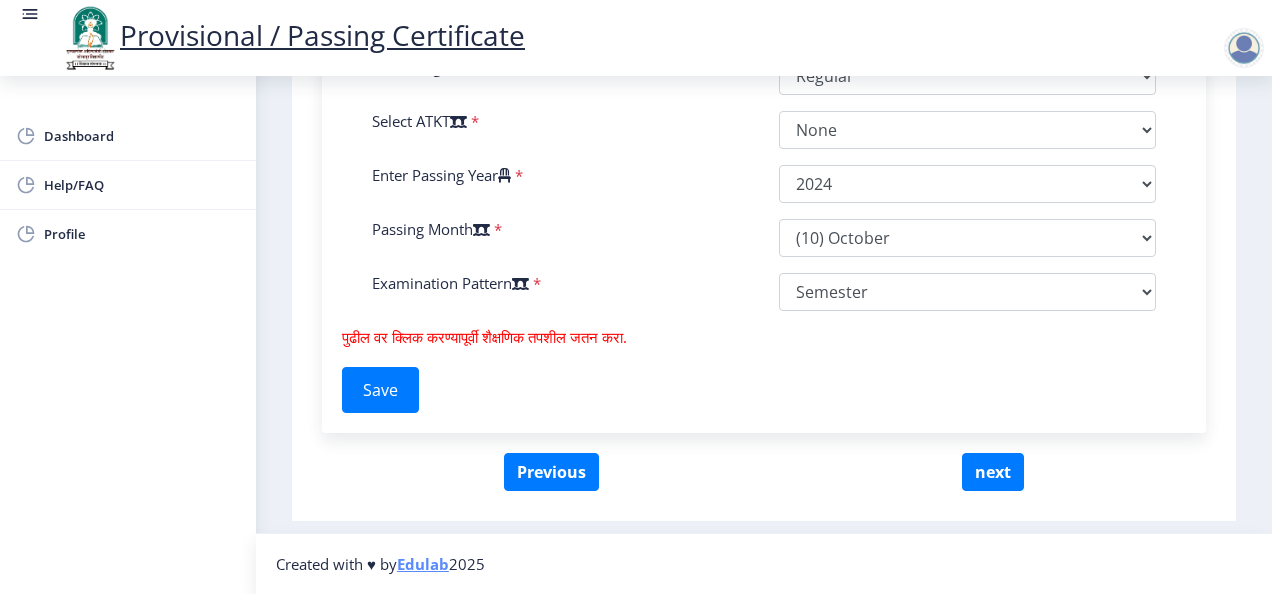 scroll, scrollTop: 1117, scrollLeft: 0, axis: vertical 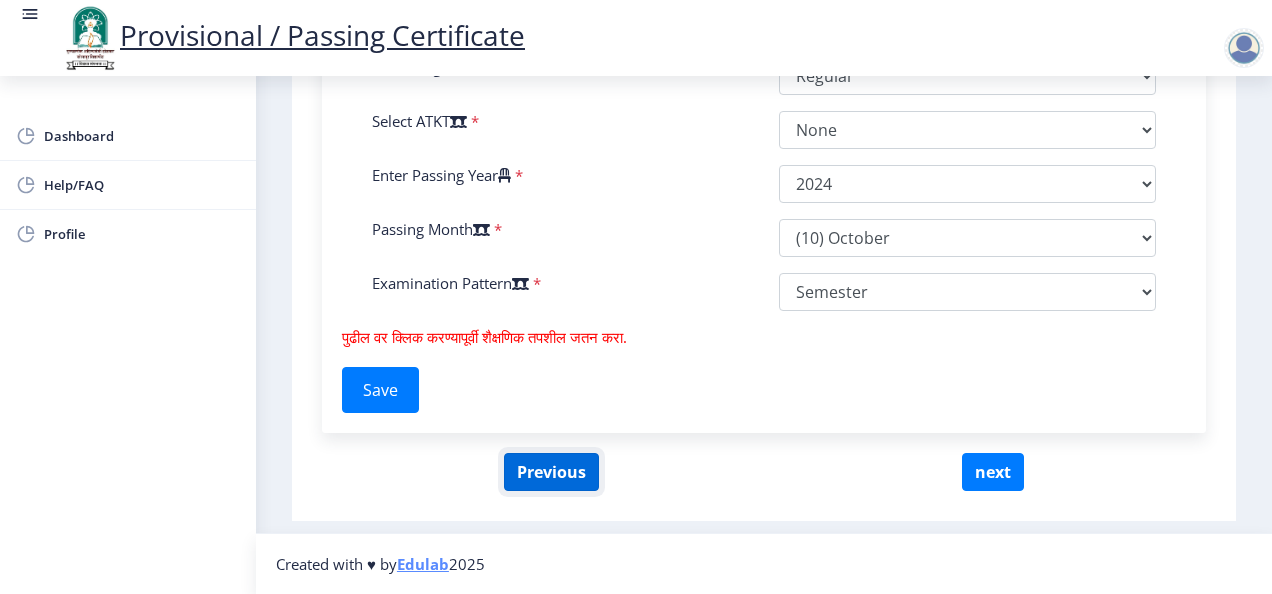 click on "Previous" 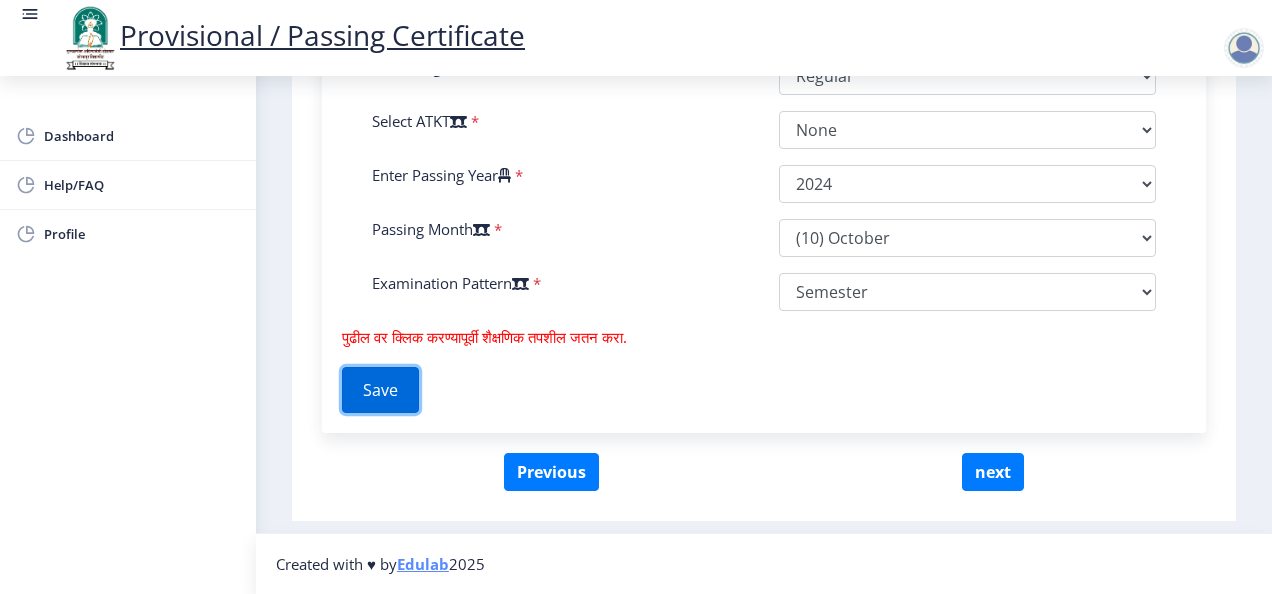 click on "Save" at bounding box center (380, 390) 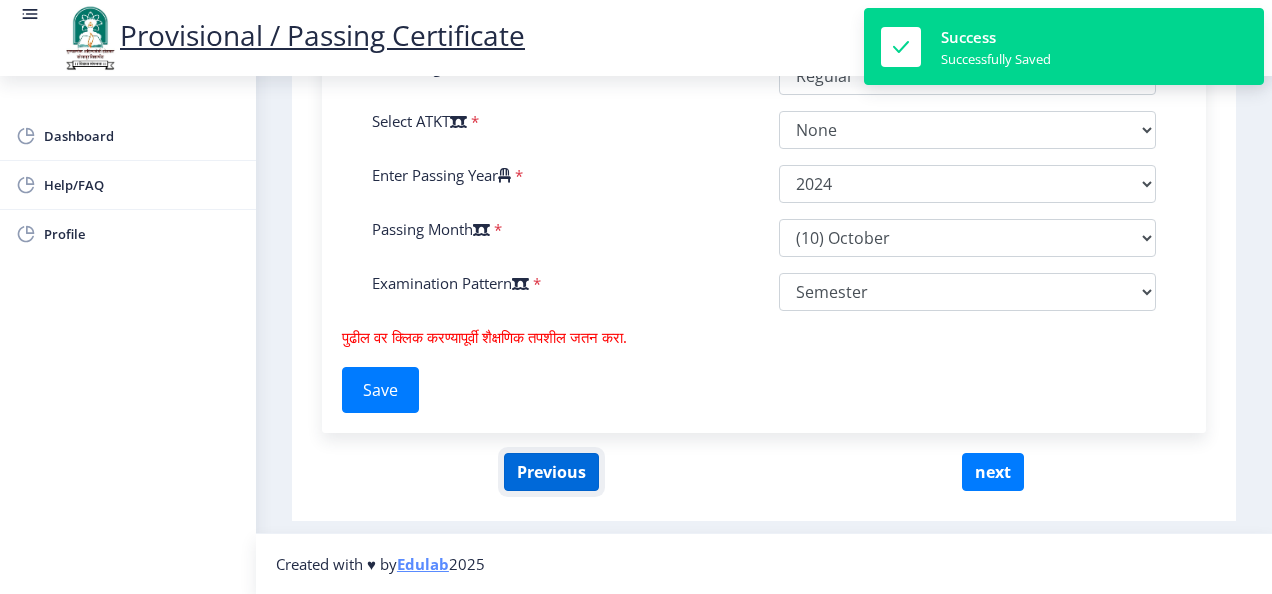 click on "Previous" 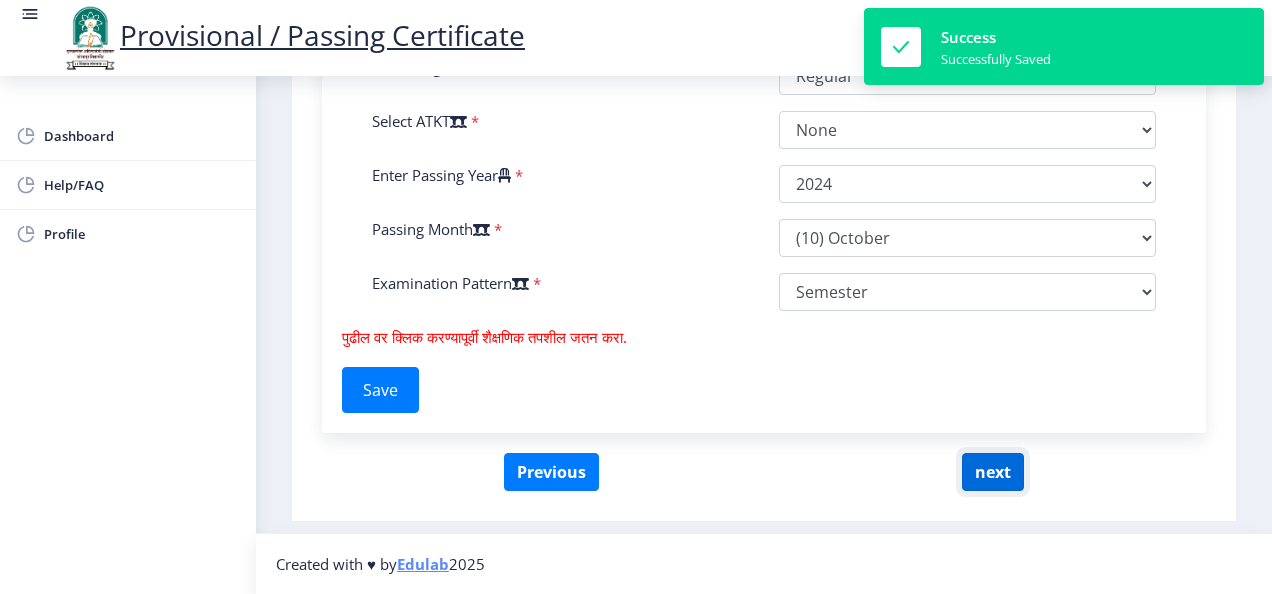 click on "next" 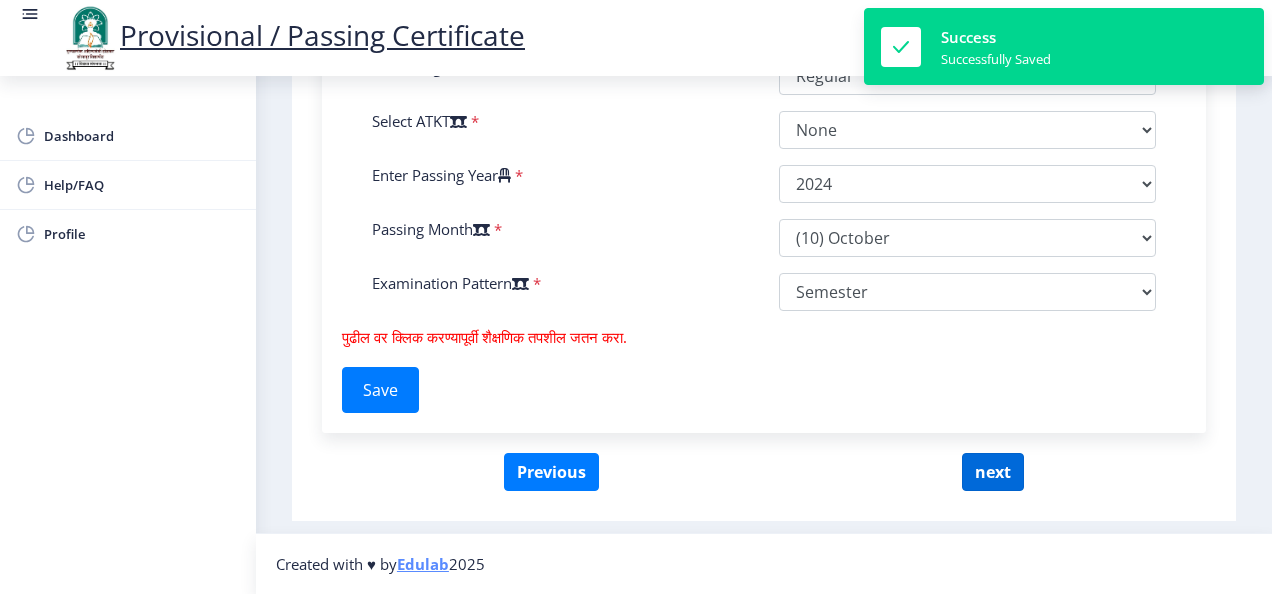 select 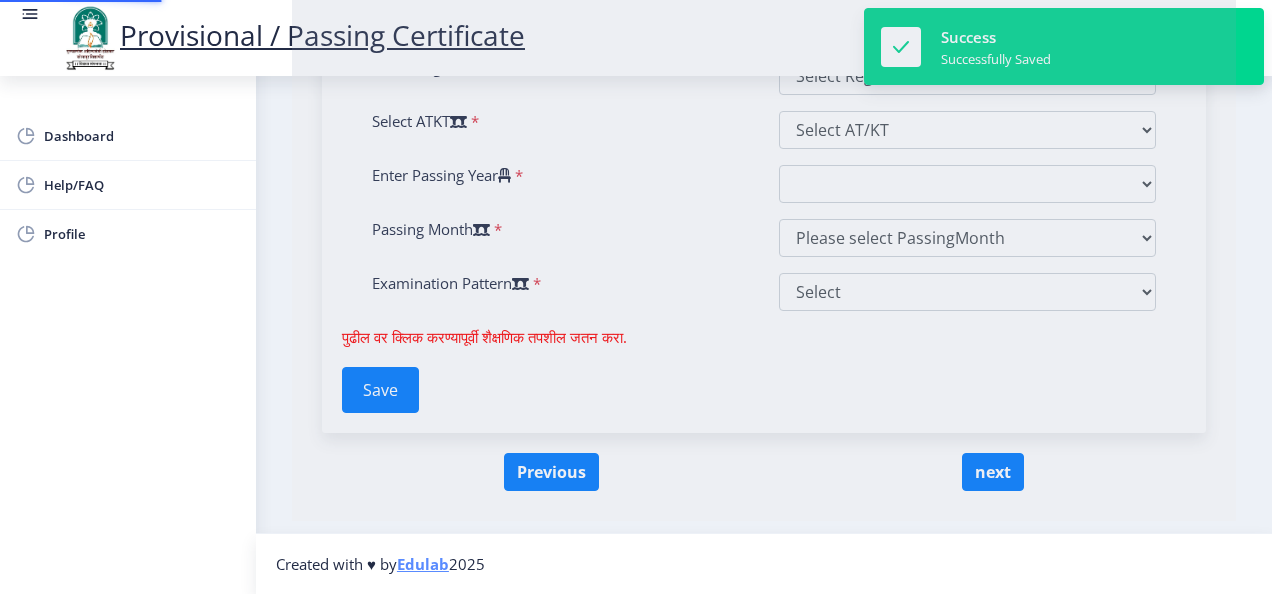 scroll, scrollTop: 0, scrollLeft: 0, axis: both 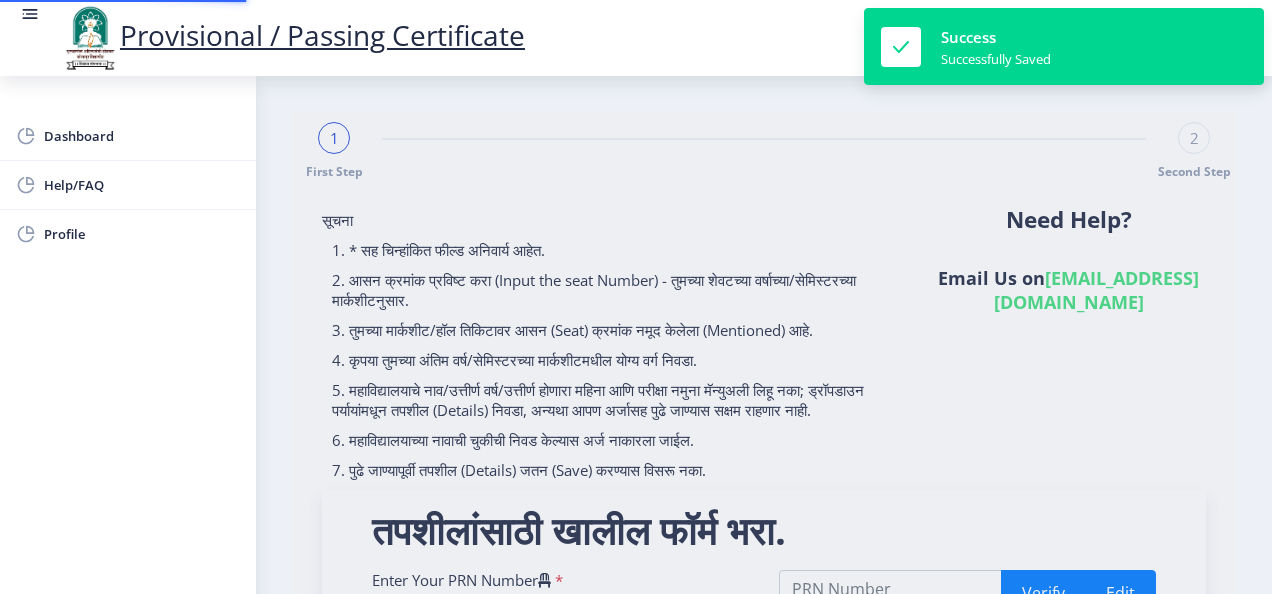 type on "2020032500157707" 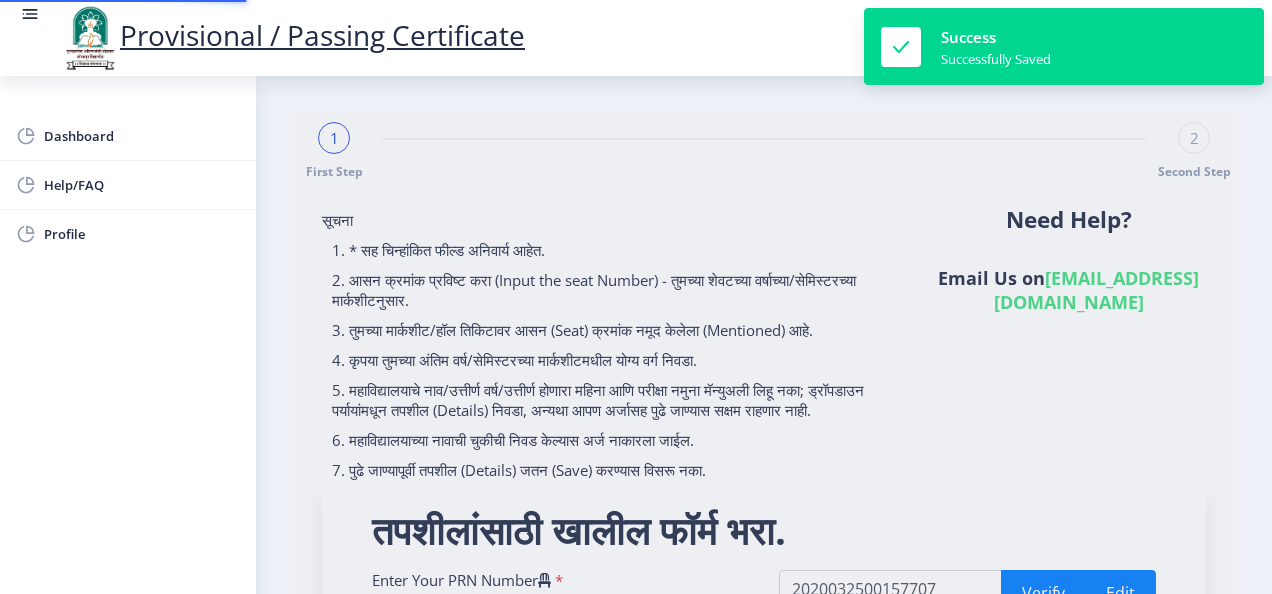 scroll, scrollTop: 429, scrollLeft: 0, axis: vertical 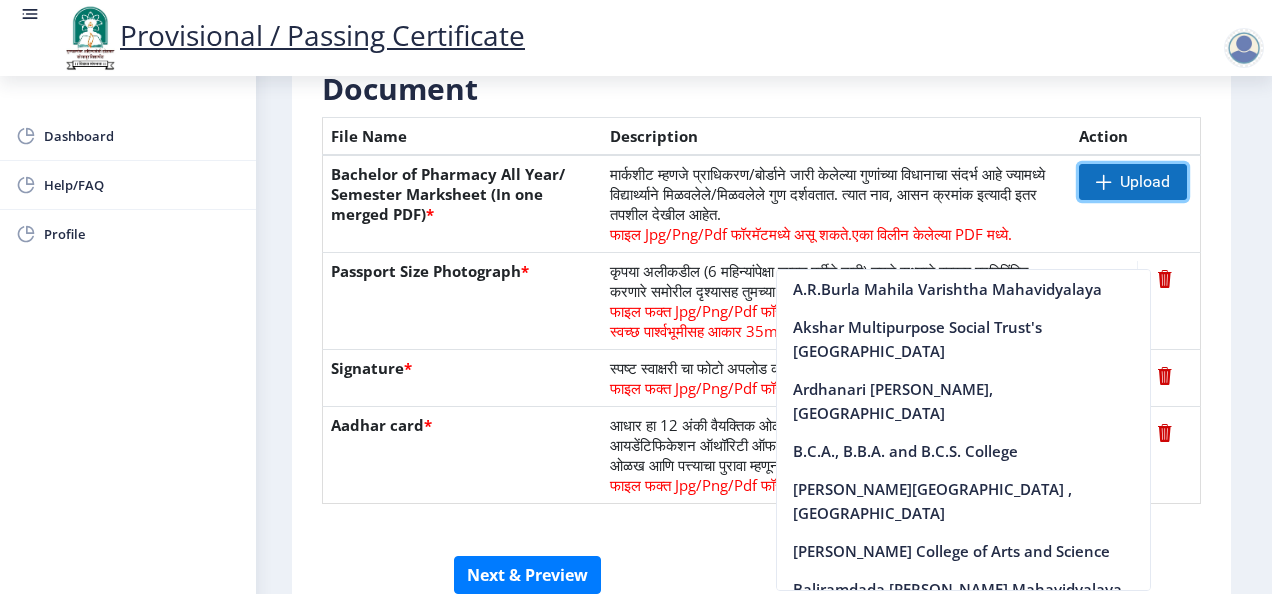 click on "Upload" 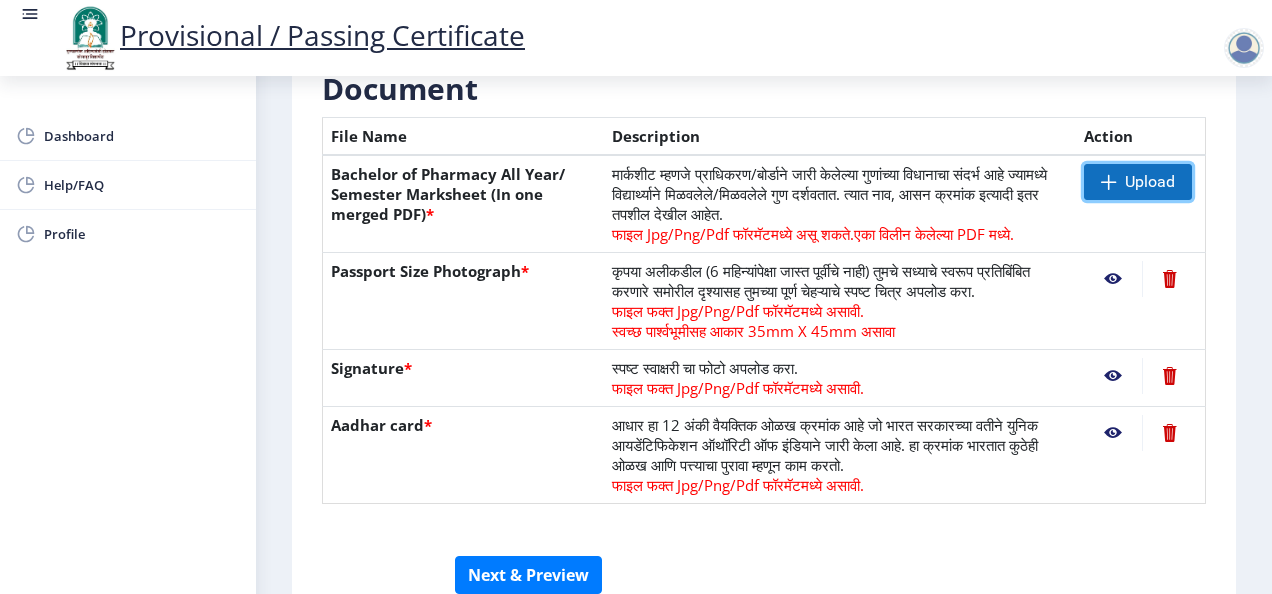 click on "Upload" 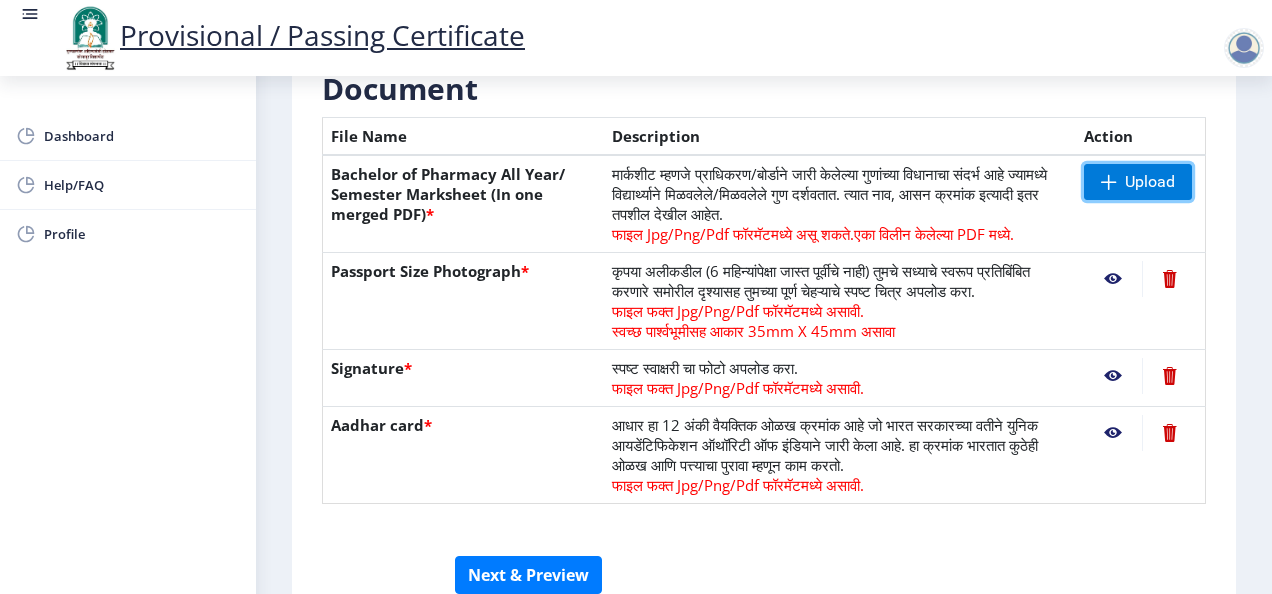 scroll, scrollTop: 586, scrollLeft: 0, axis: vertical 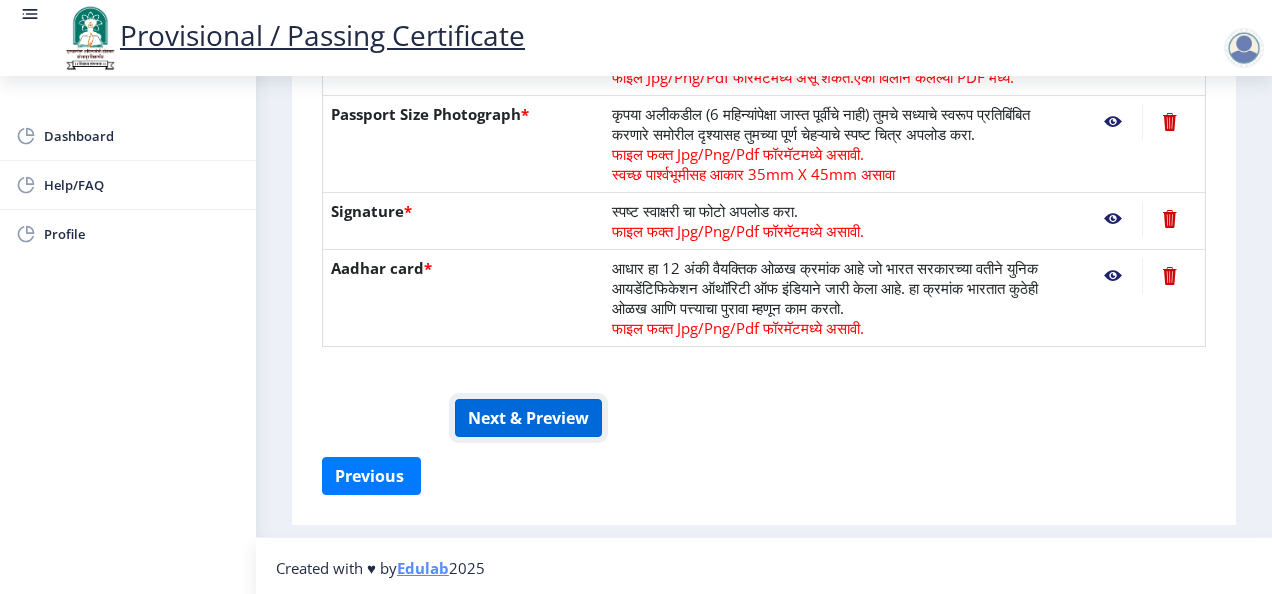 drag, startPoint x: 482, startPoint y: 412, endPoint x: 797, endPoint y: 114, distance: 433.6231 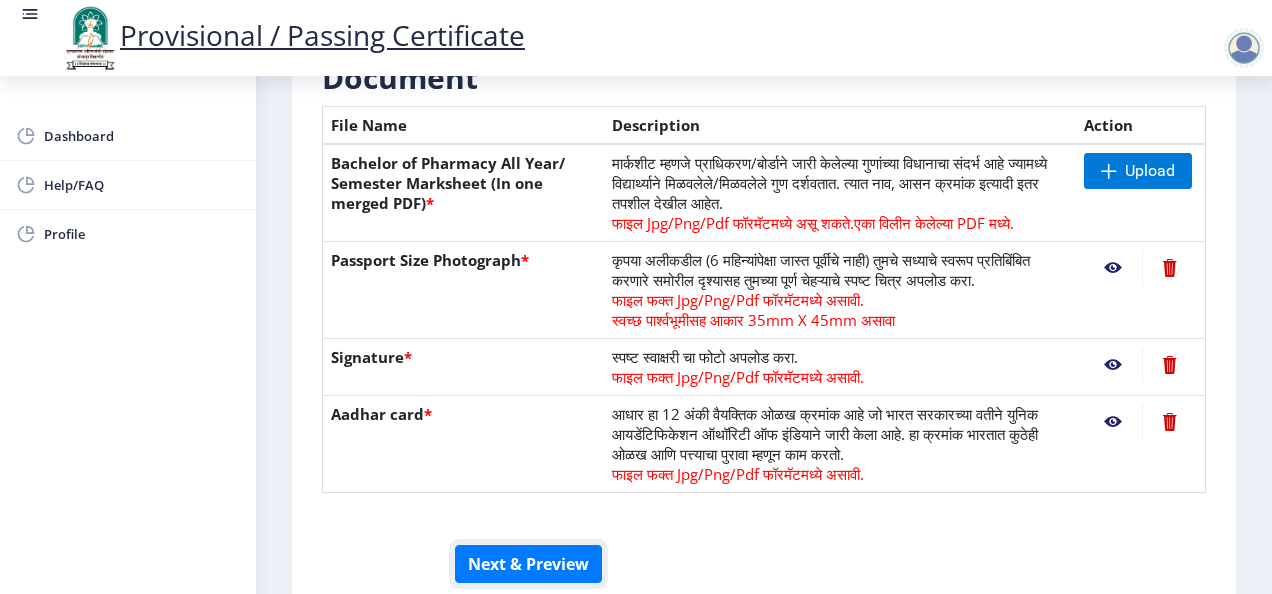 scroll, scrollTop: 286, scrollLeft: 0, axis: vertical 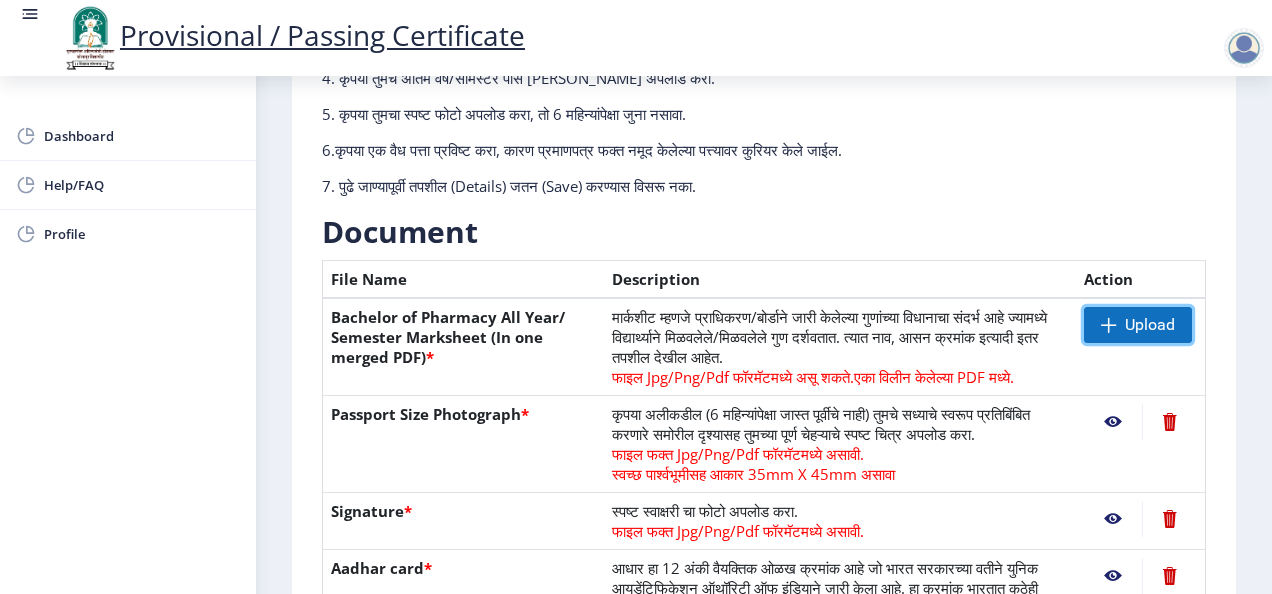 click on "Upload" 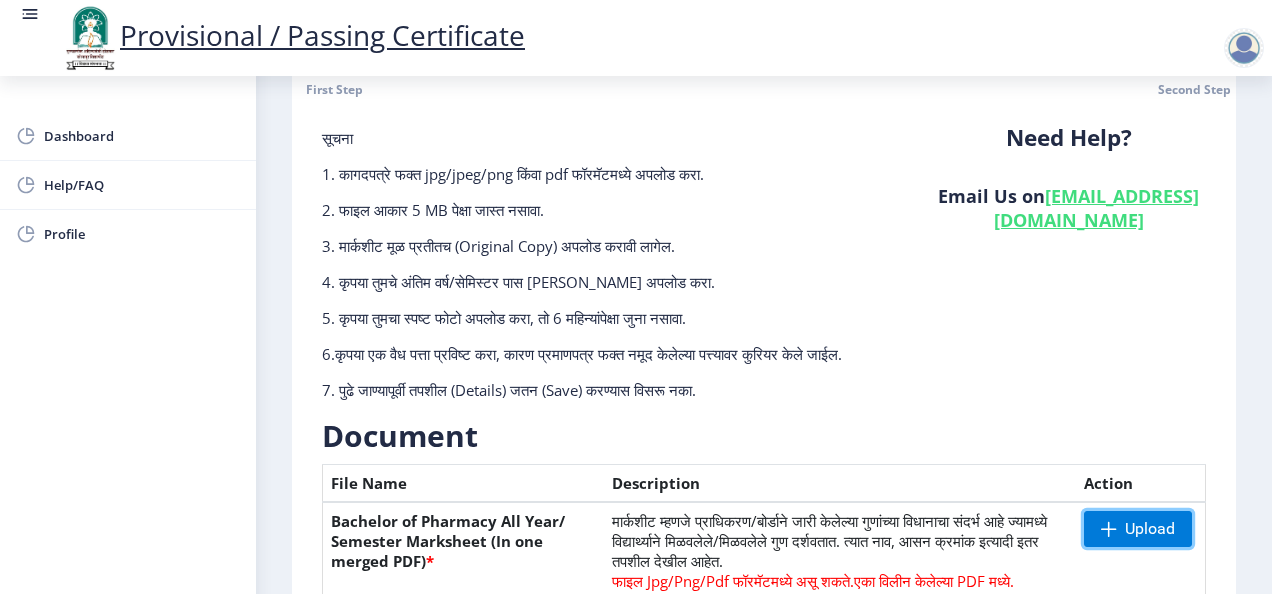 scroll, scrollTop: 100, scrollLeft: 0, axis: vertical 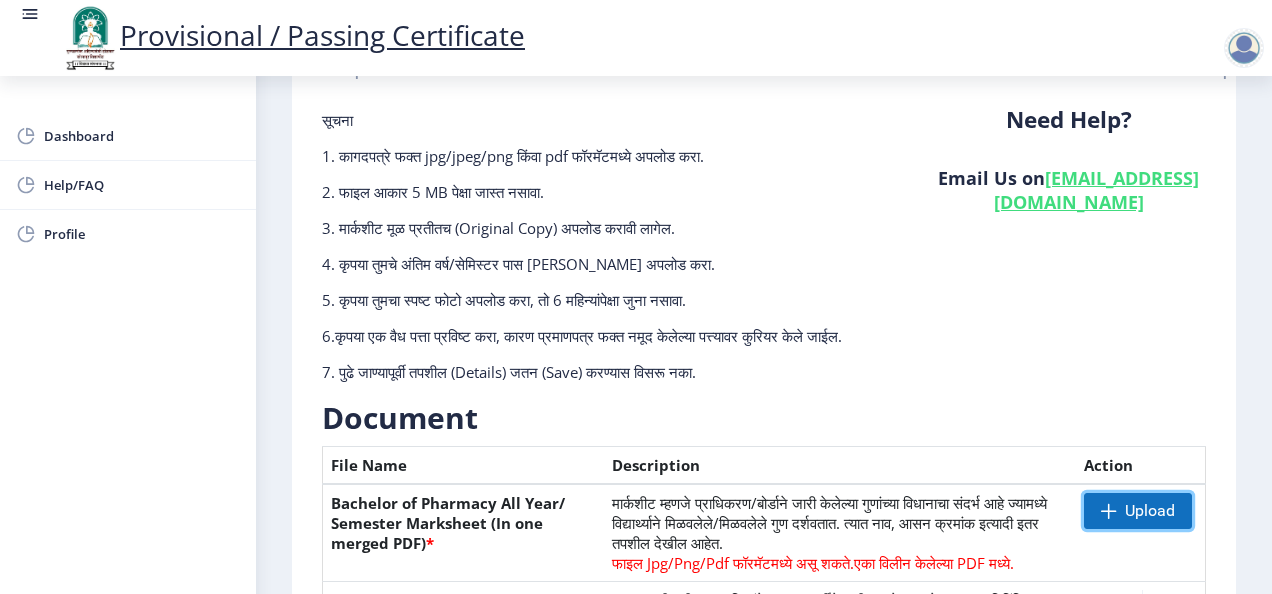 click on "Upload" 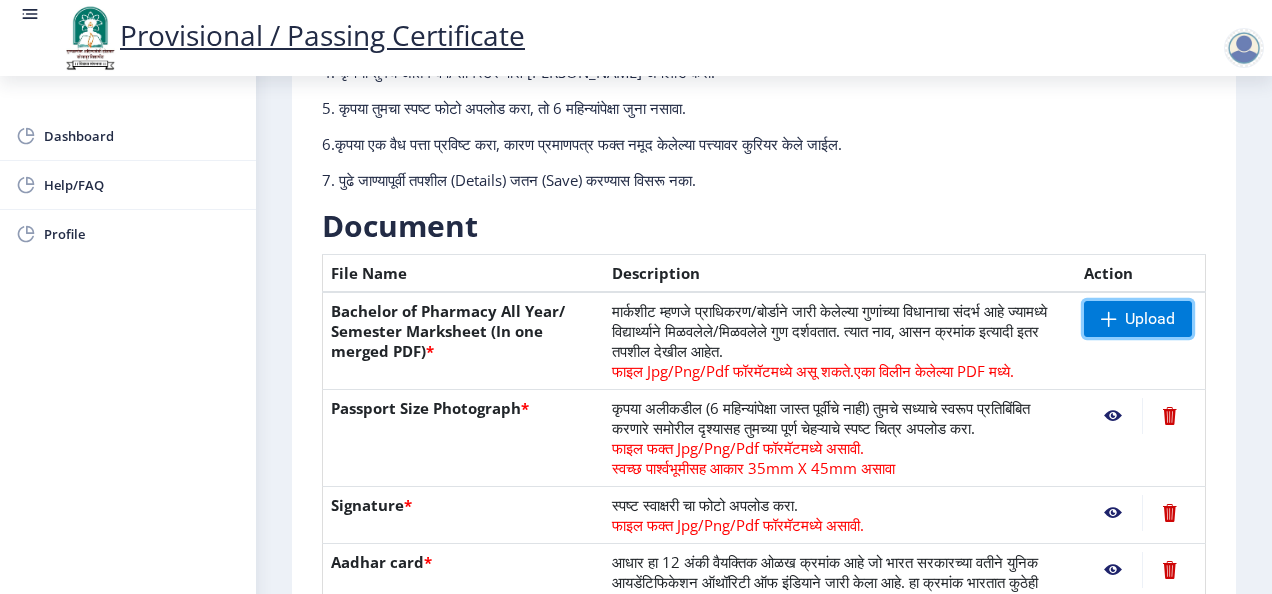 scroll, scrollTop: 300, scrollLeft: 0, axis: vertical 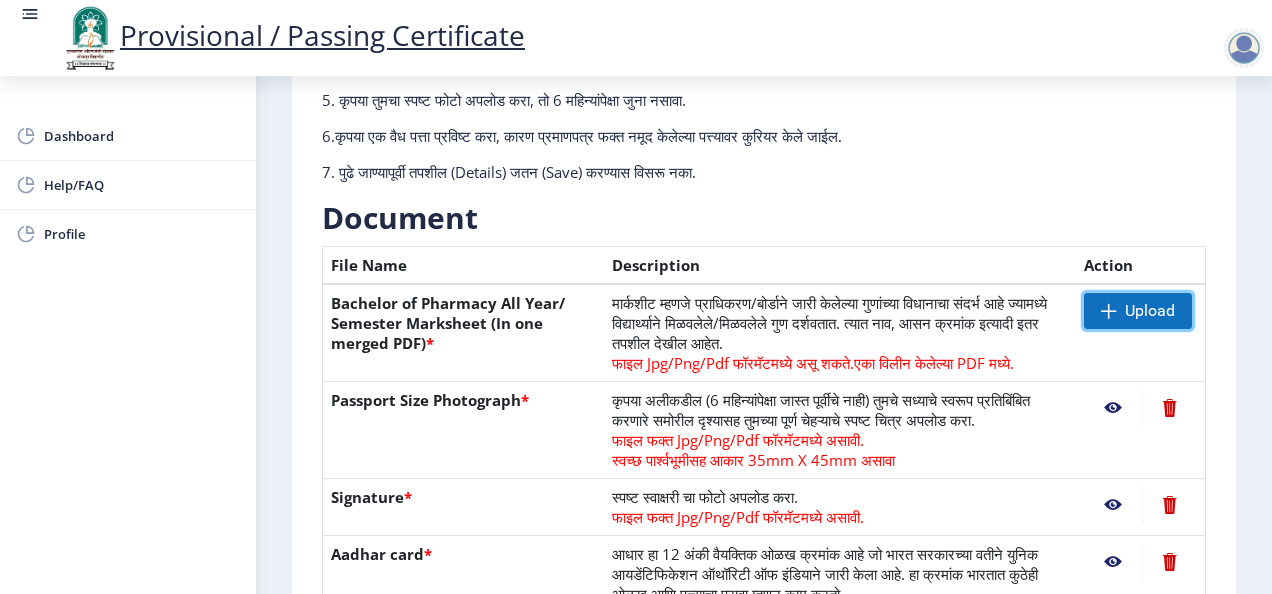 click on "Upload" 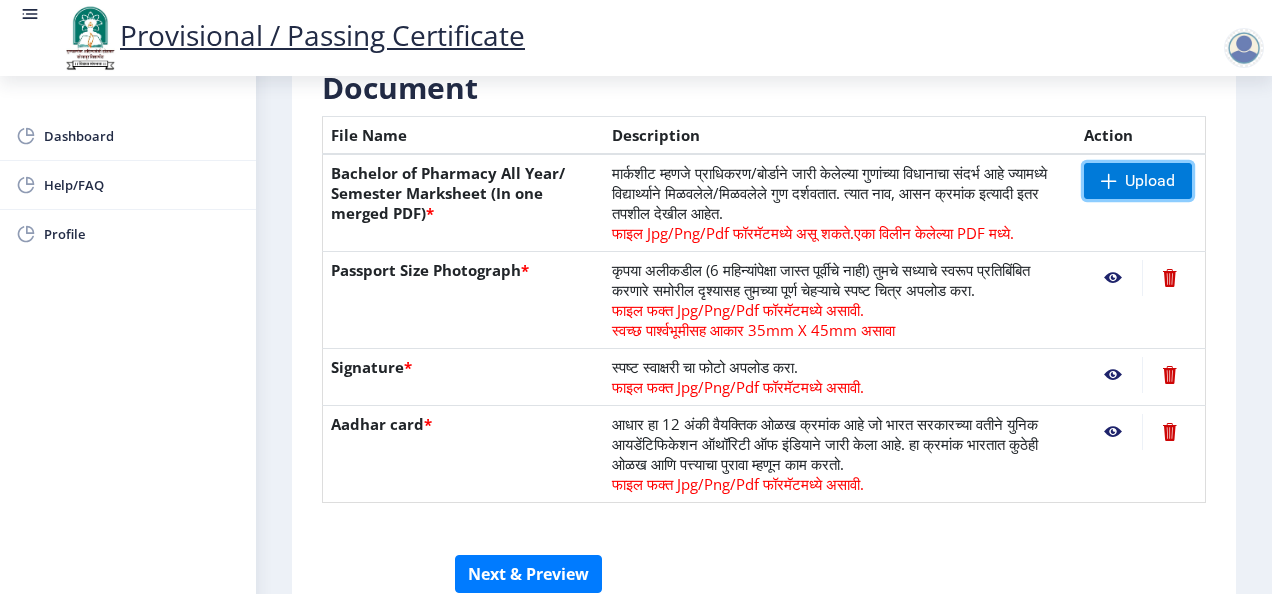 scroll, scrollTop: 386, scrollLeft: 0, axis: vertical 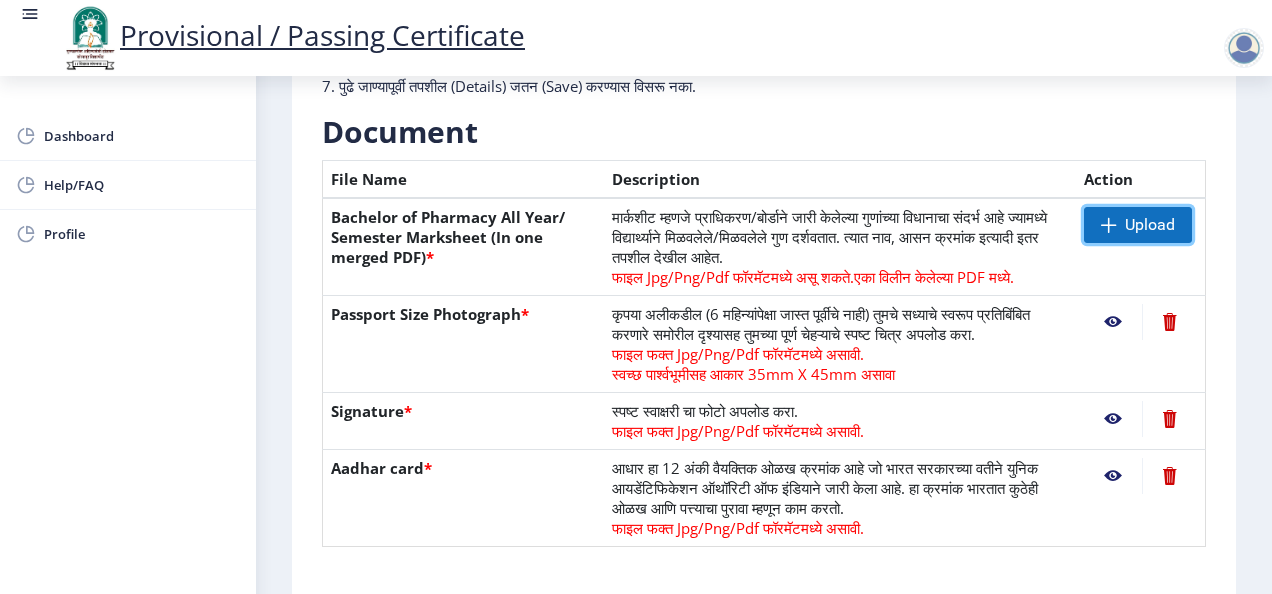 click on "Upload" 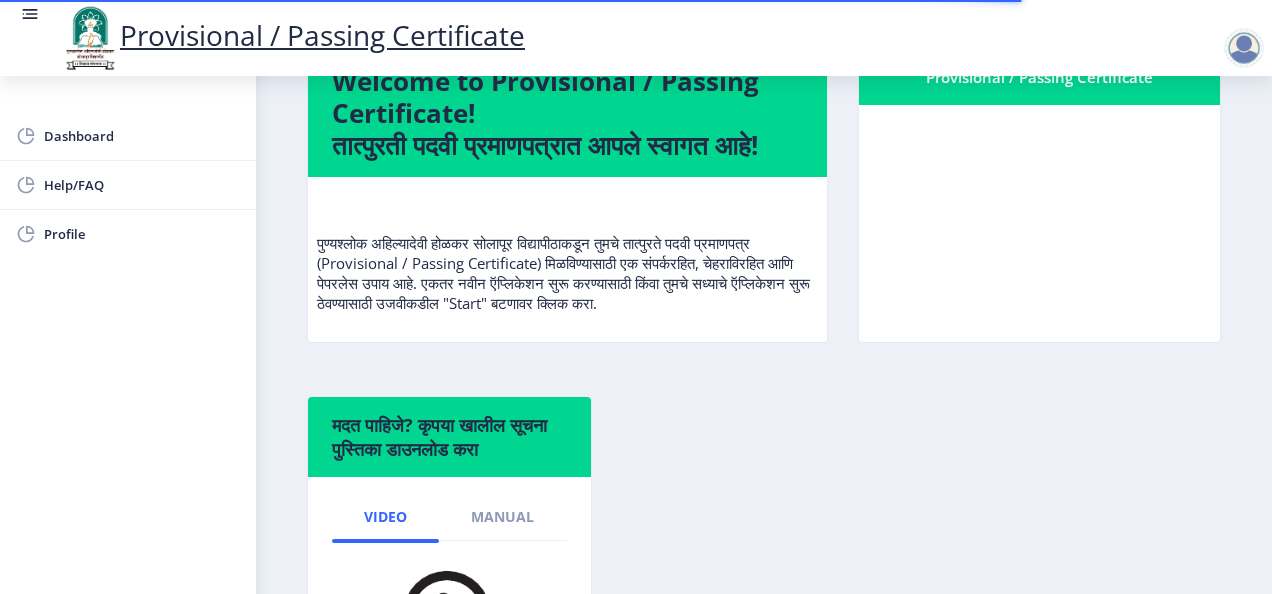 scroll, scrollTop: 349, scrollLeft: 0, axis: vertical 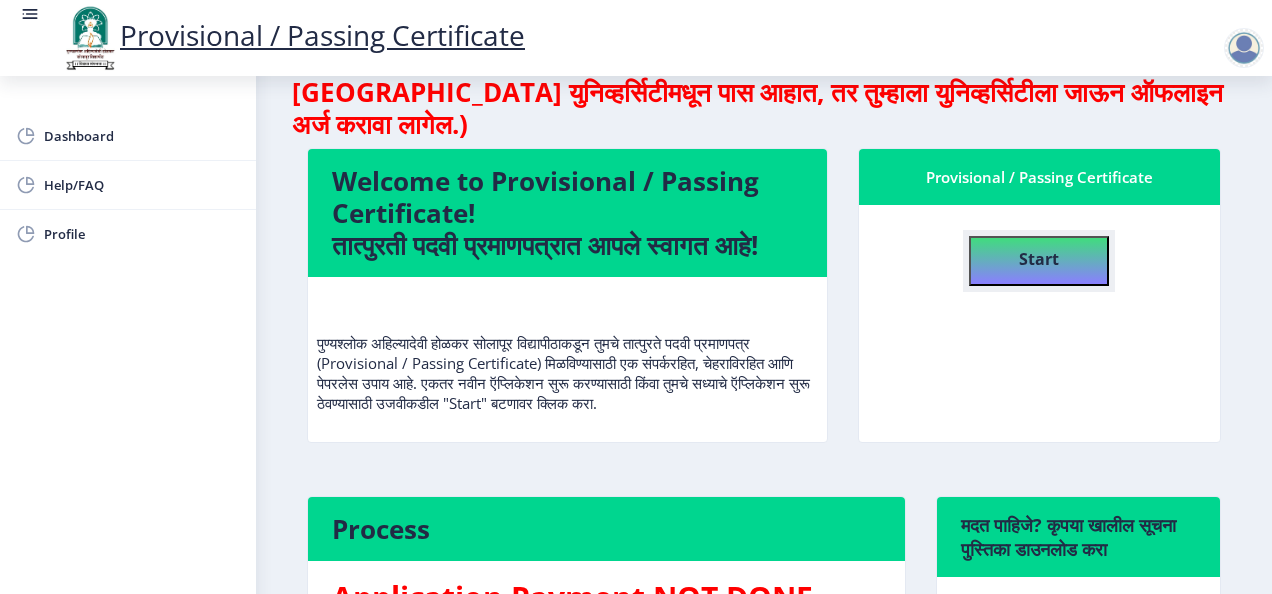 click on "Start" 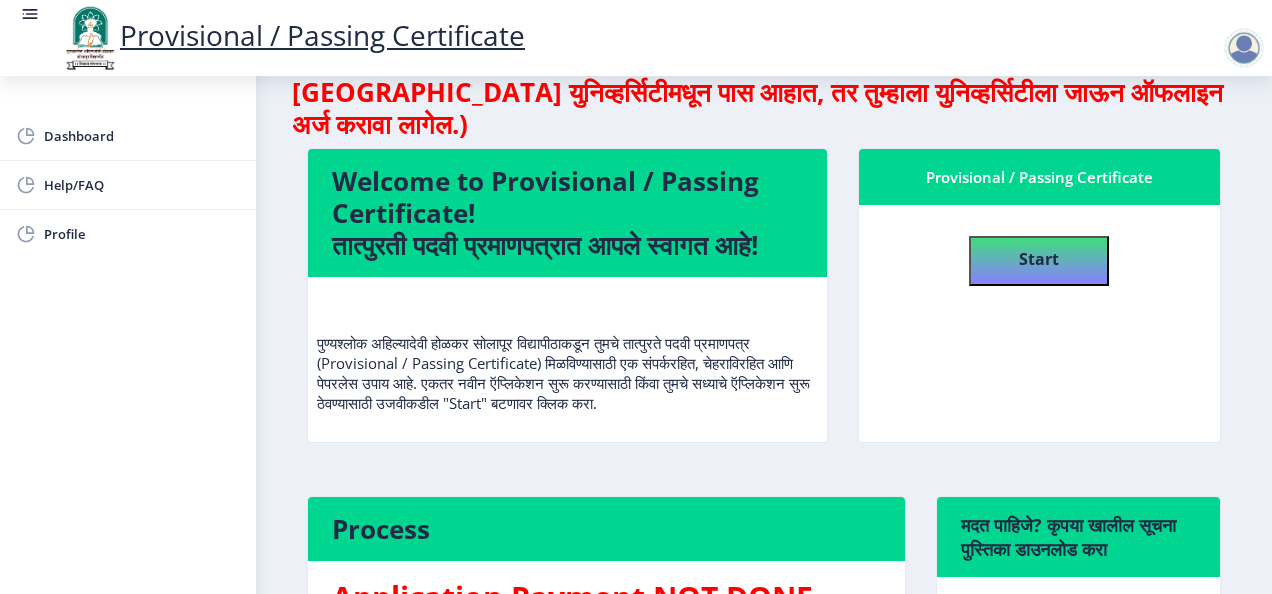 select 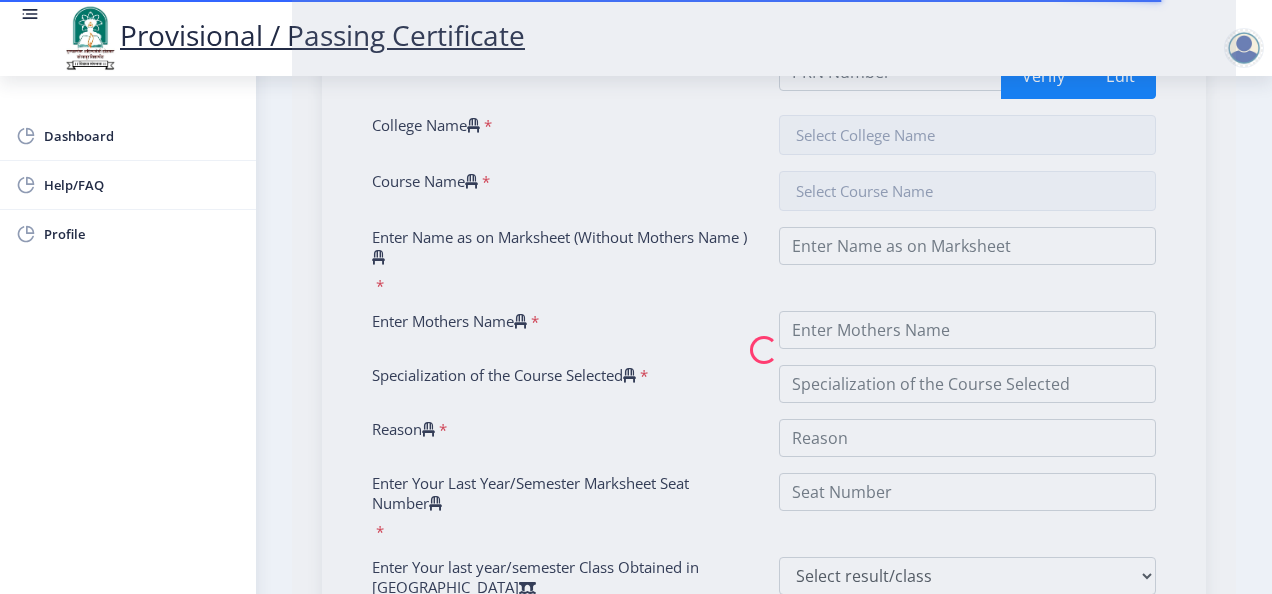 scroll, scrollTop: 417, scrollLeft: 0, axis: vertical 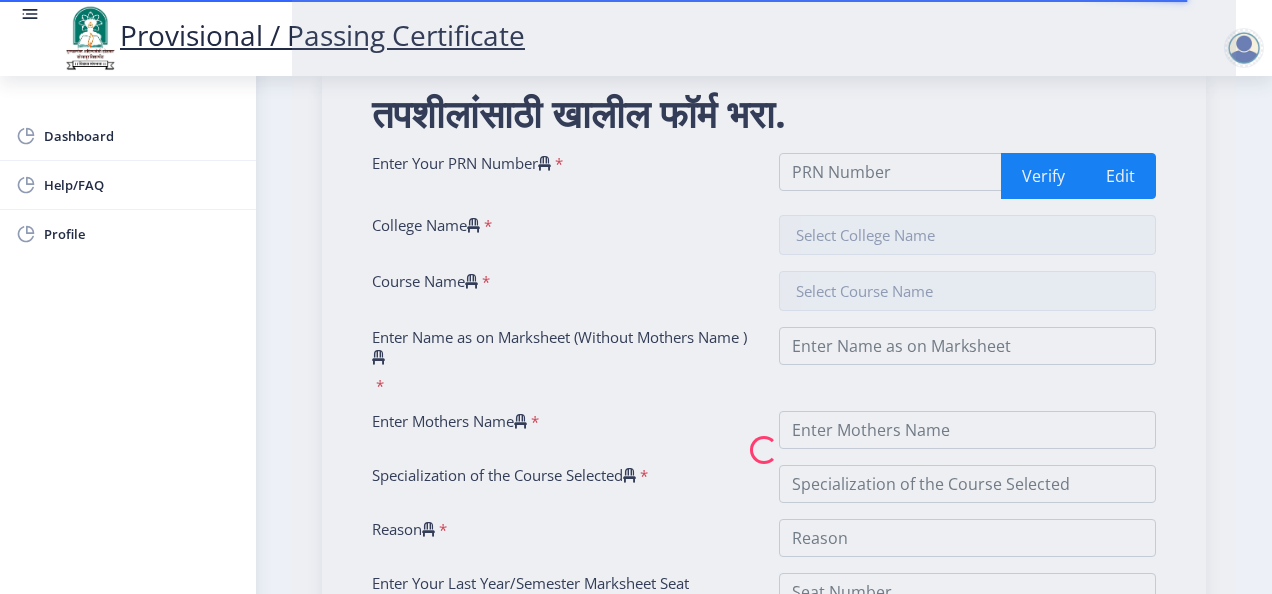 click 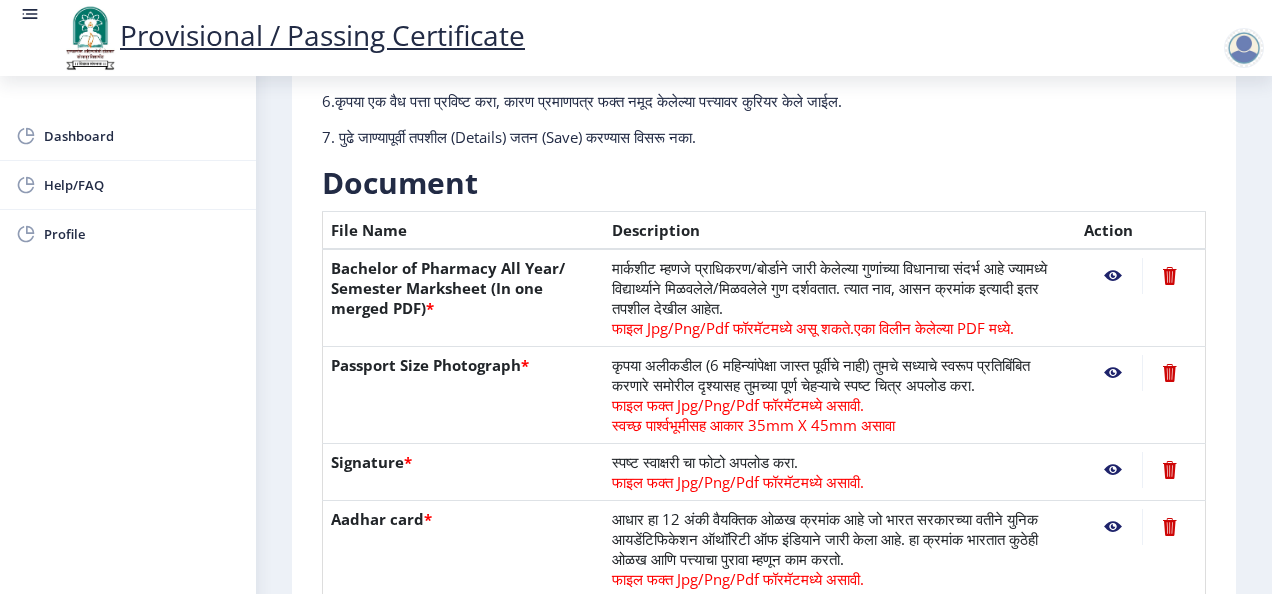 scroll, scrollTop: 186, scrollLeft: 0, axis: vertical 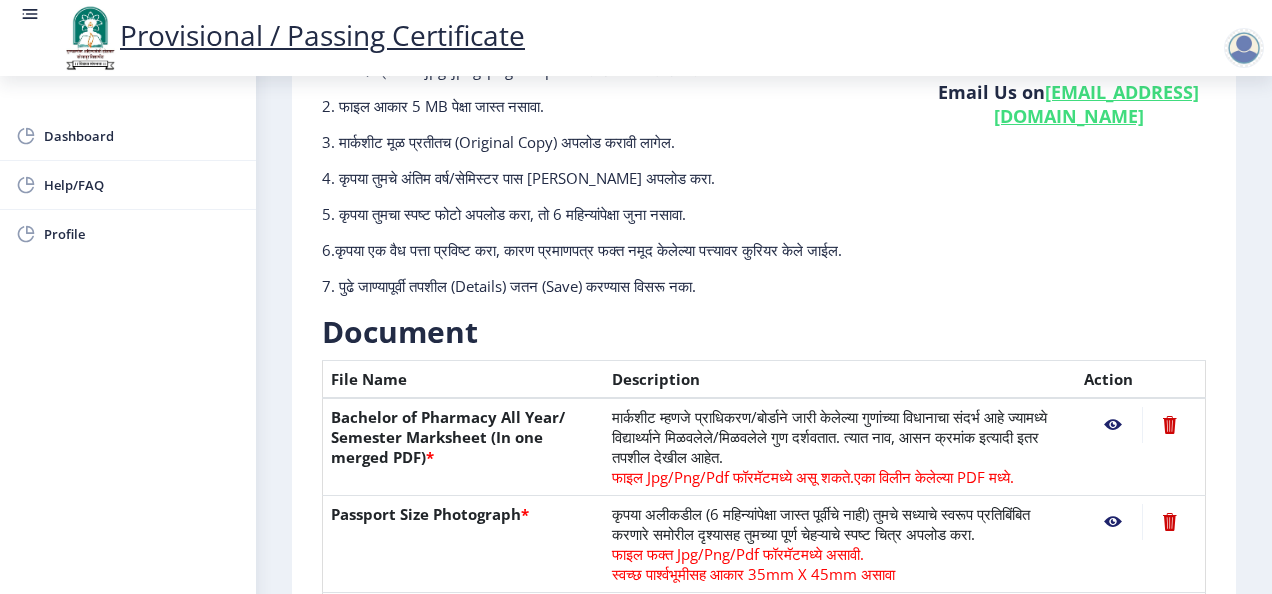 click 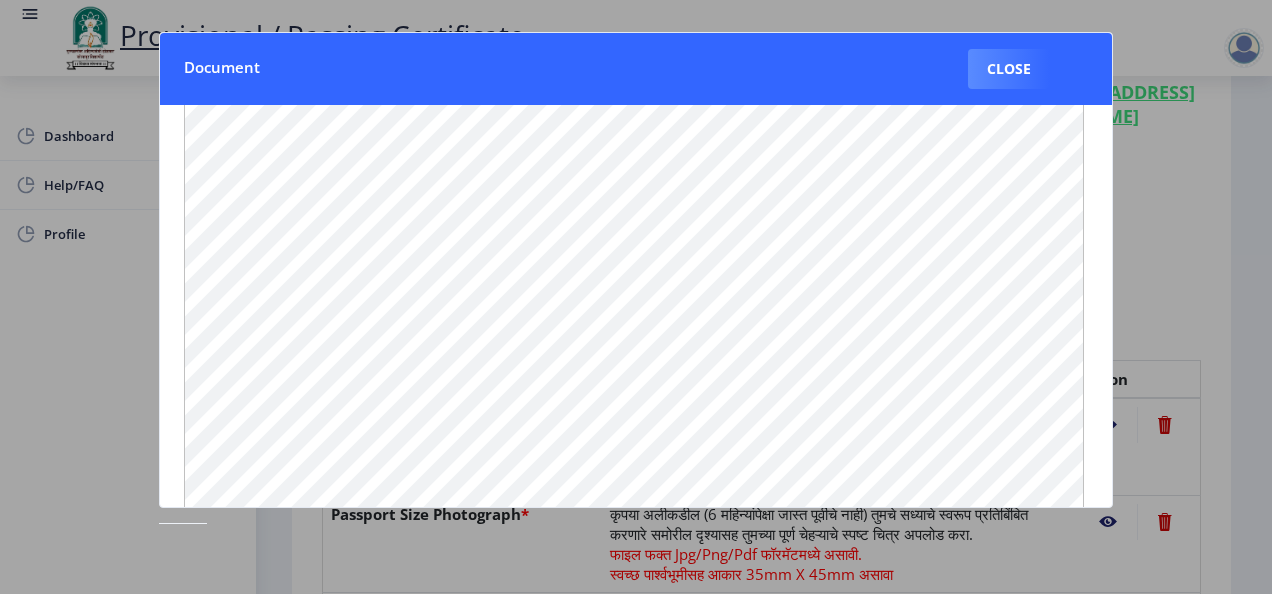 scroll, scrollTop: 0, scrollLeft: 0, axis: both 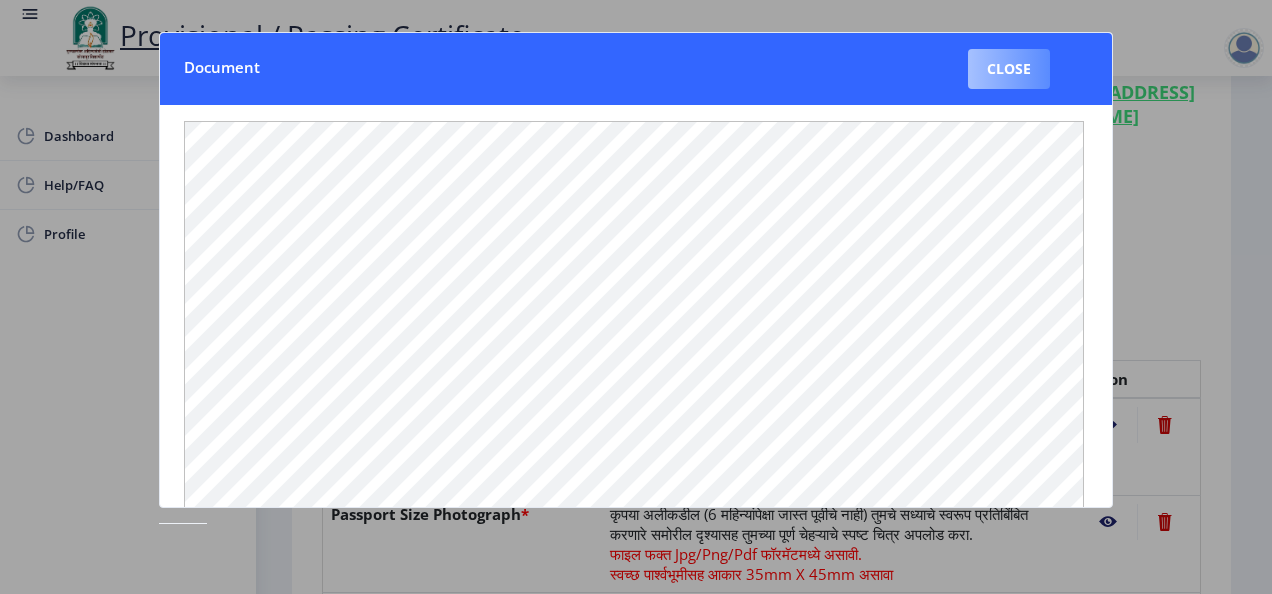 click on "Close" at bounding box center [1009, 69] 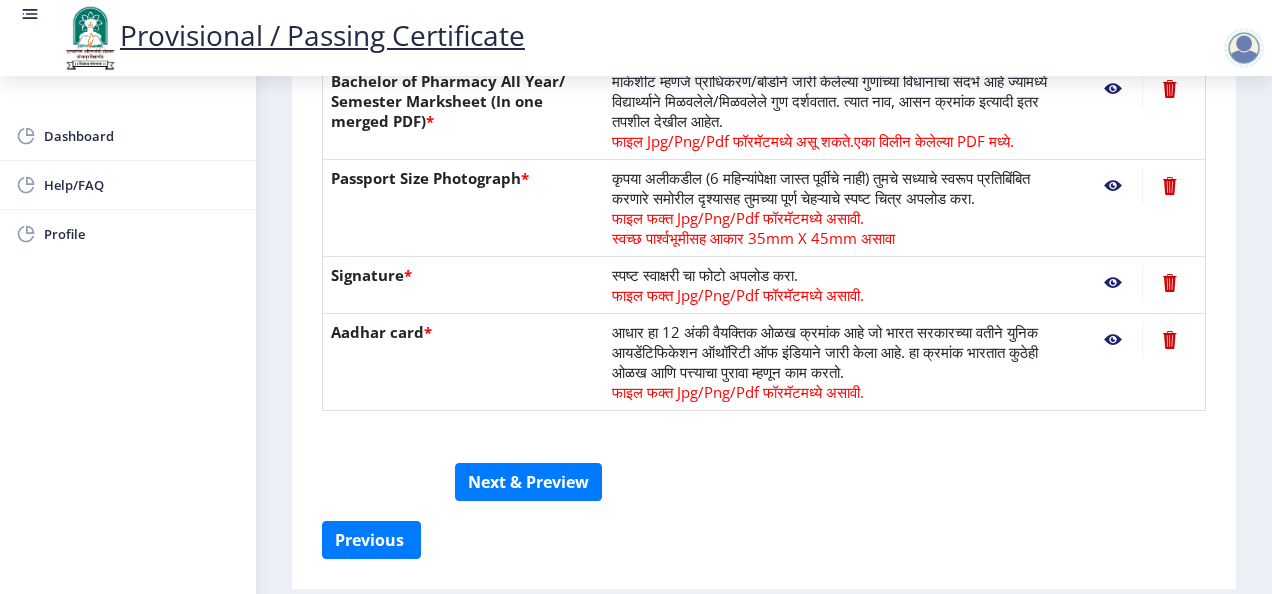 scroll, scrollTop: 586, scrollLeft: 0, axis: vertical 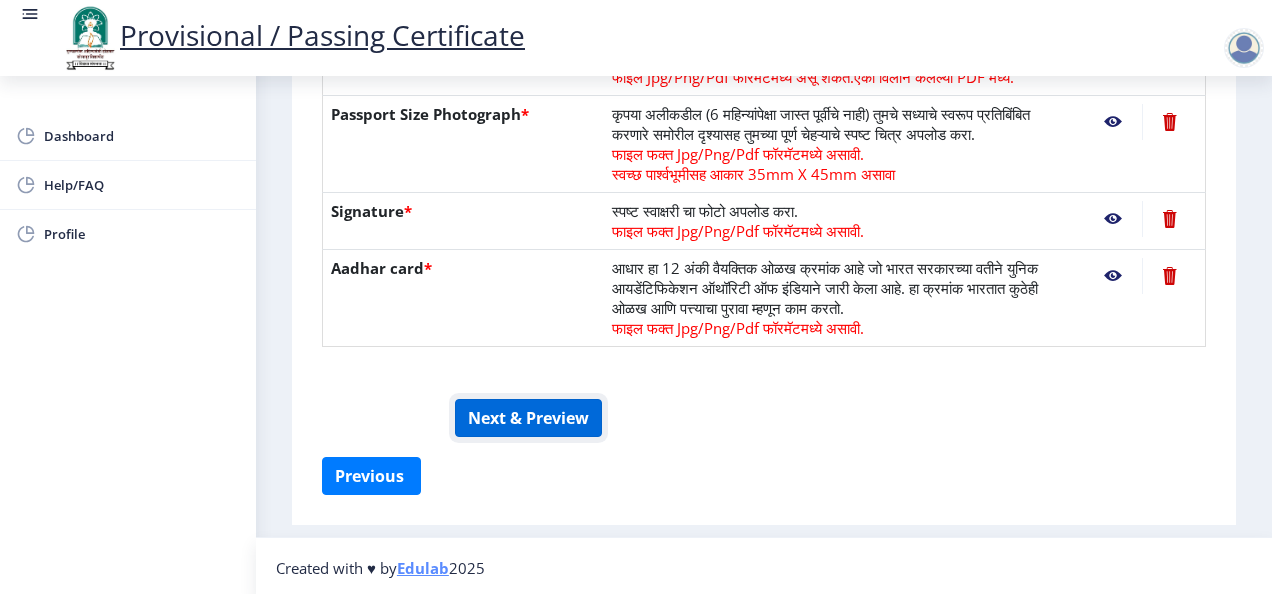 click on "Next & Preview" 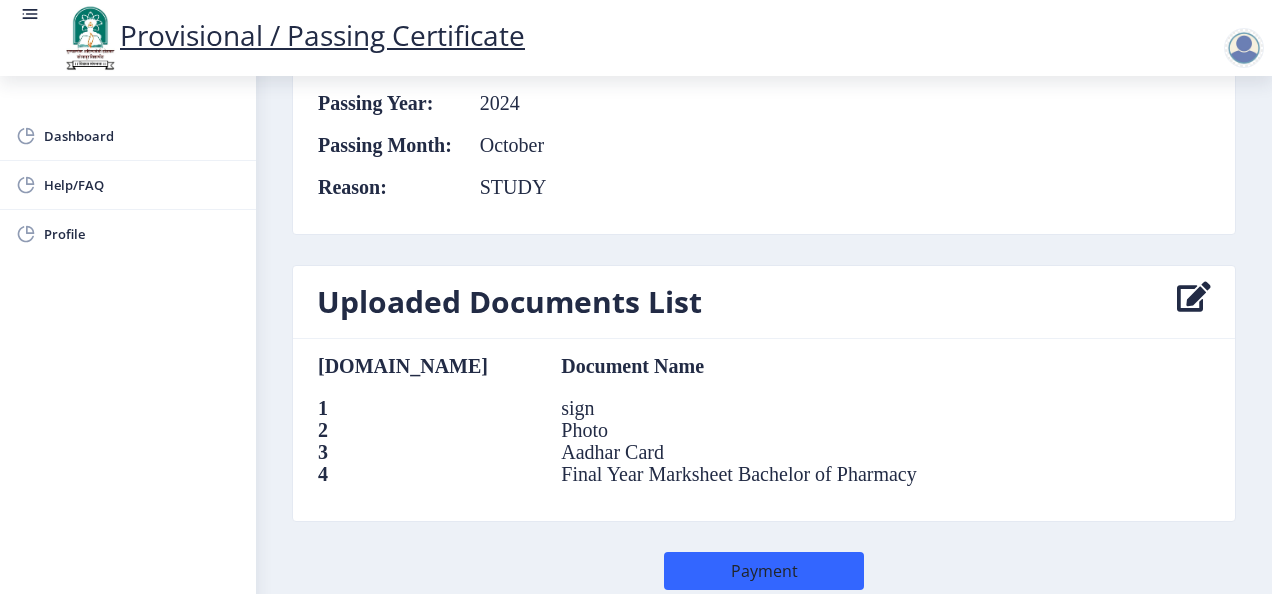 scroll, scrollTop: 1082, scrollLeft: 0, axis: vertical 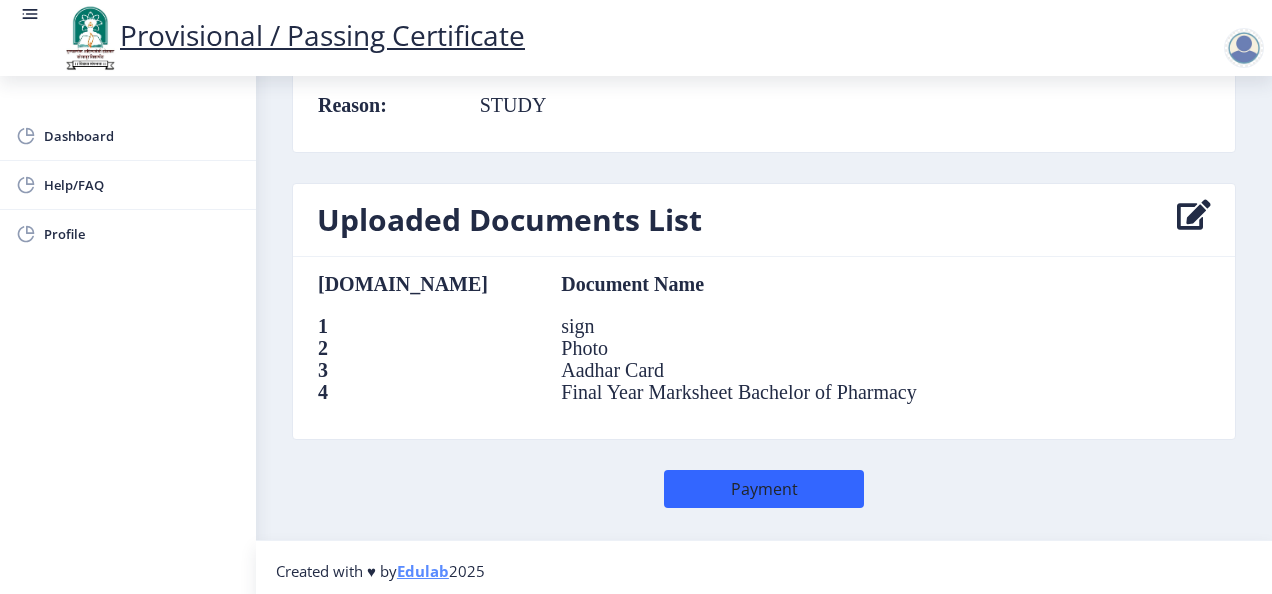 click 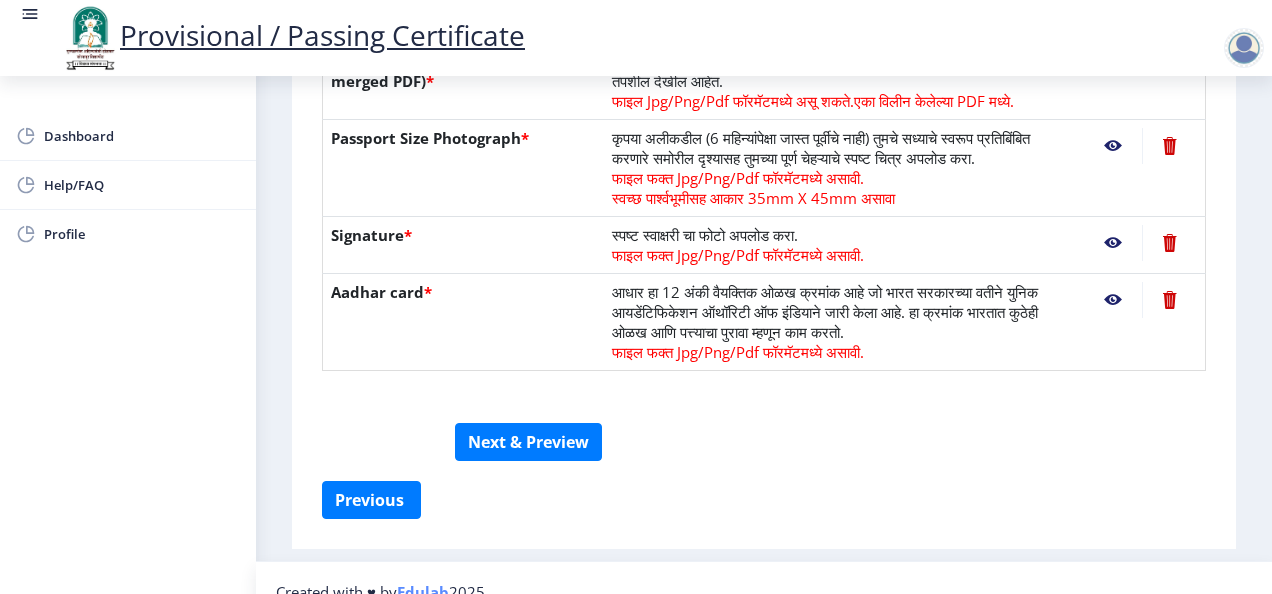 scroll, scrollTop: 586, scrollLeft: 0, axis: vertical 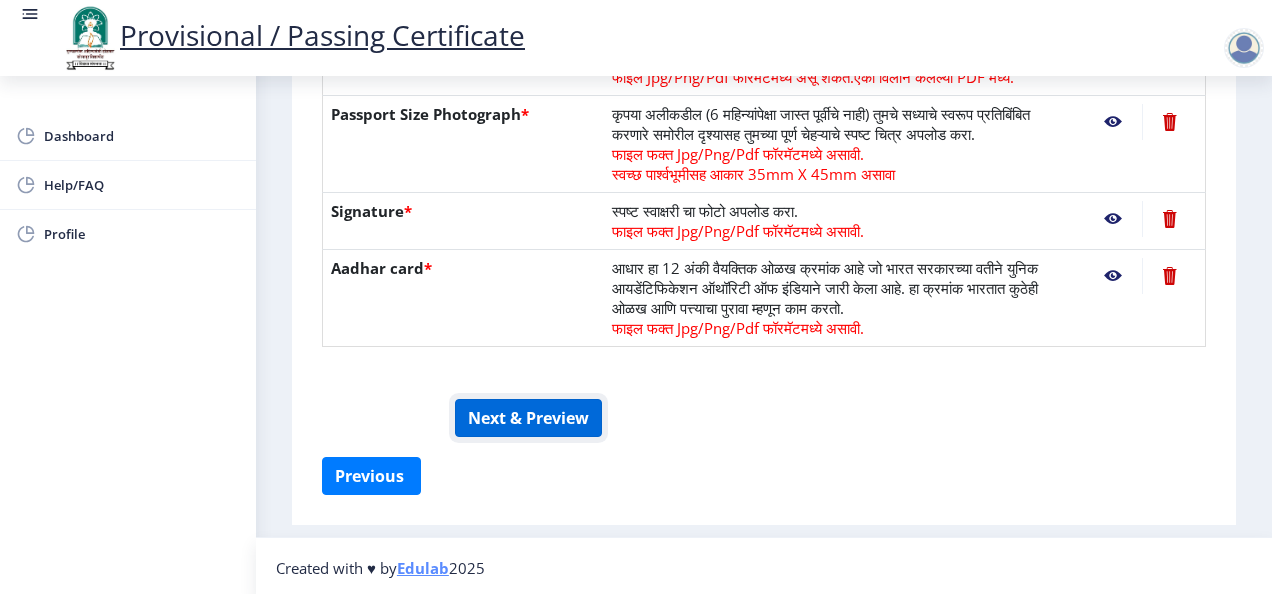 click on "Next & Preview" 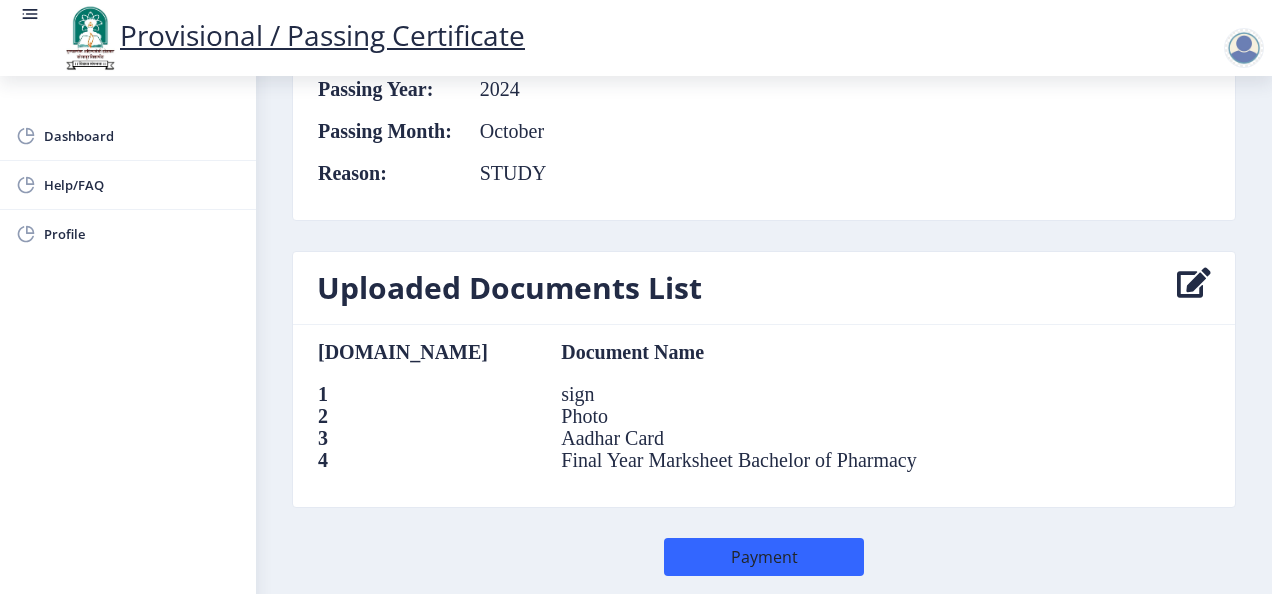 scroll, scrollTop: 1082, scrollLeft: 0, axis: vertical 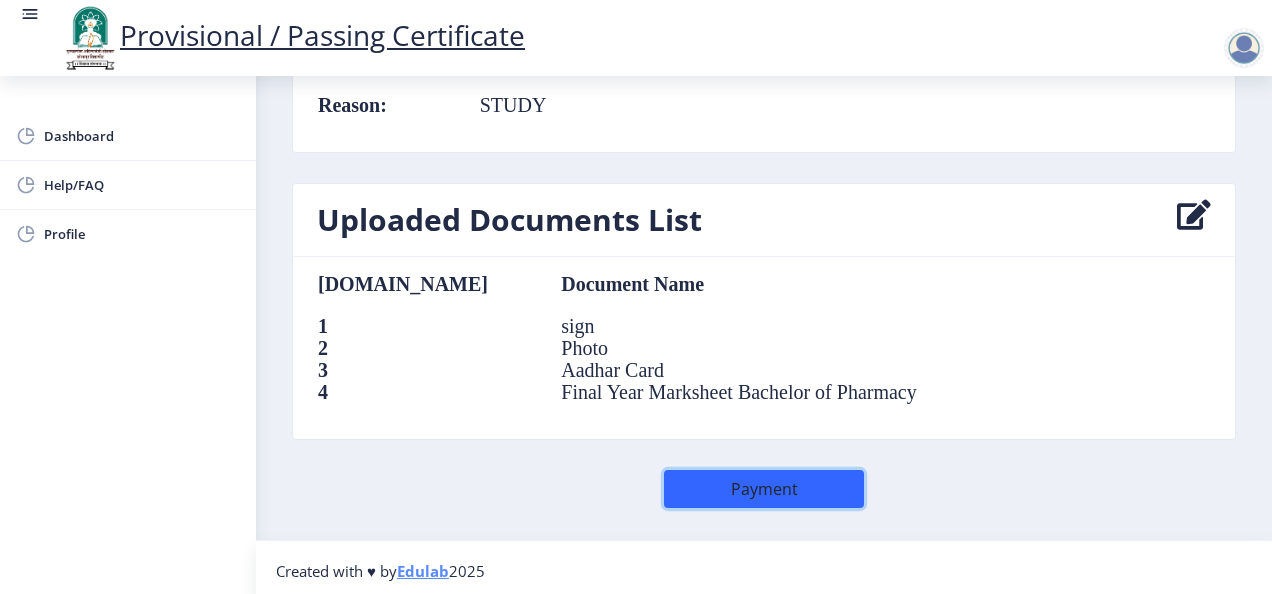 click on "Payment" 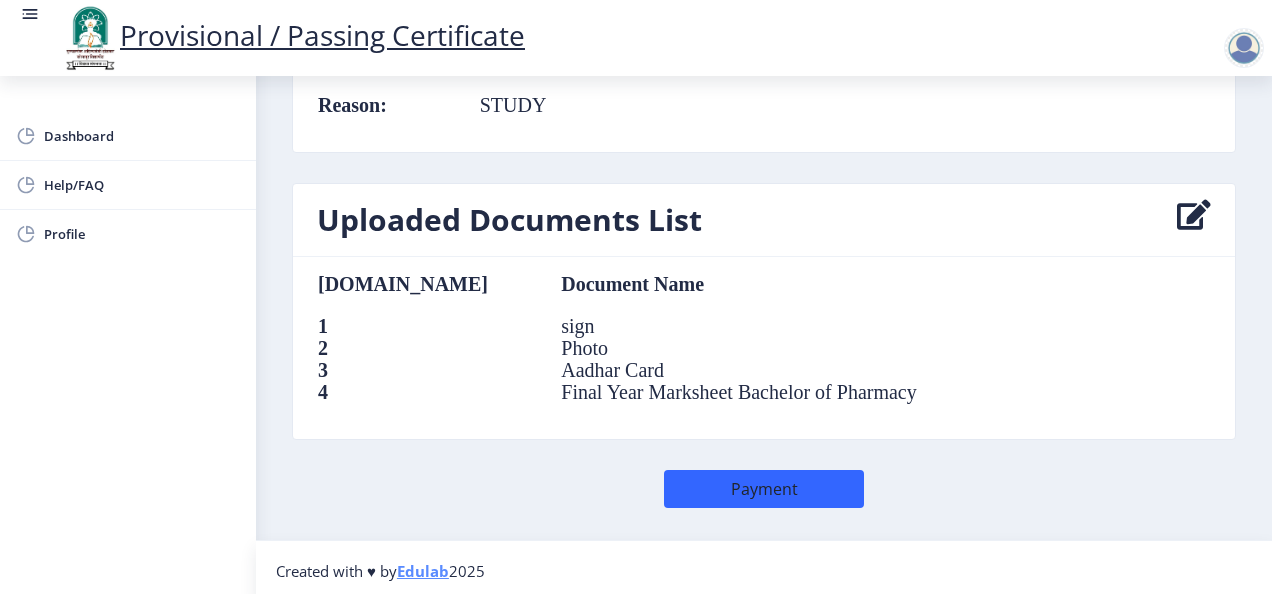 select 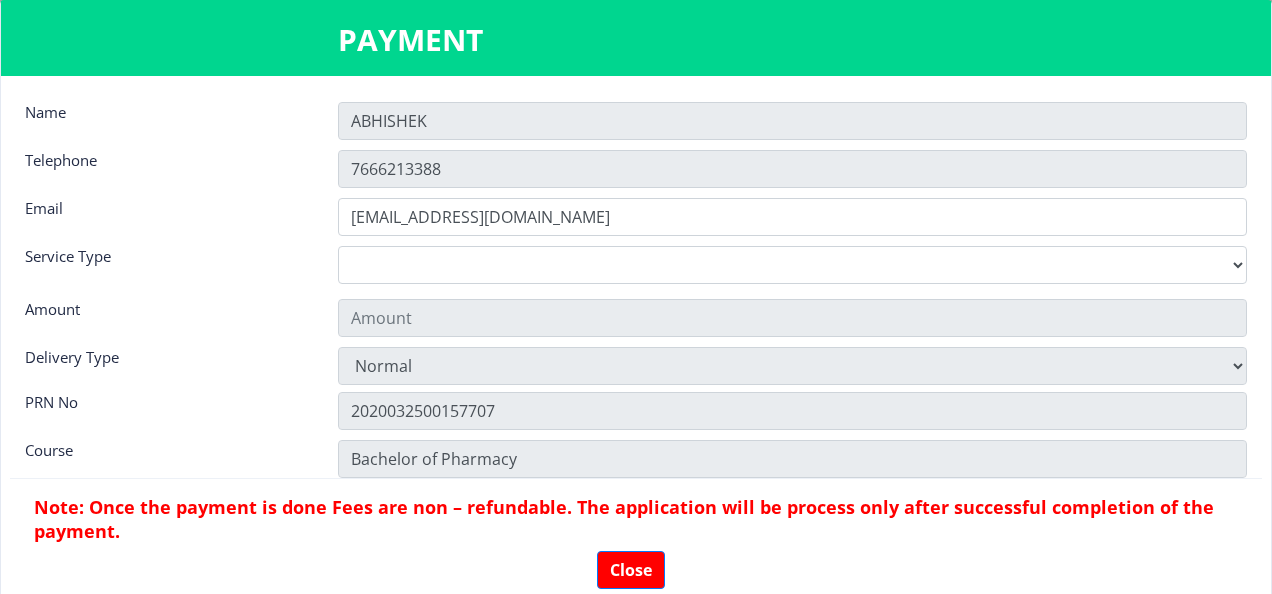 type on "155" 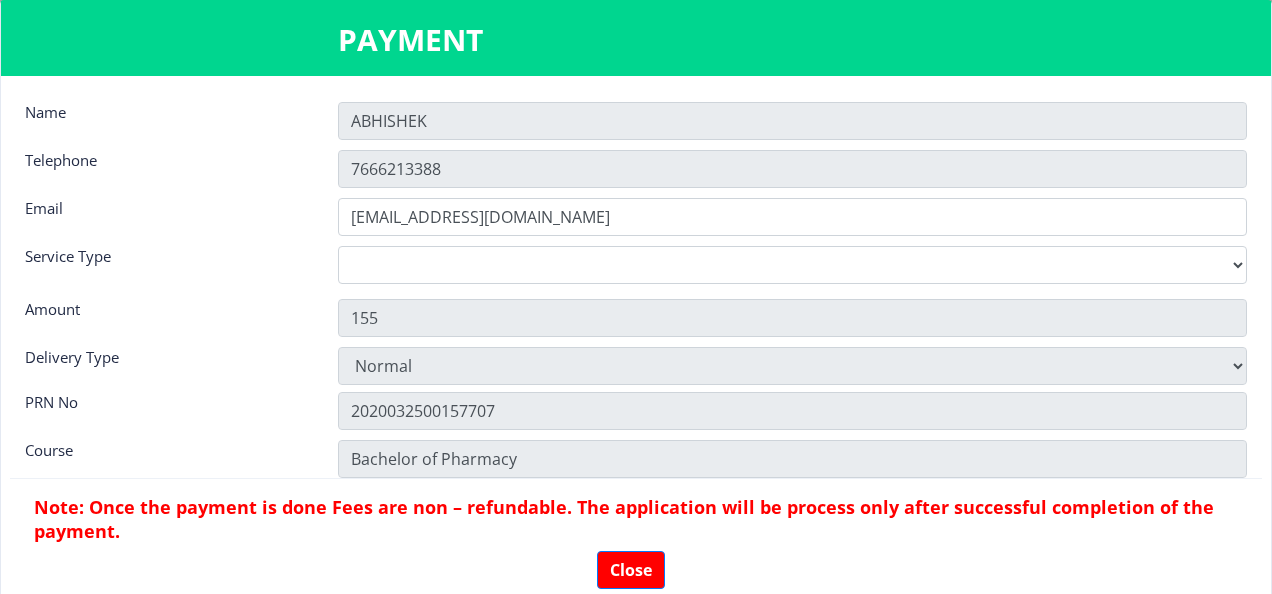 scroll, scrollTop: 30, scrollLeft: 0, axis: vertical 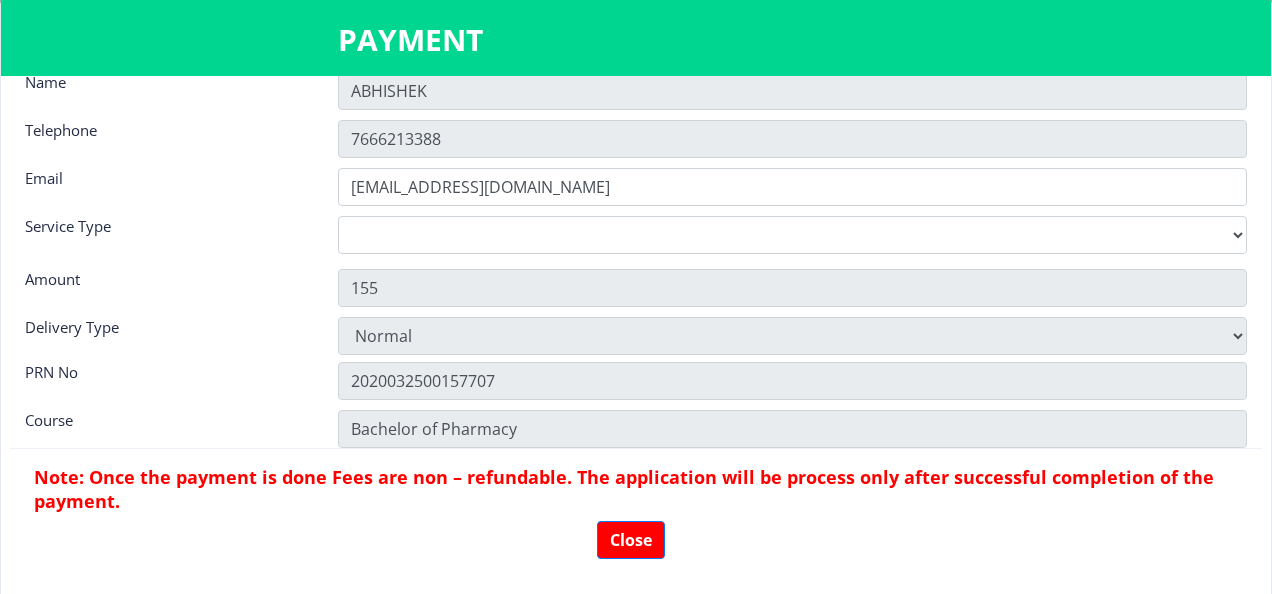 click on "Name ABHISHEK Telephone 7666213388 Email survasea514@gmail.com Service Type Digital  Courier   Pickup  Amount 155 Delivery Type Normal PRN No 2020032500157707 Course Bachelor of Pharmacy Note: Once the payment is done Fees are non – refundable. The application will be process only after successful completion of the payment. Close" 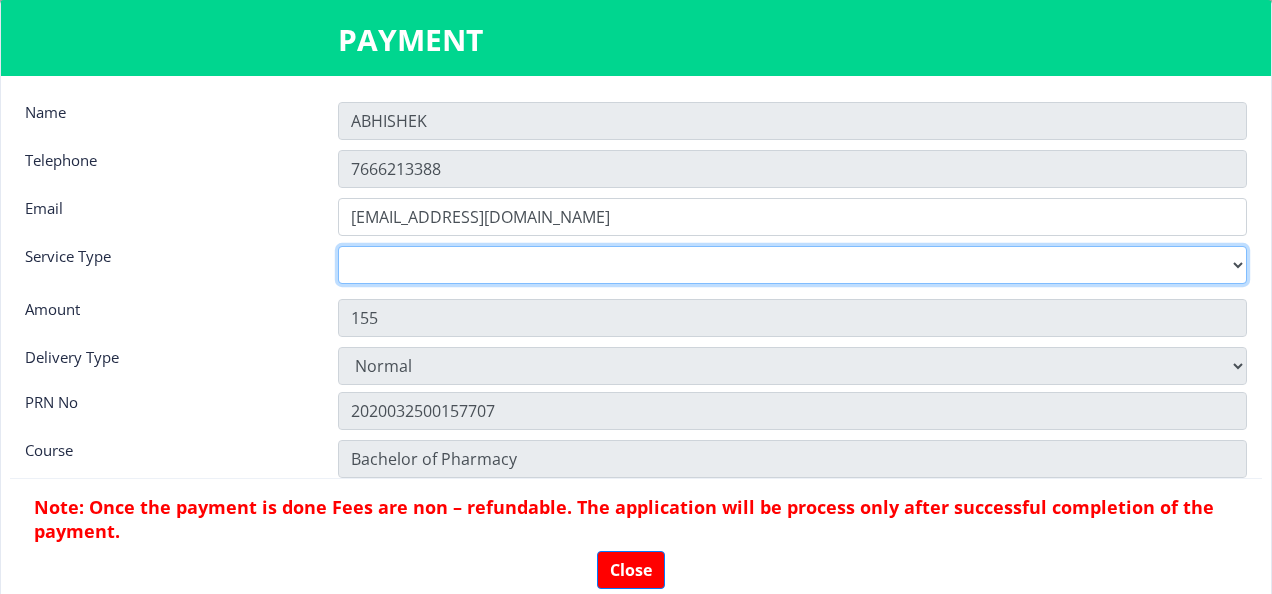 click on "Digital  Courier   Pickup" at bounding box center (792, 265) 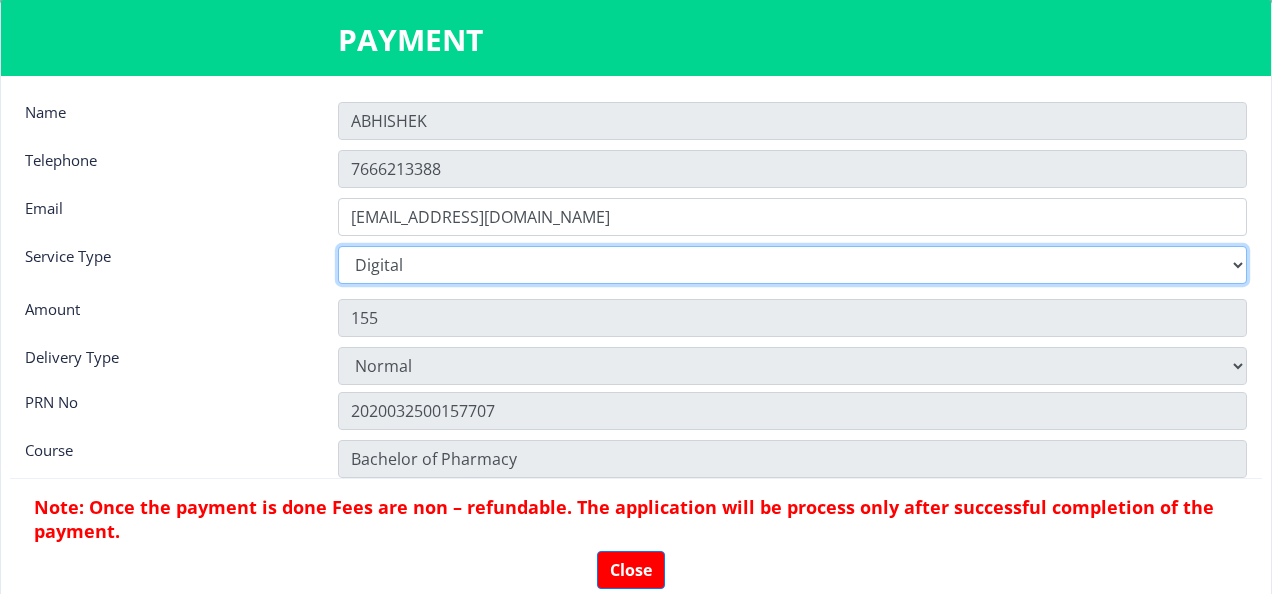 click on "Digital  Courier   Pickup" at bounding box center (792, 265) 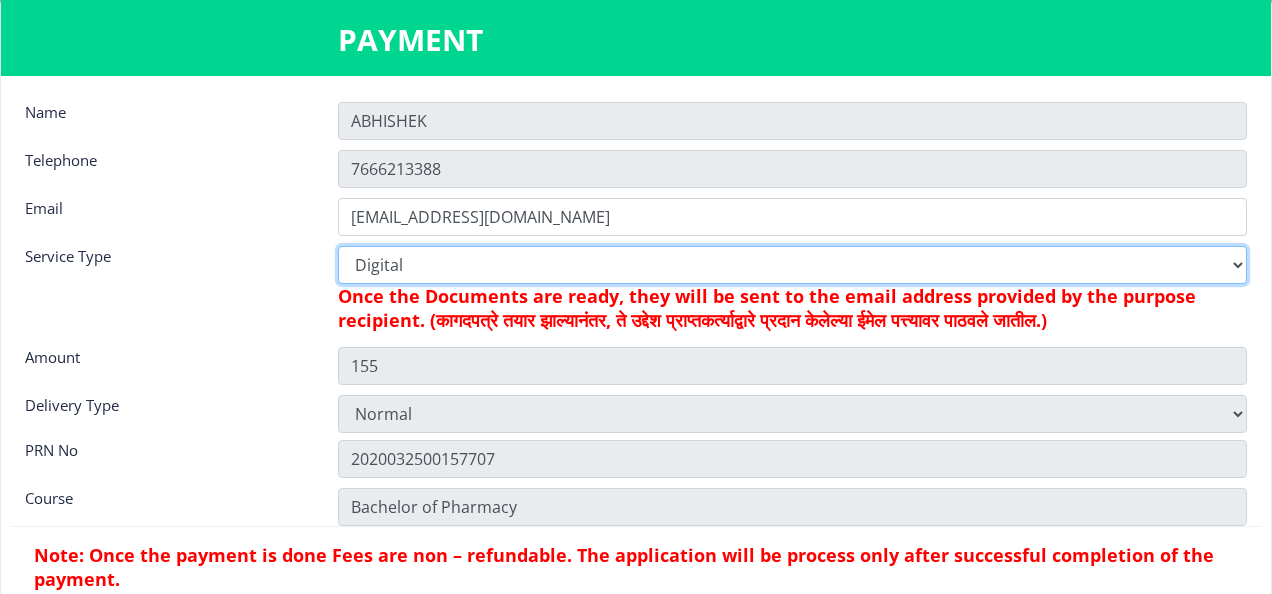click on "Digital  Courier   Pickup" at bounding box center (792, 265) 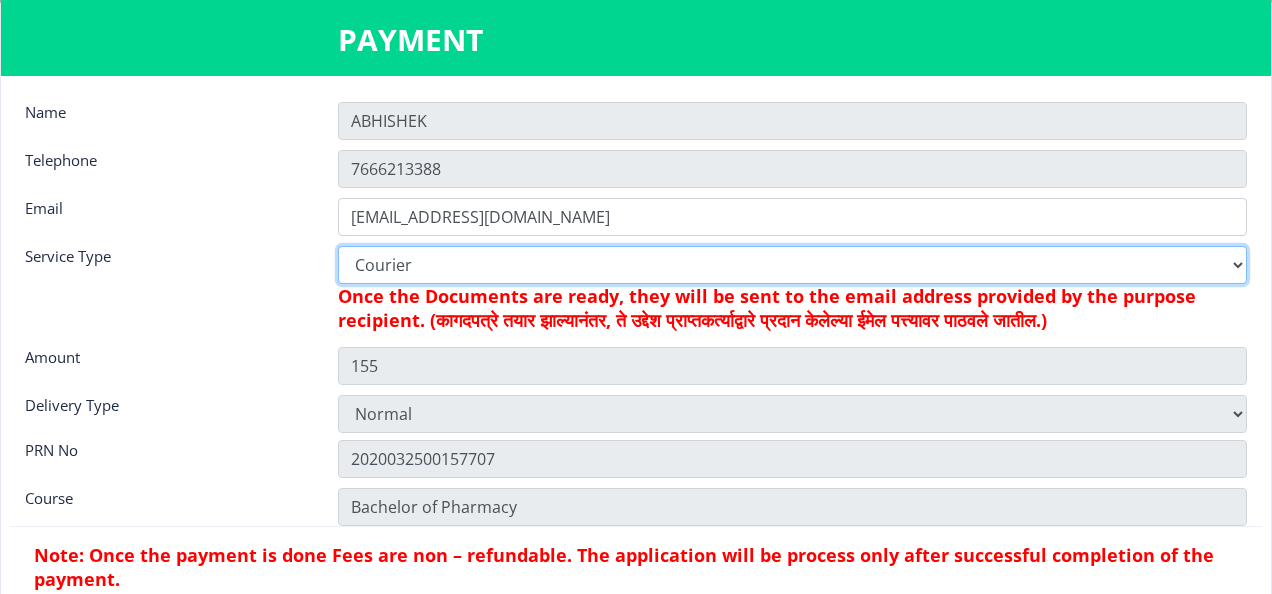 click on "Digital  Courier   Pickup" at bounding box center [792, 265] 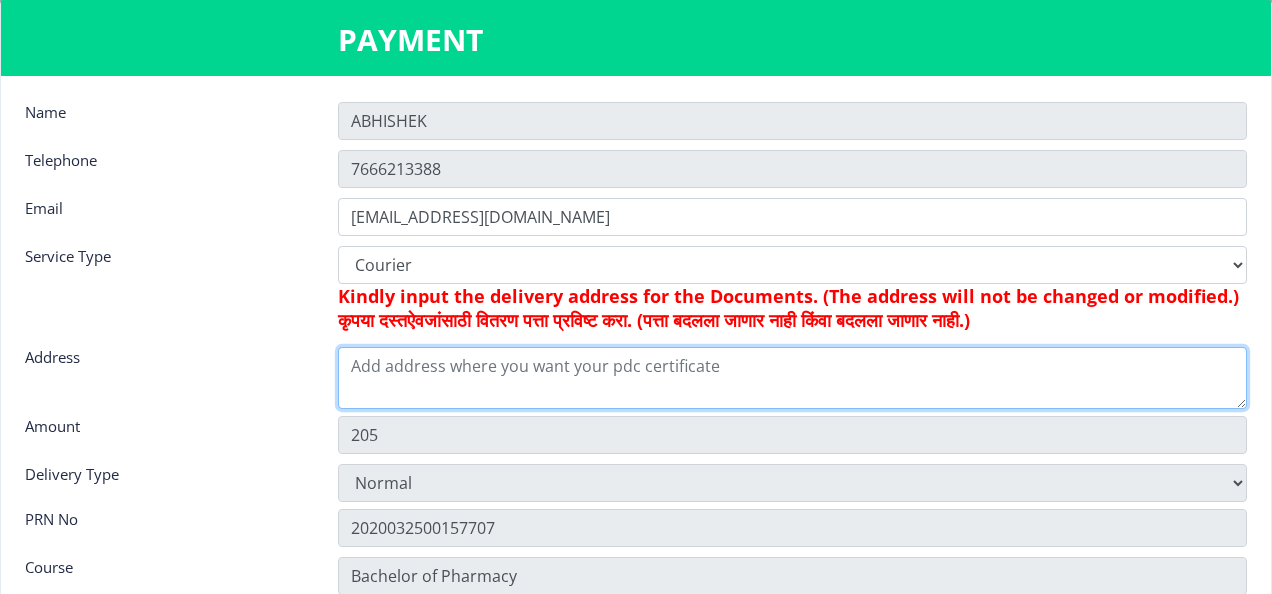 click at bounding box center (792, 378) 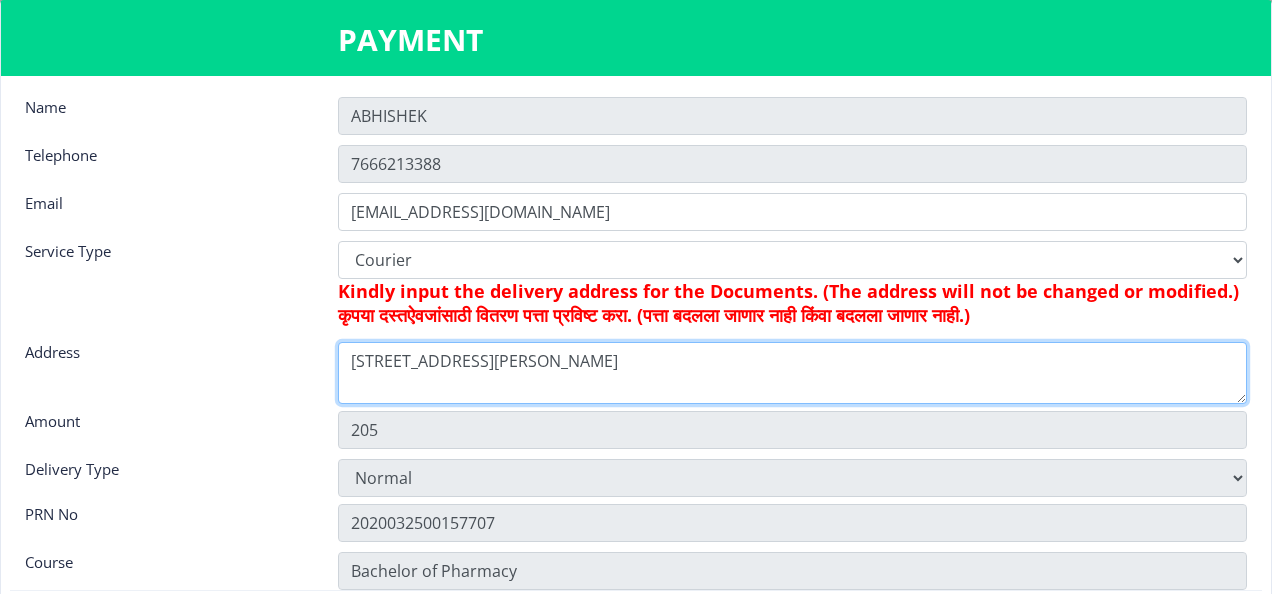 scroll, scrollTop: 6, scrollLeft: 0, axis: vertical 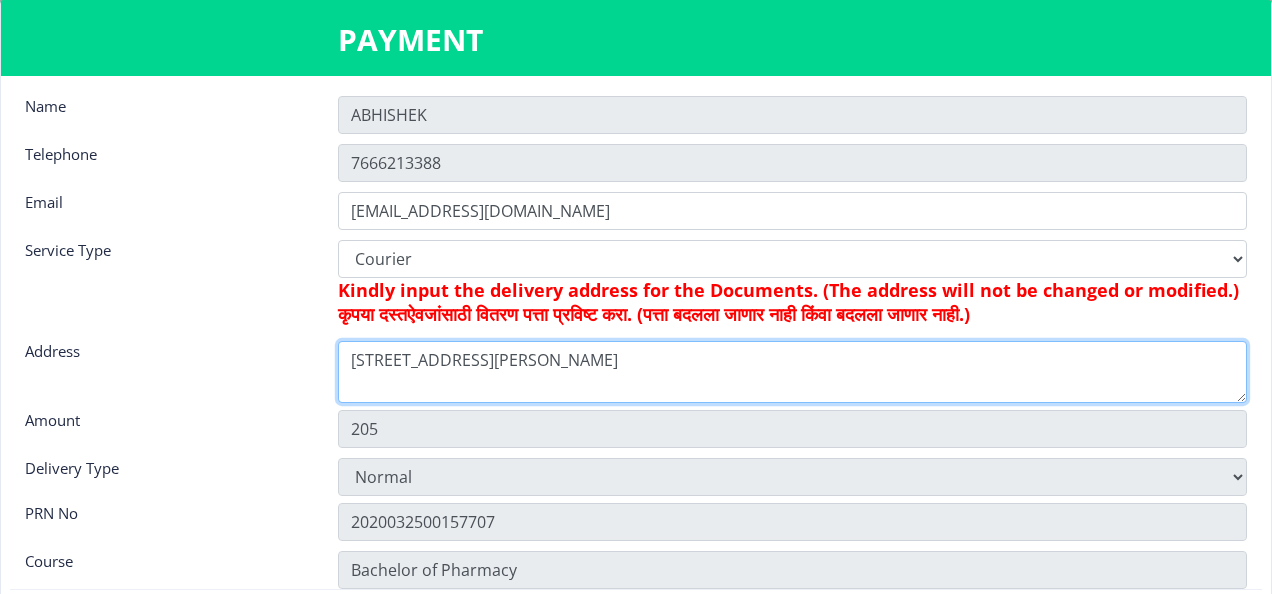 type on "10 sainath nagar salgarwasti, dongaon rod, north solapur, solapur maharashtra" 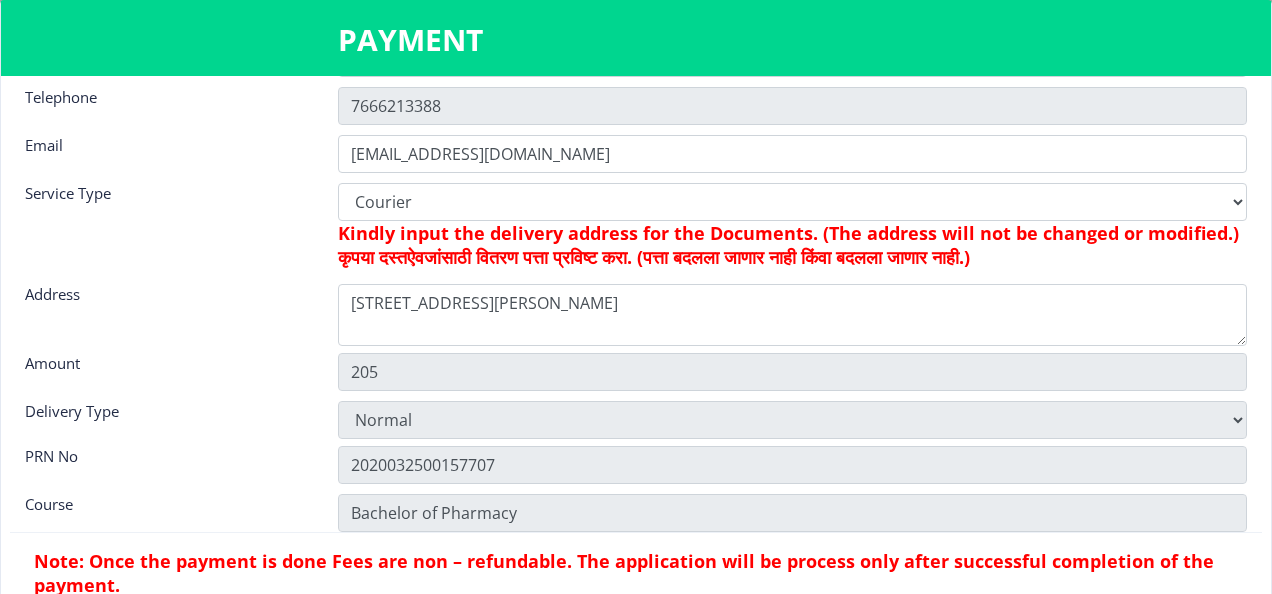 scroll, scrollTop: 0, scrollLeft: 0, axis: both 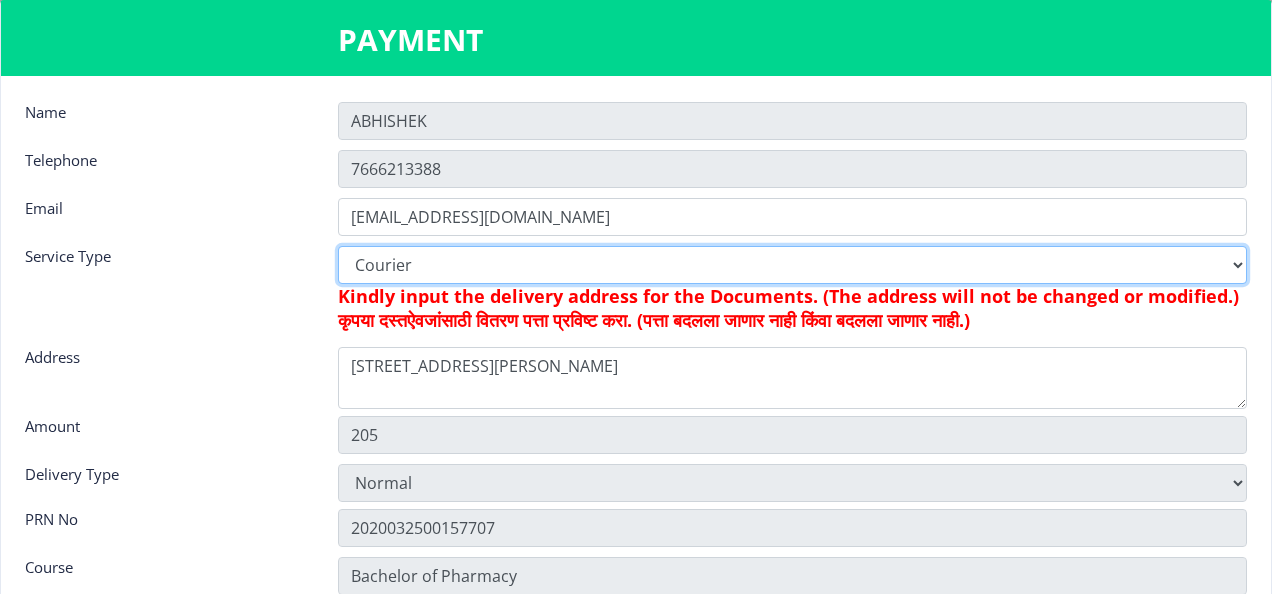 drag, startPoint x: 424, startPoint y: 263, endPoint x: 428, endPoint y: 273, distance: 10.770329 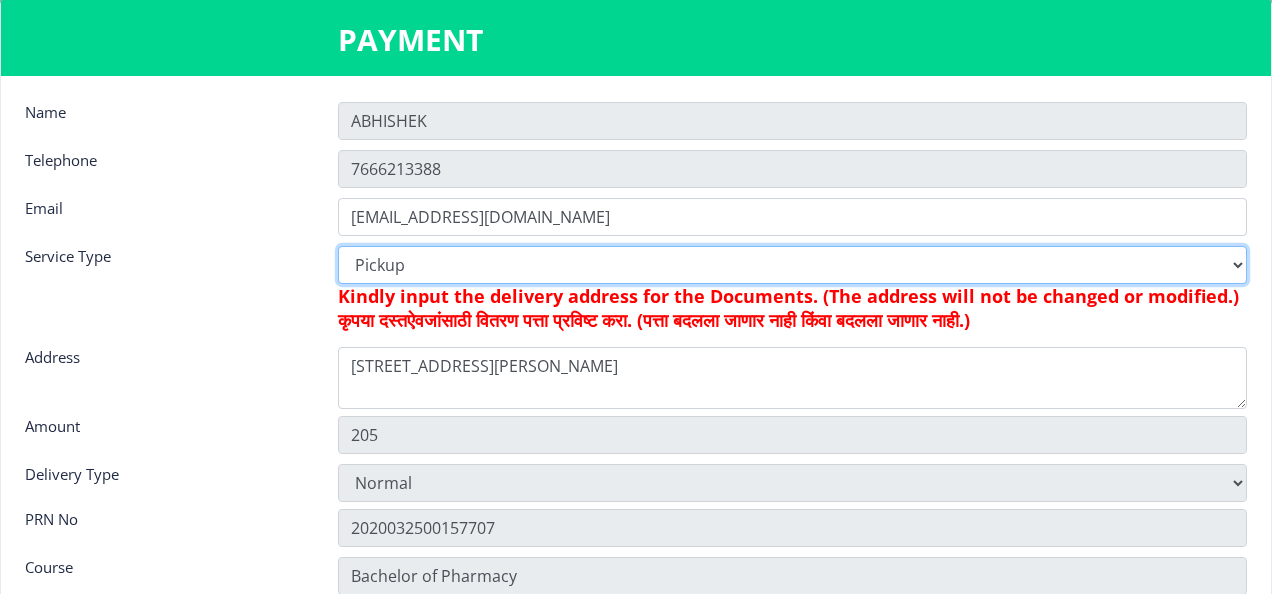click on "Digital  Courier   Pickup" at bounding box center [792, 265] 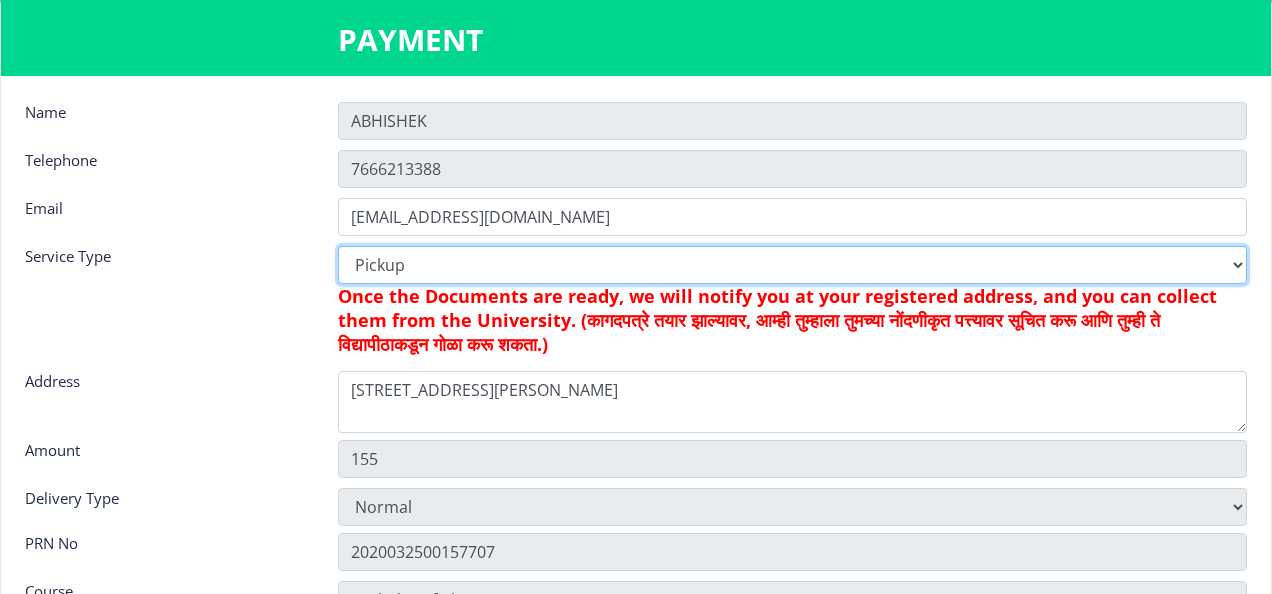click on "Digital  Courier   Pickup" at bounding box center [792, 265] 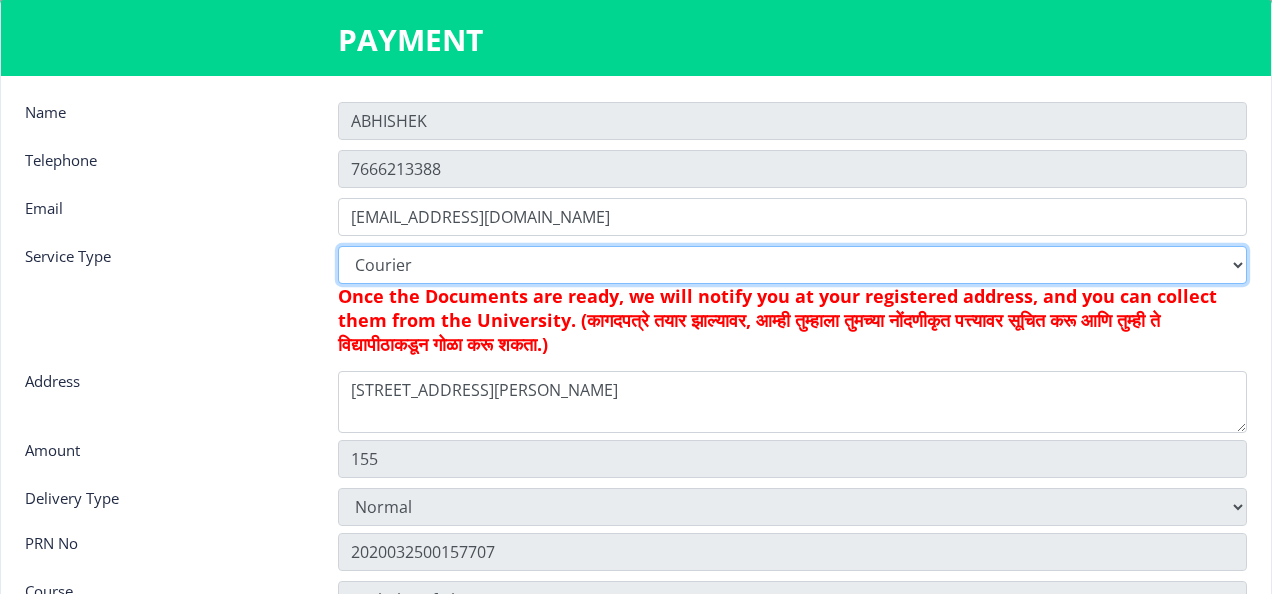 click on "Digital  Courier   Pickup" at bounding box center (792, 265) 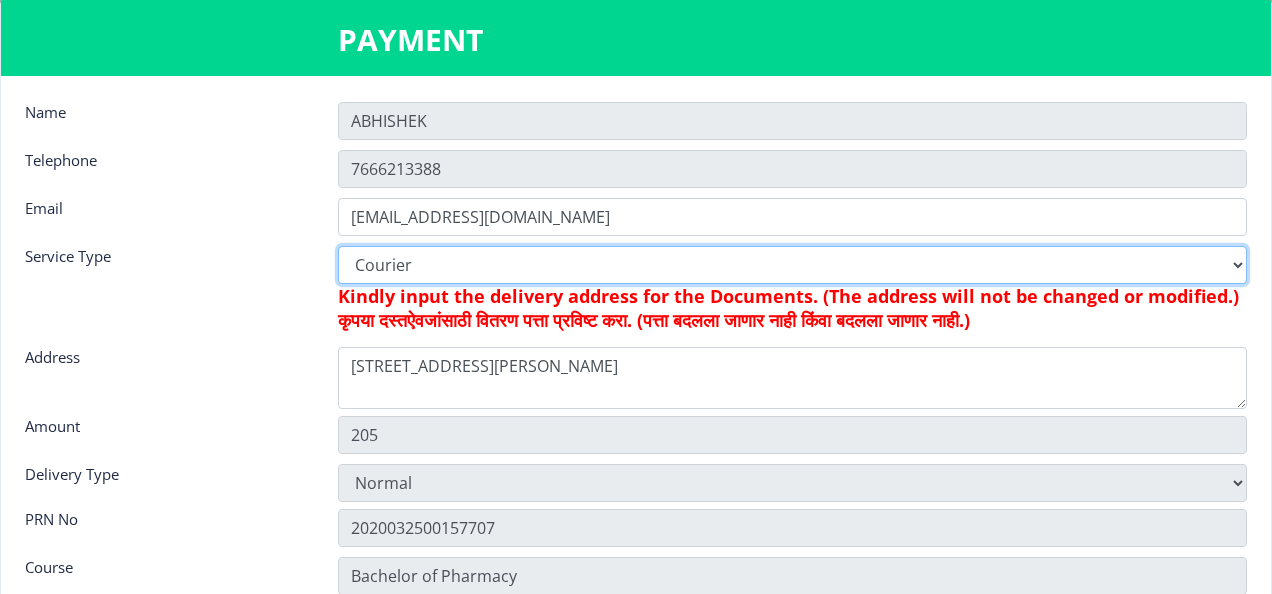 click on "Digital  Courier   Pickup" at bounding box center (792, 265) 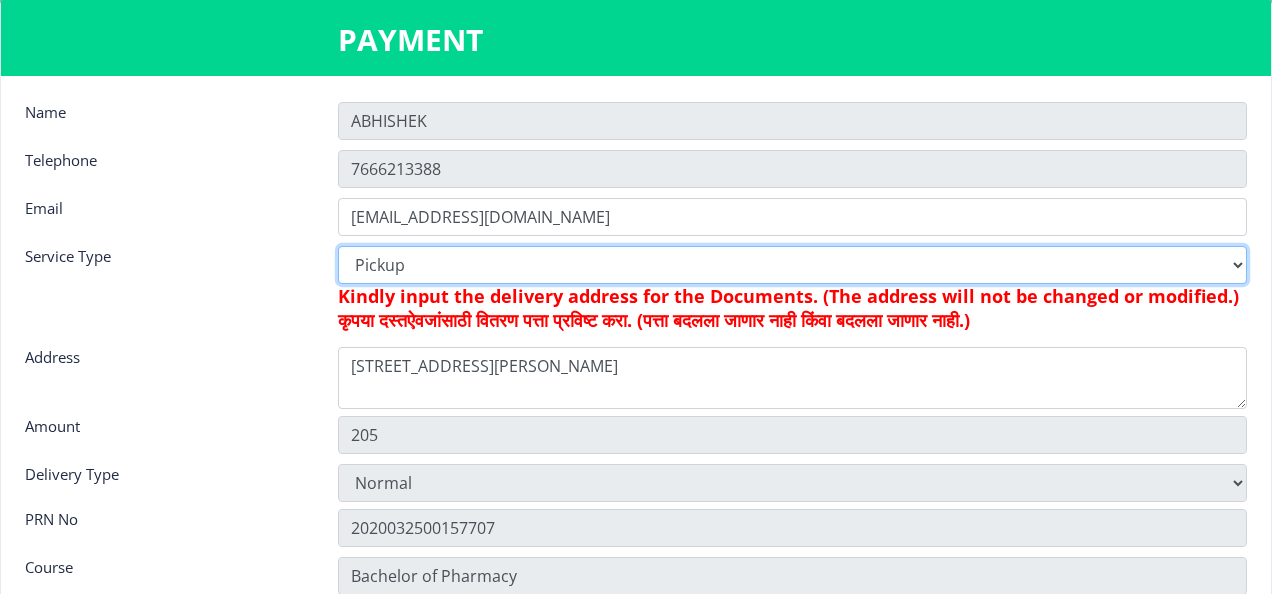 click on "Digital  Courier   Pickup" at bounding box center [792, 265] 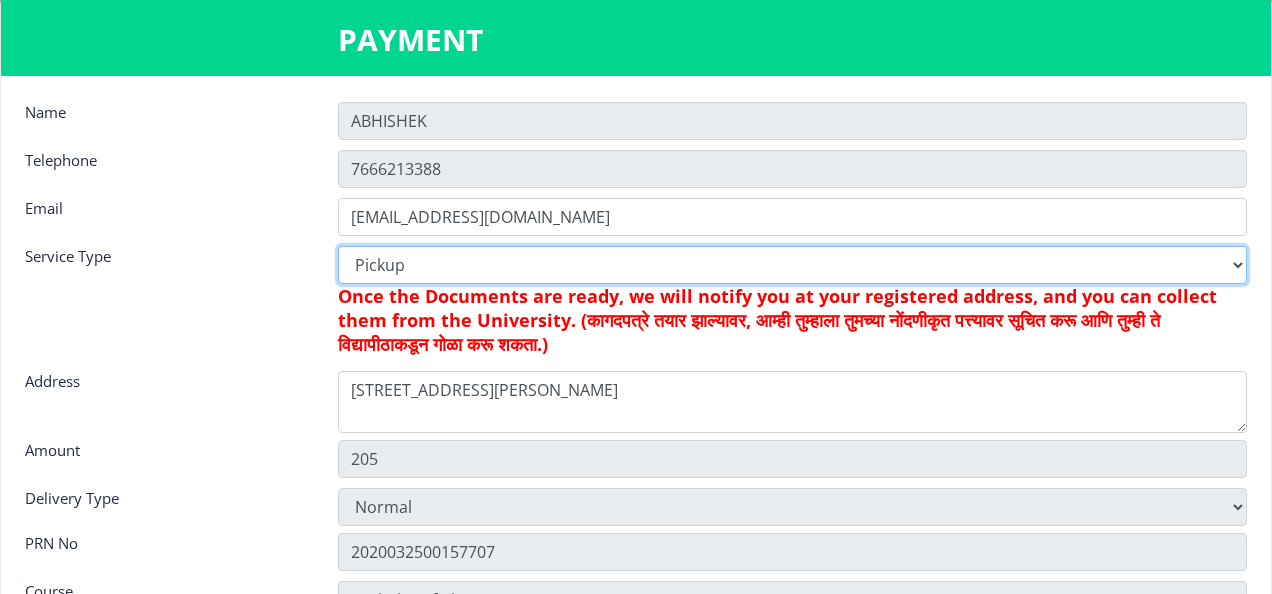 type on "155" 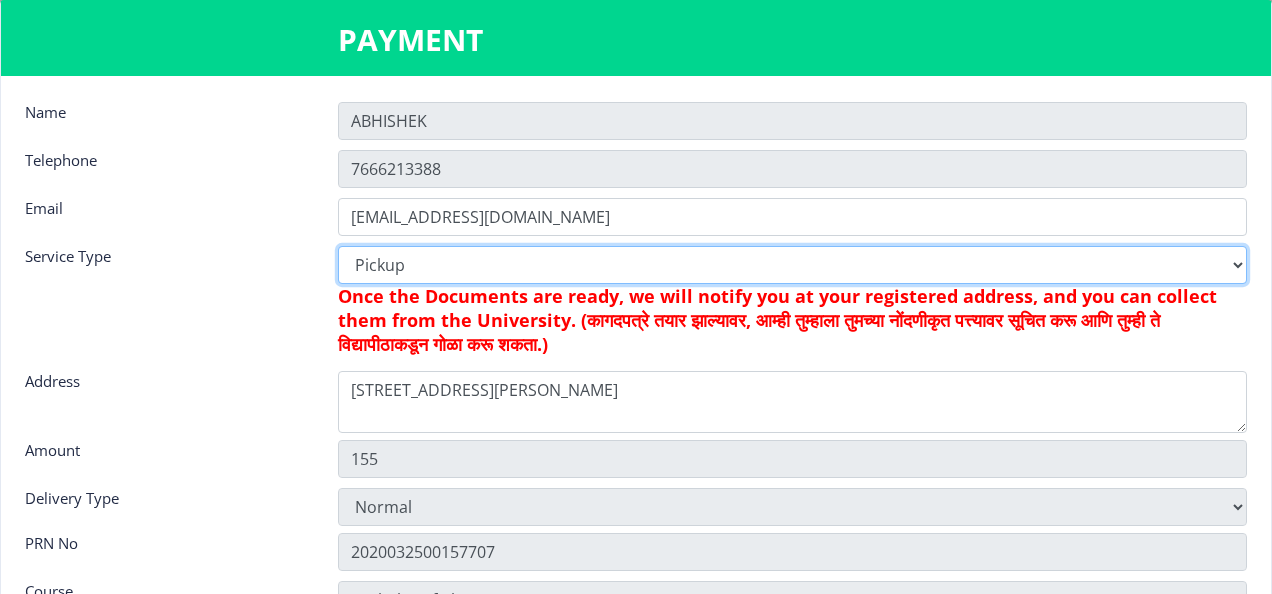 click on "Digital  Courier   Pickup" at bounding box center (792, 265) 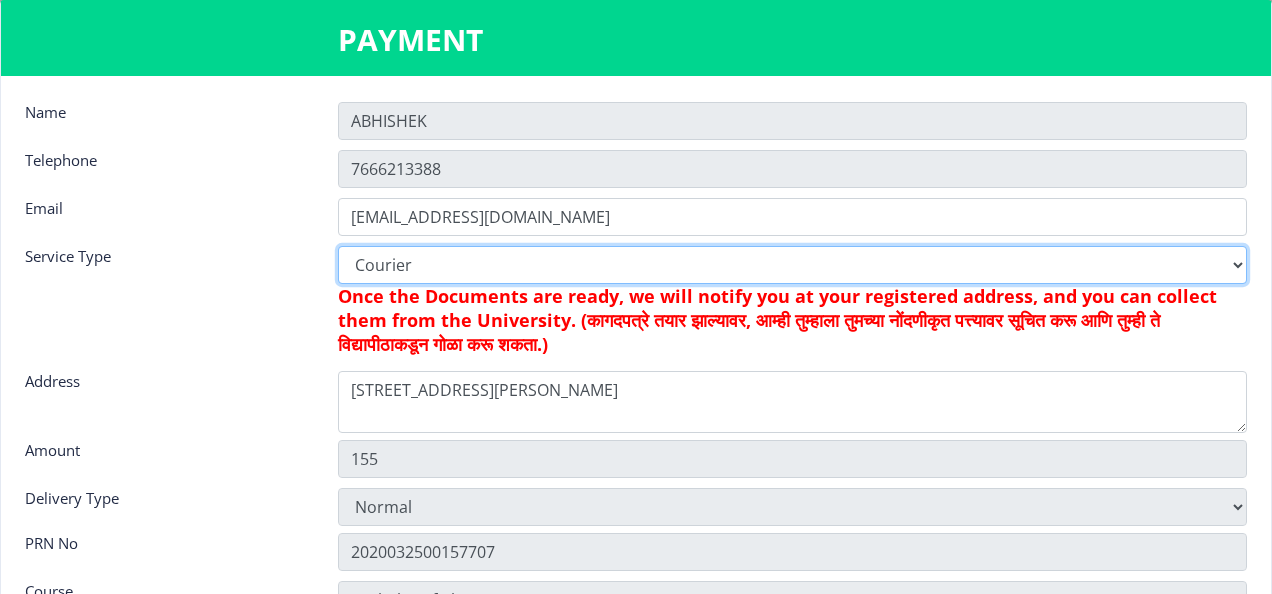 click on "Digital  Courier   Pickup" at bounding box center (792, 265) 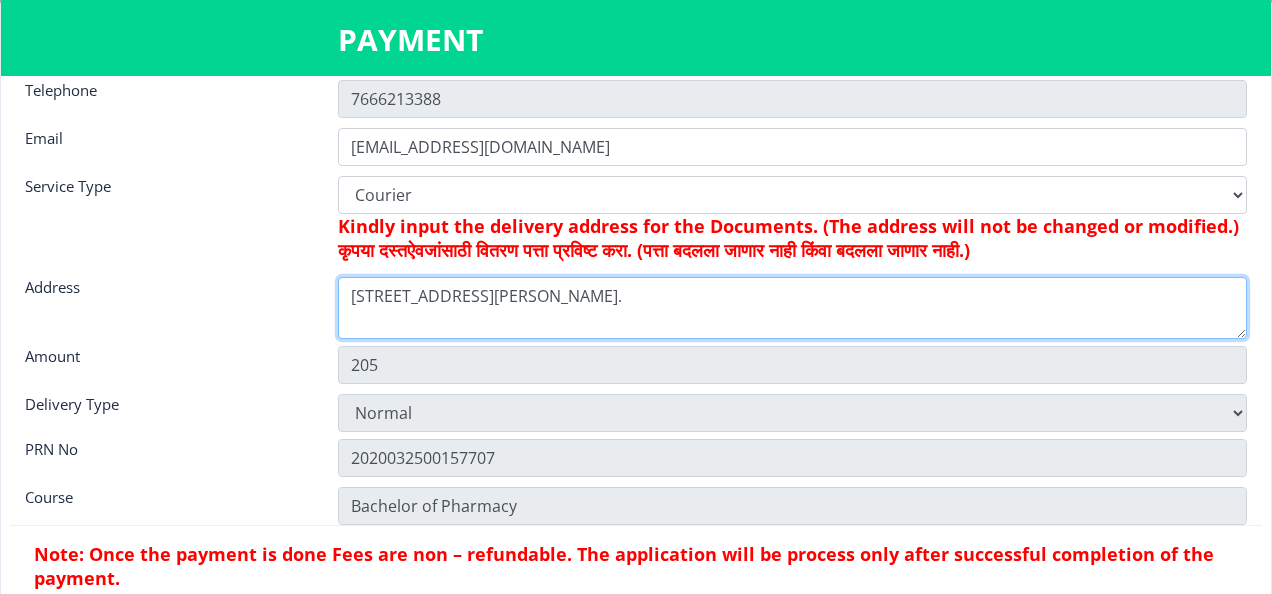 scroll, scrollTop: 100, scrollLeft: 0, axis: vertical 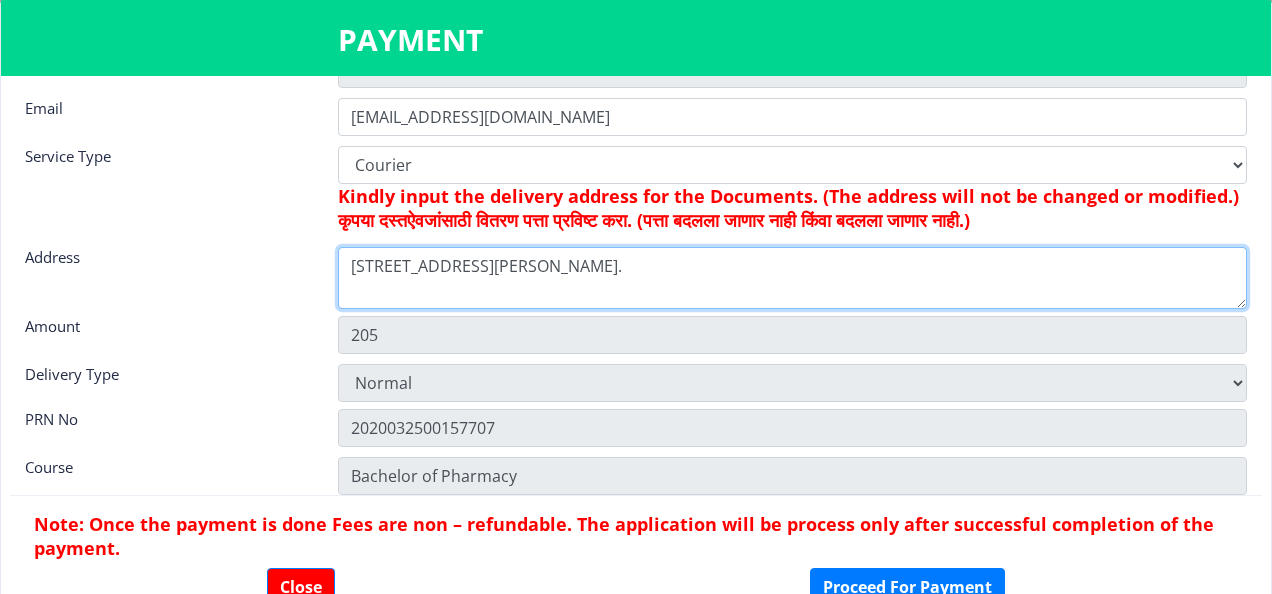 type on "10 sainath nagar salgarwasti, dongaon rod, north solapur, solapur maharashtra,413001." 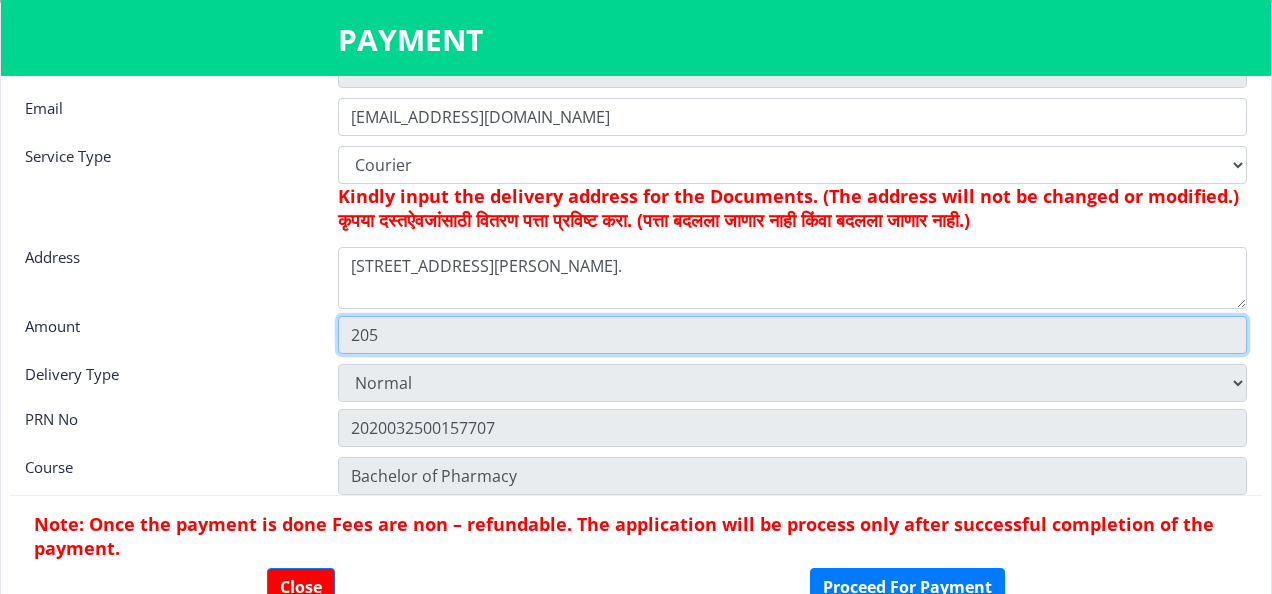 click on "205" 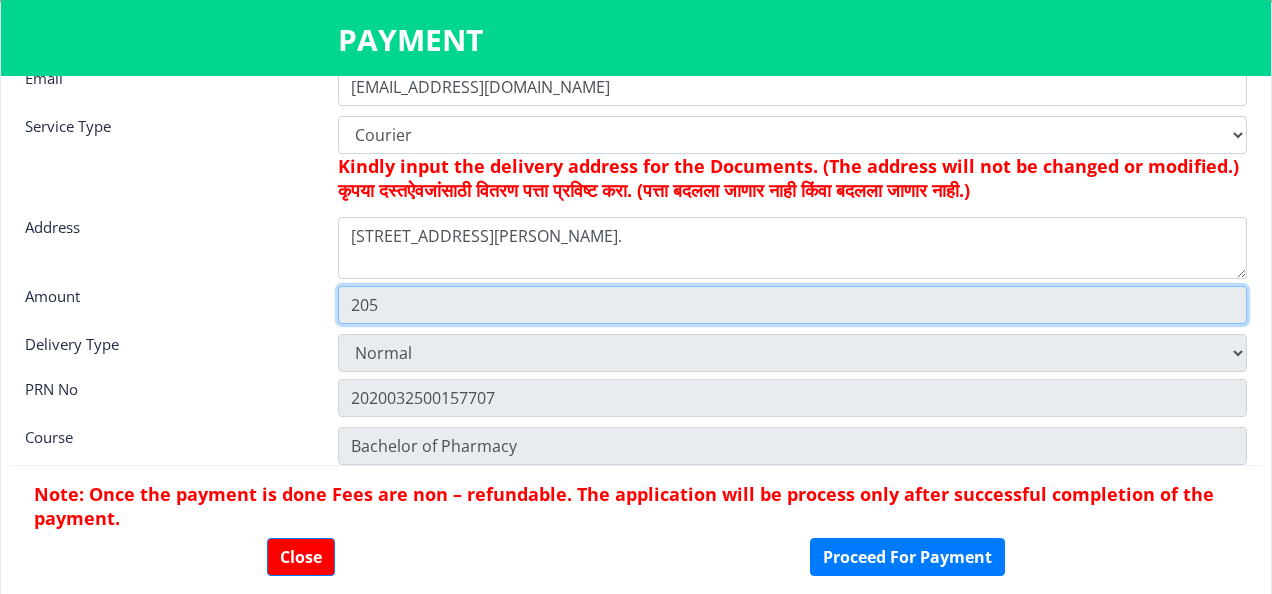 scroll, scrollTop: 147, scrollLeft: 0, axis: vertical 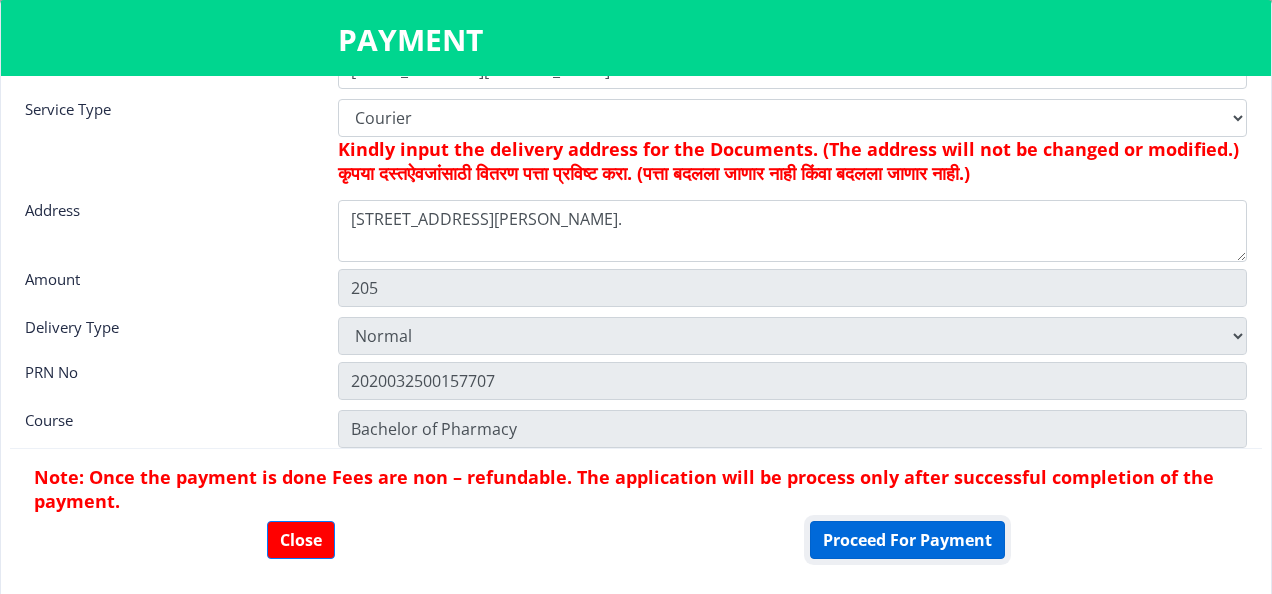 click on "Proceed For Payment" 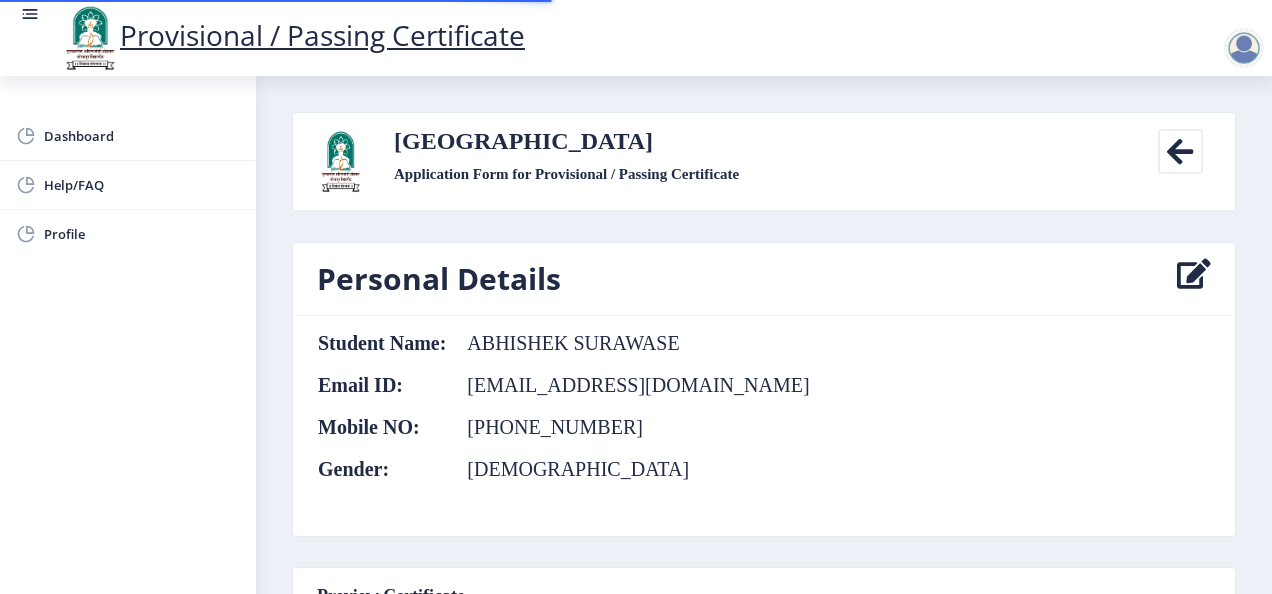 scroll, scrollTop: 0, scrollLeft: 0, axis: both 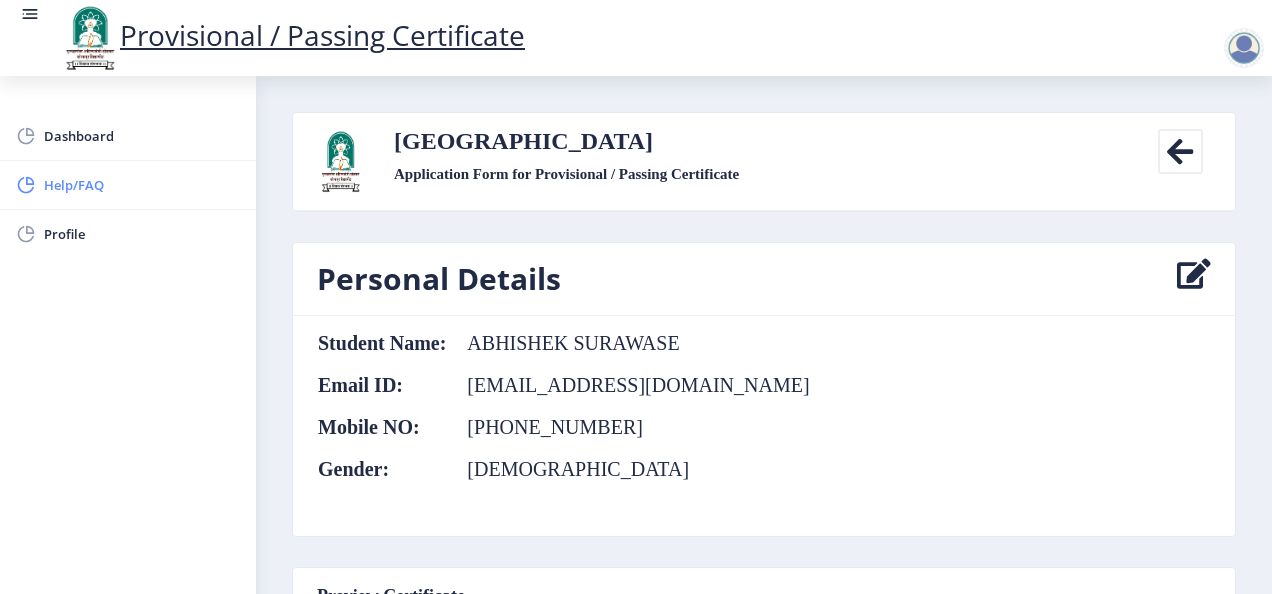 click on "Help/FAQ" 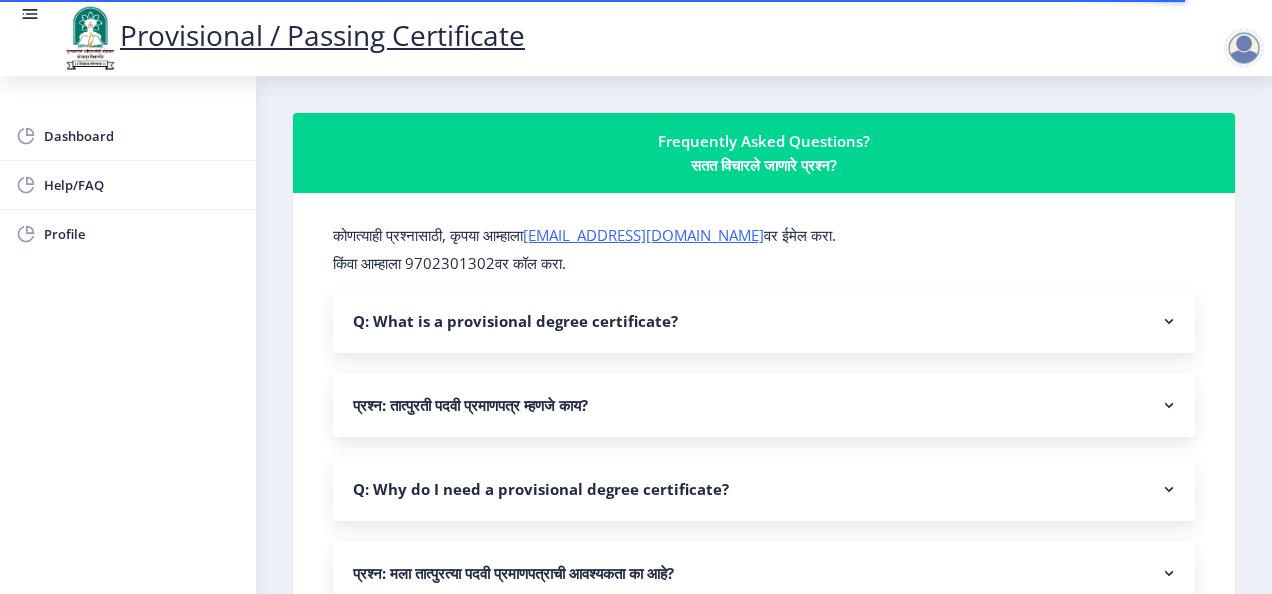 click on "Q: What is a provisional degree certificate?" 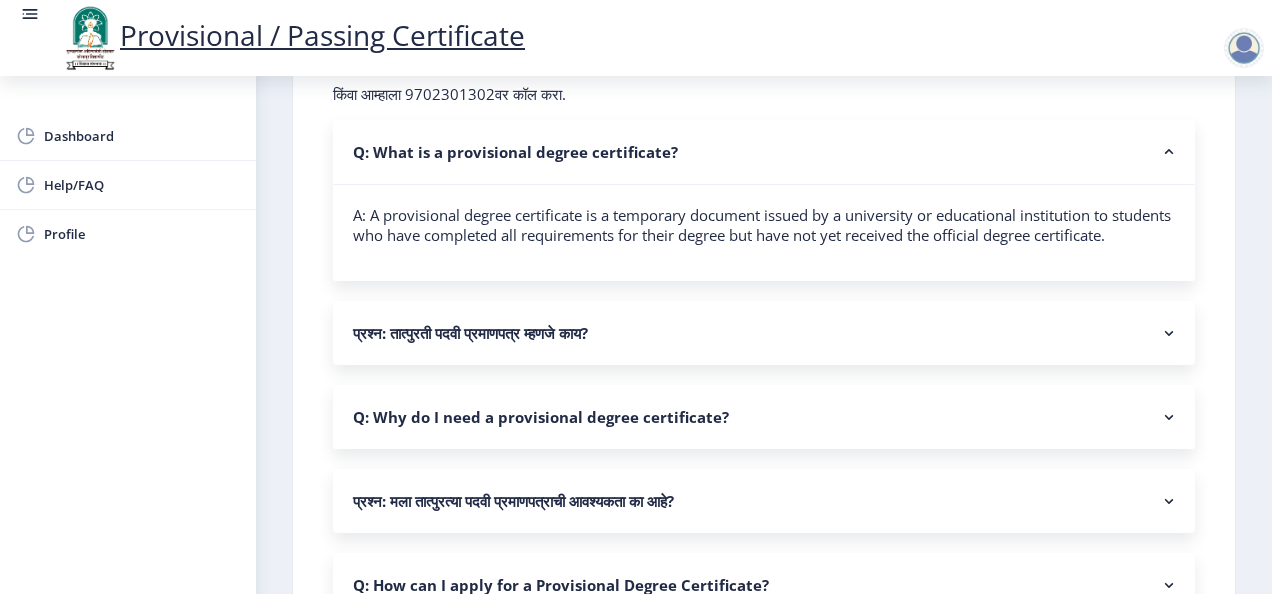 scroll, scrollTop: 200, scrollLeft: 0, axis: vertical 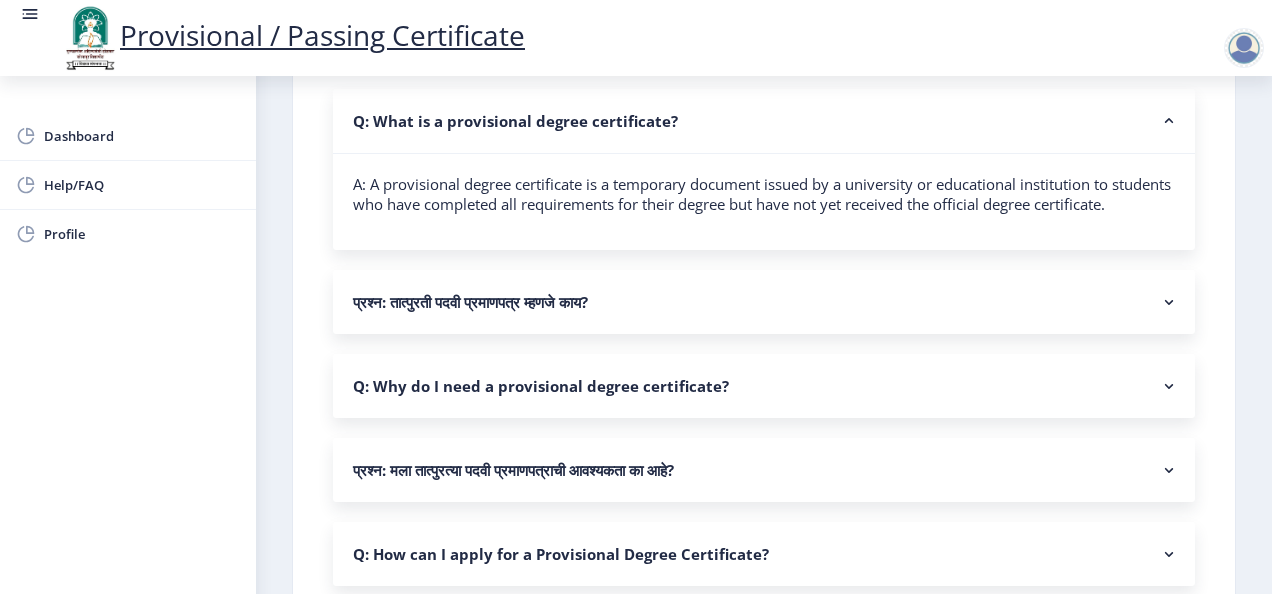 click on "Q: Why do I need a provisional degree certificate?" 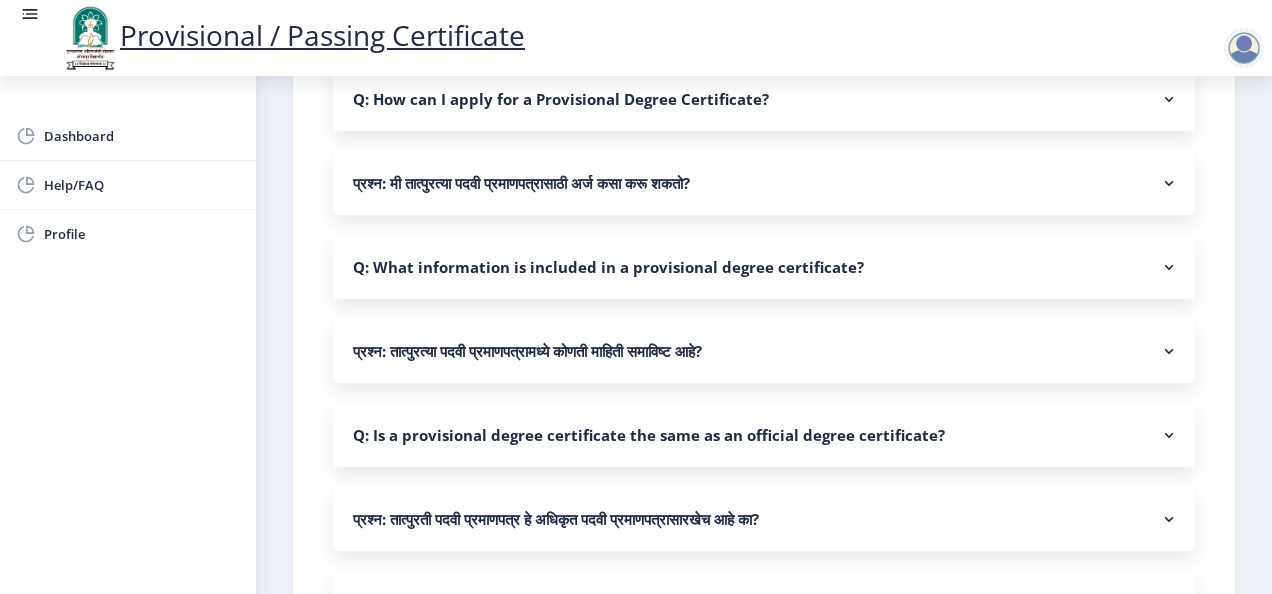scroll, scrollTop: 800, scrollLeft: 0, axis: vertical 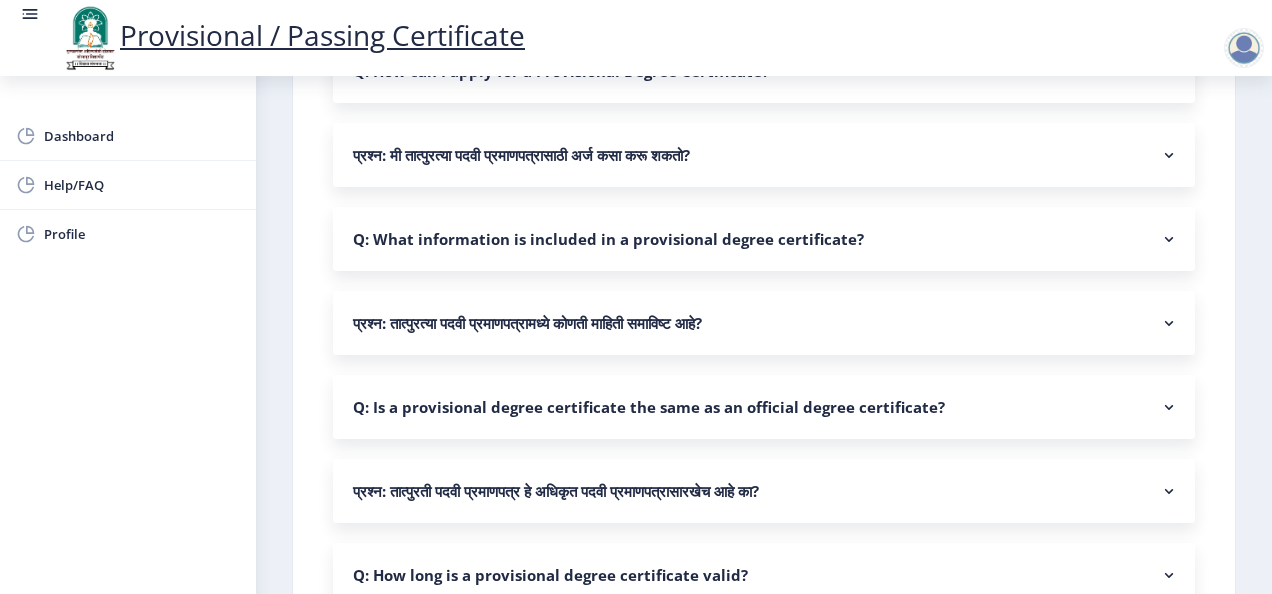 click on "Q: Is a provisional degree certificate the same as an official degree certificate?" 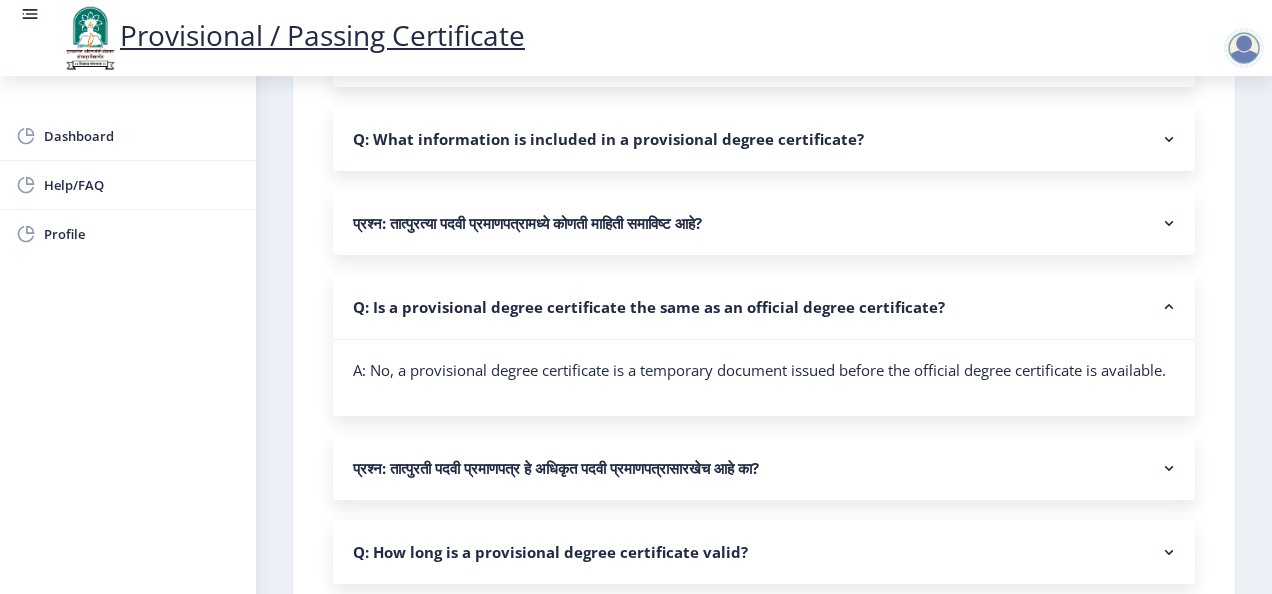 scroll, scrollTop: 1100, scrollLeft: 0, axis: vertical 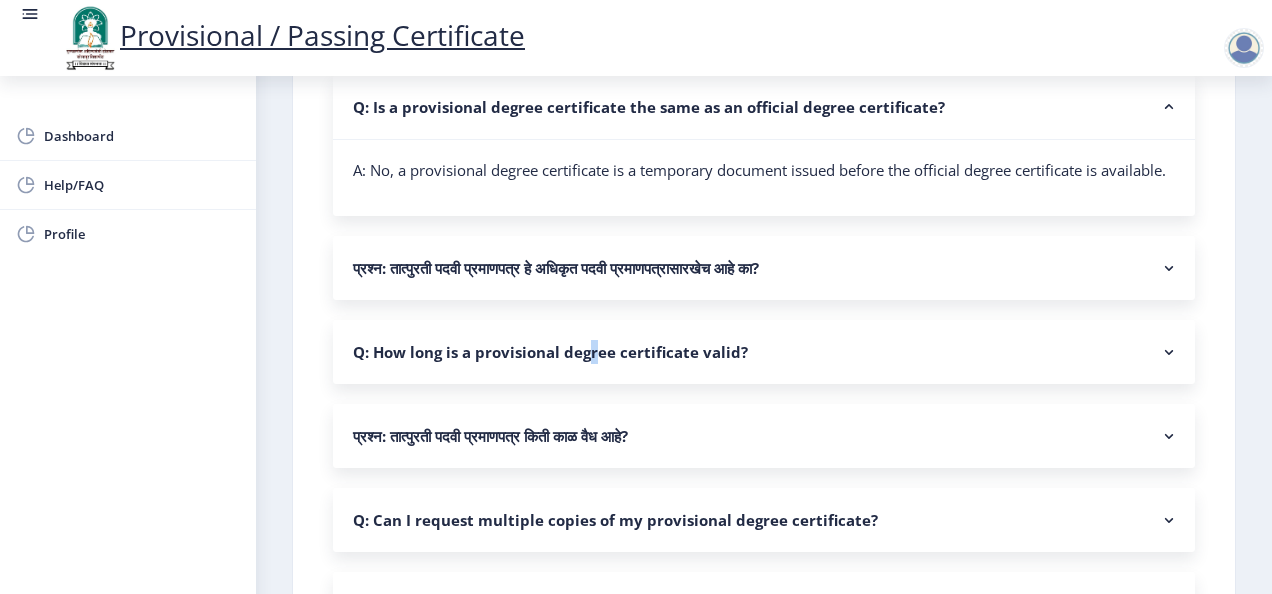 click on "Q: How long is a provisional degree certificate valid?" 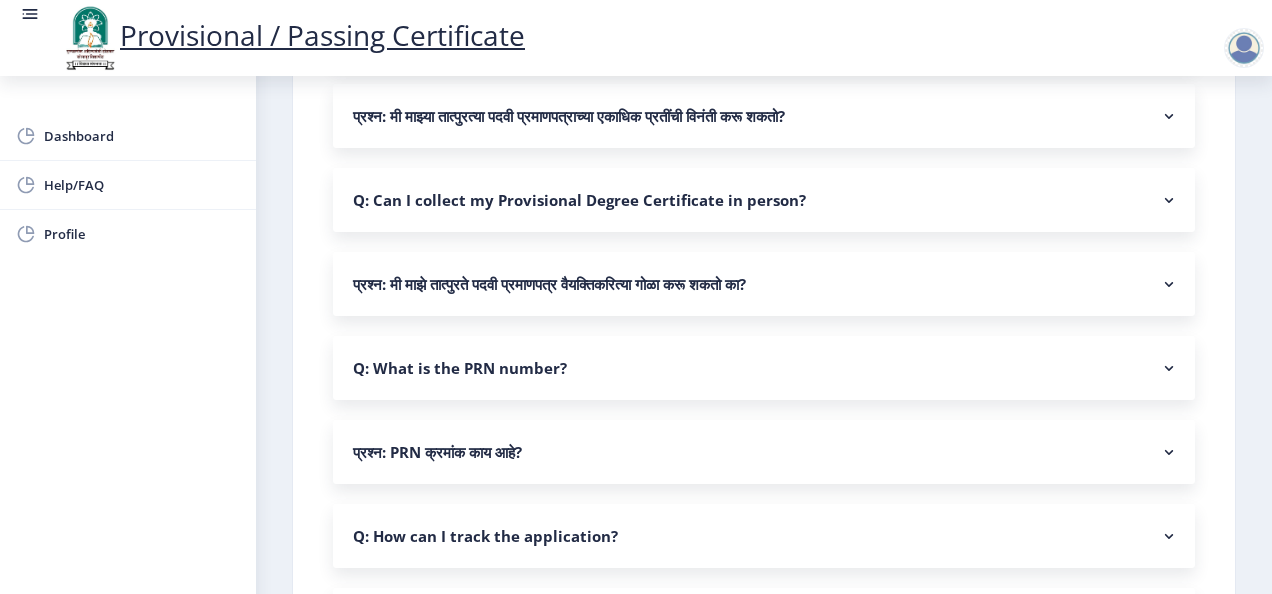 scroll, scrollTop: 1700, scrollLeft: 0, axis: vertical 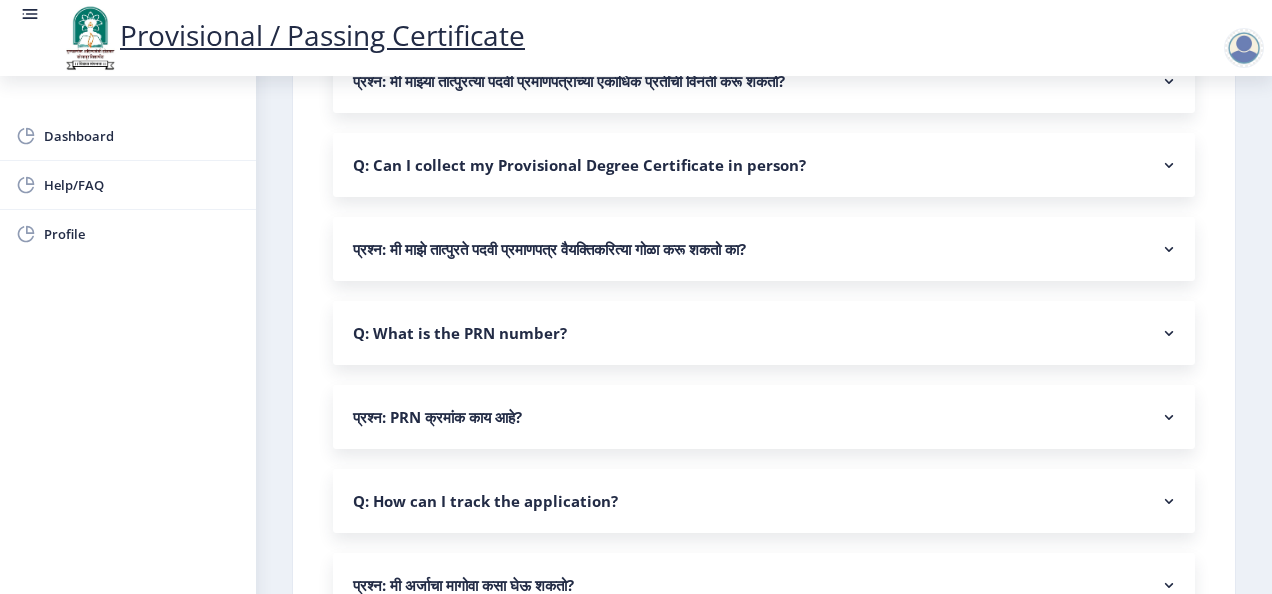 click on "Q: Can I collect my Provisional Degree Certificate in person?" 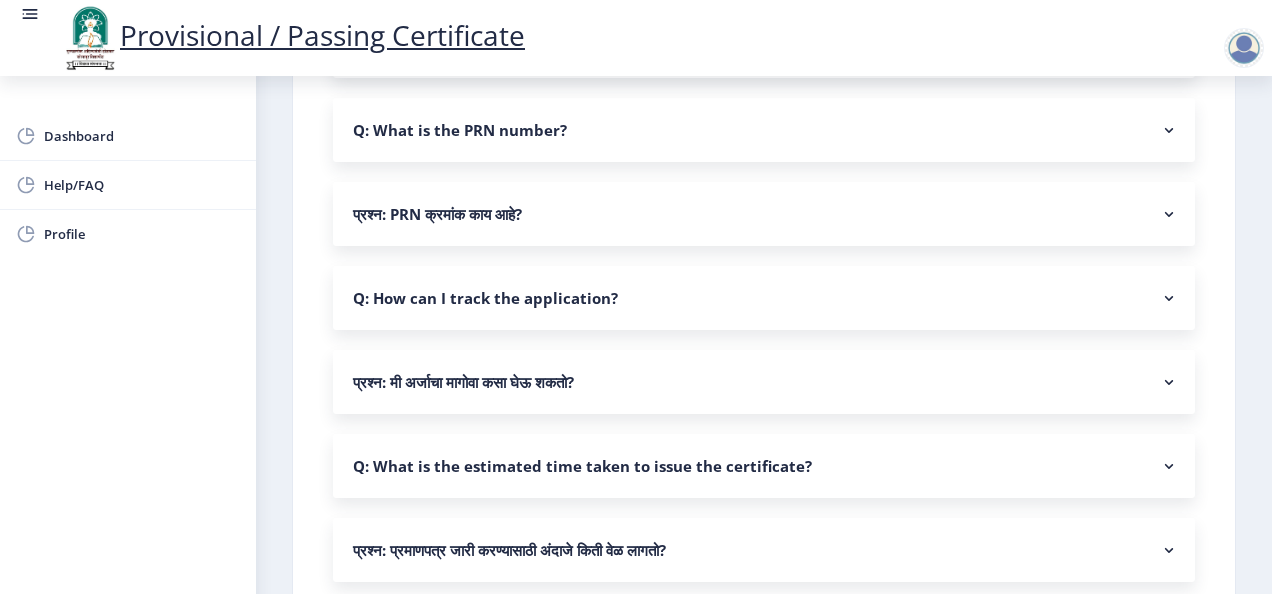 scroll, scrollTop: 2100, scrollLeft: 0, axis: vertical 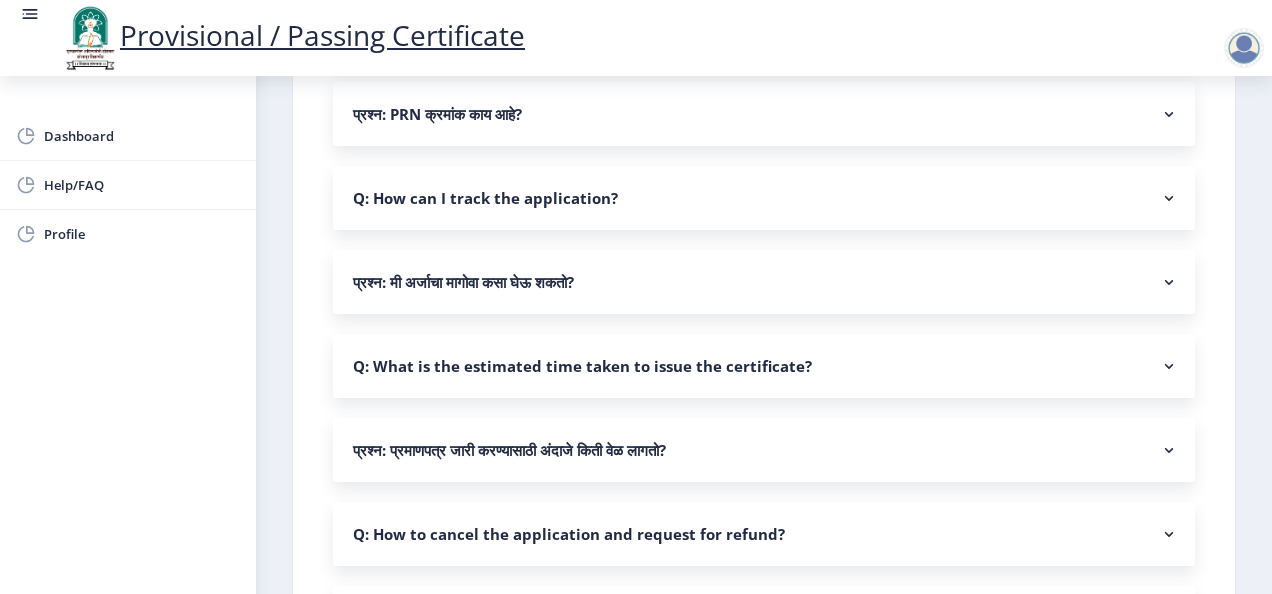 click on "Q: What is the estimated time taken to issue the certificate?" 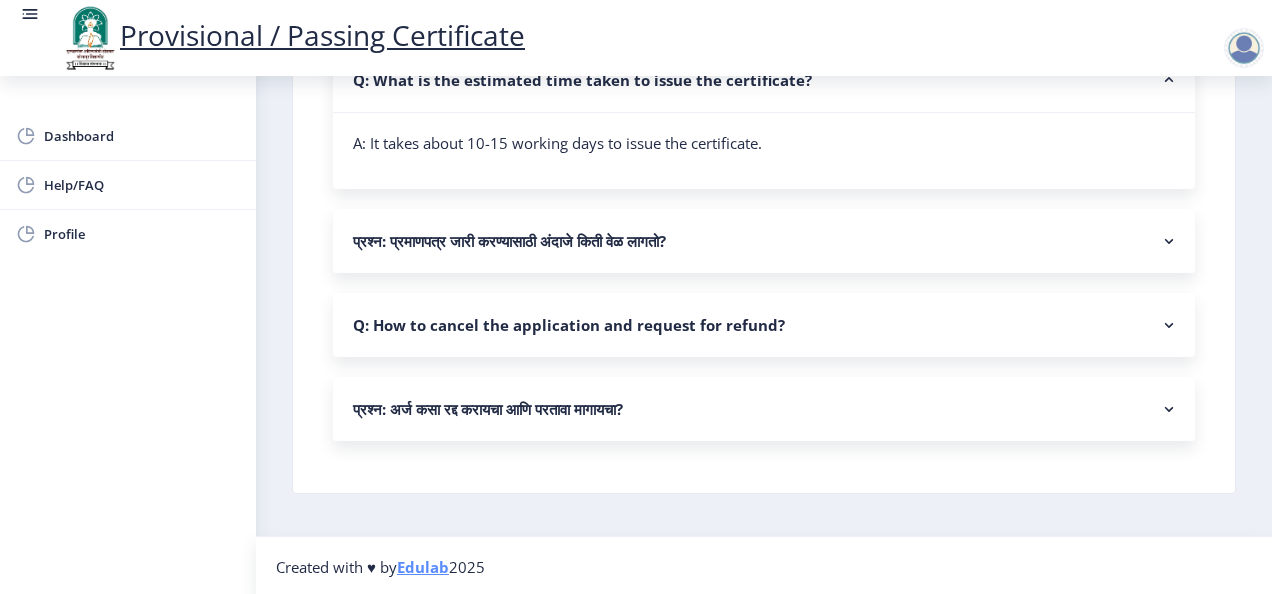 scroll, scrollTop: 2400, scrollLeft: 0, axis: vertical 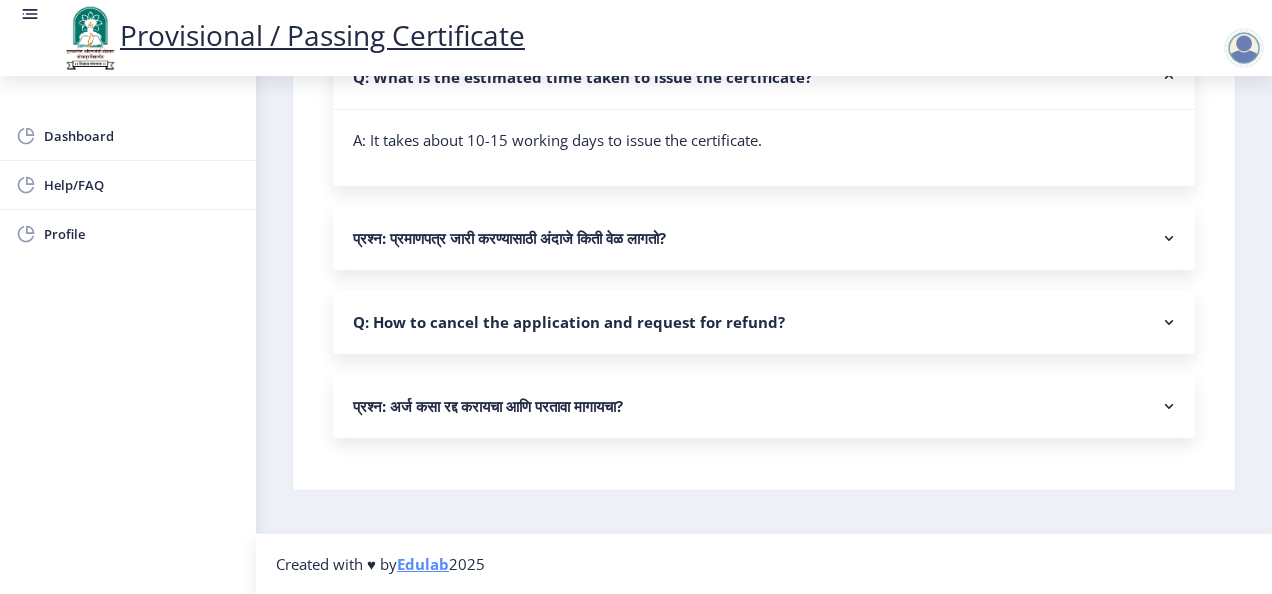 click on "Q: How to cancel the application and request for refund?" 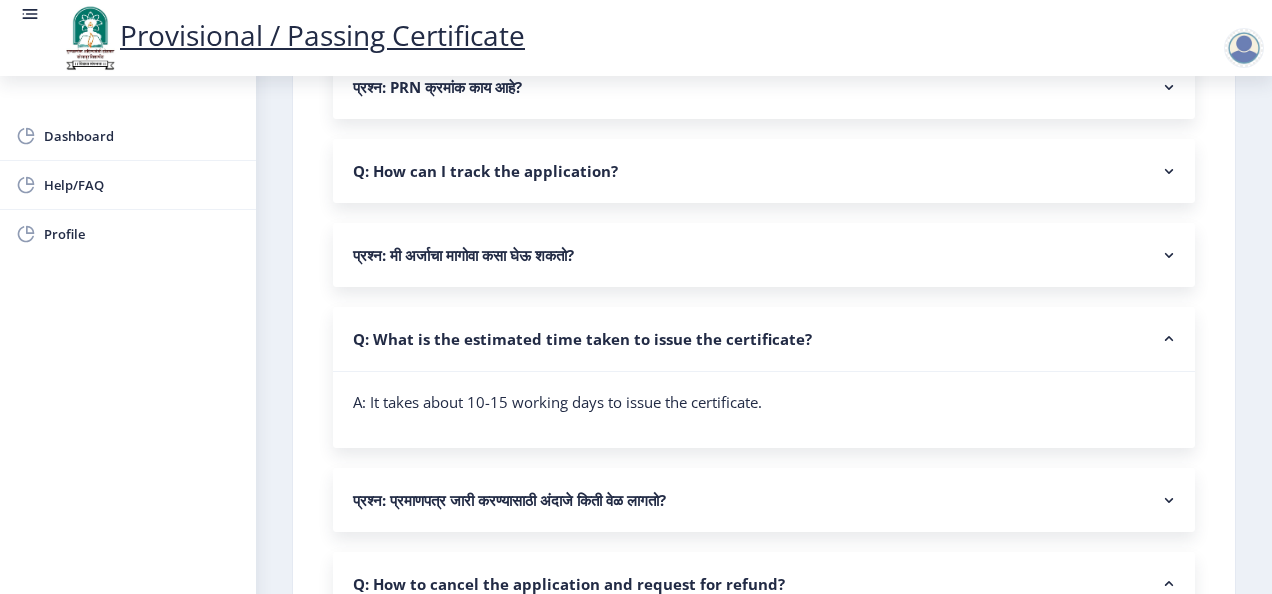 scroll, scrollTop: 2100, scrollLeft: 0, axis: vertical 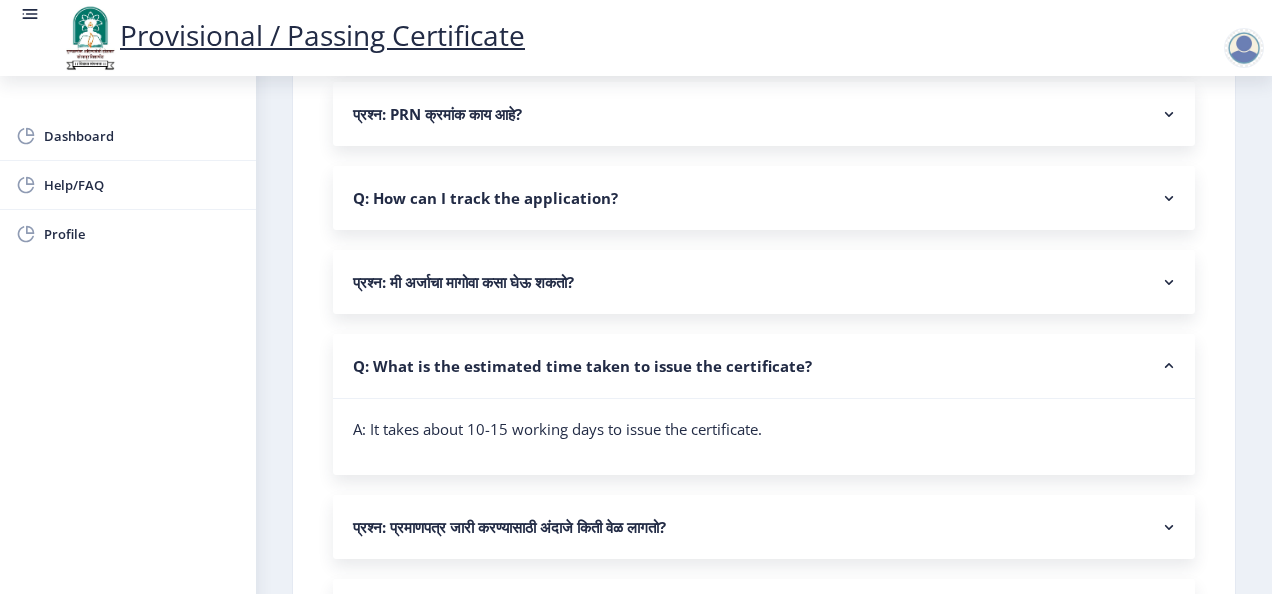 click on "Q: How can I track the application?" 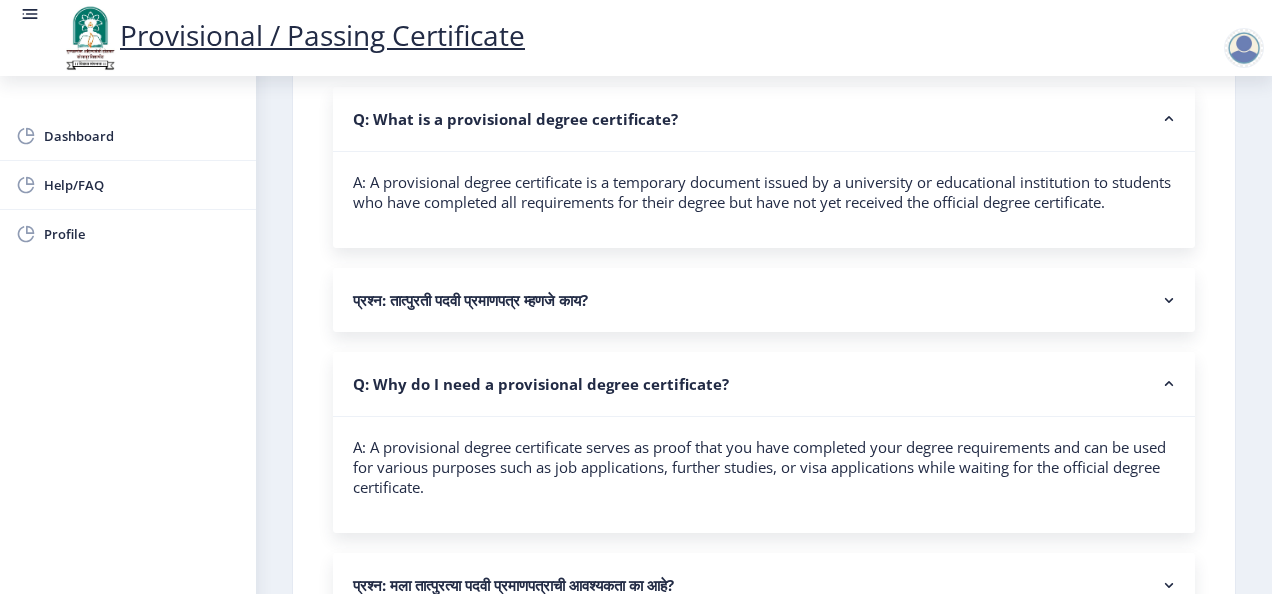 scroll, scrollTop: 0, scrollLeft: 0, axis: both 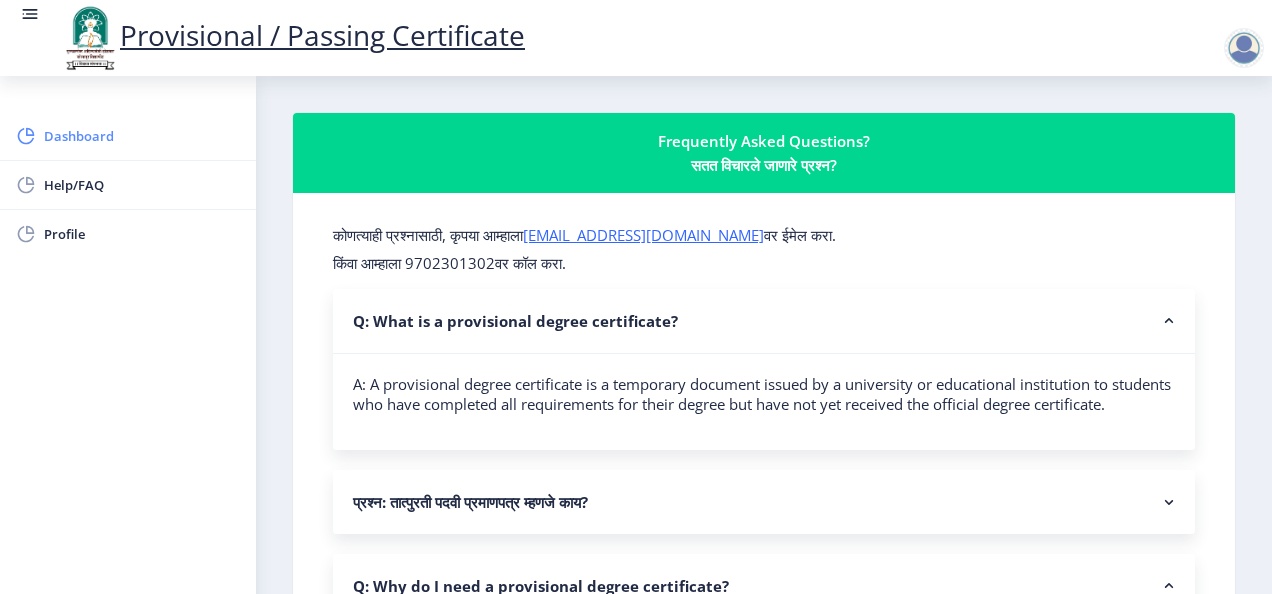 drag, startPoint x: 94, startPoint y: 138, endPoint x: 105, endPoint y: 139, distance: 11.045361 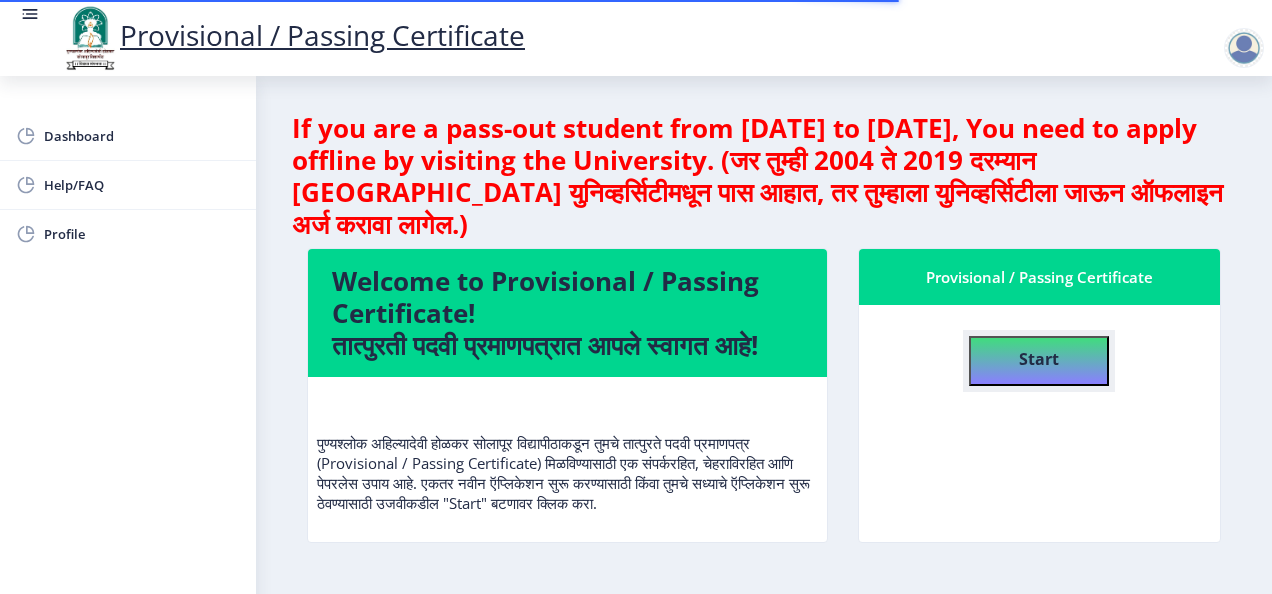 click on "Start" 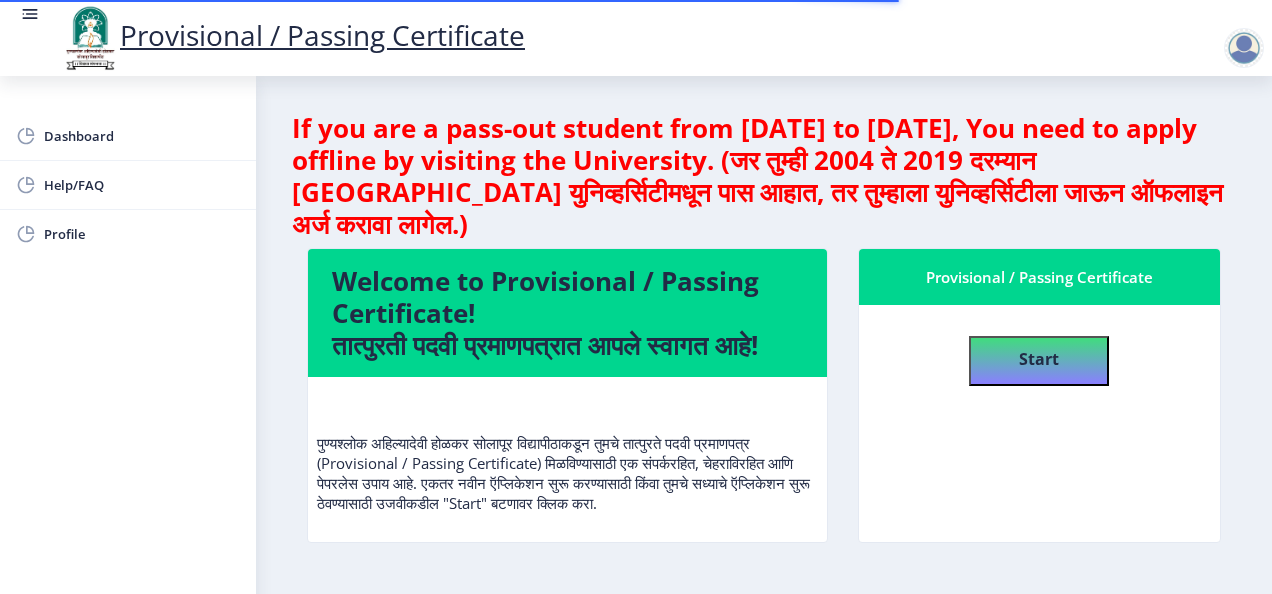 select 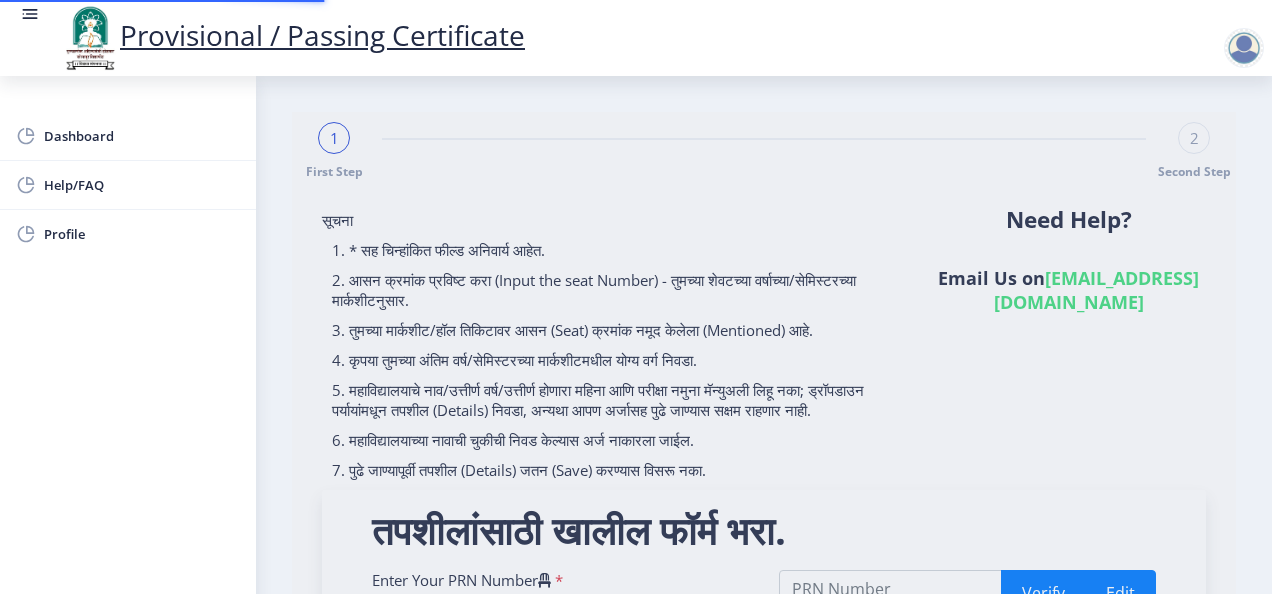 type on "2020032500157707" 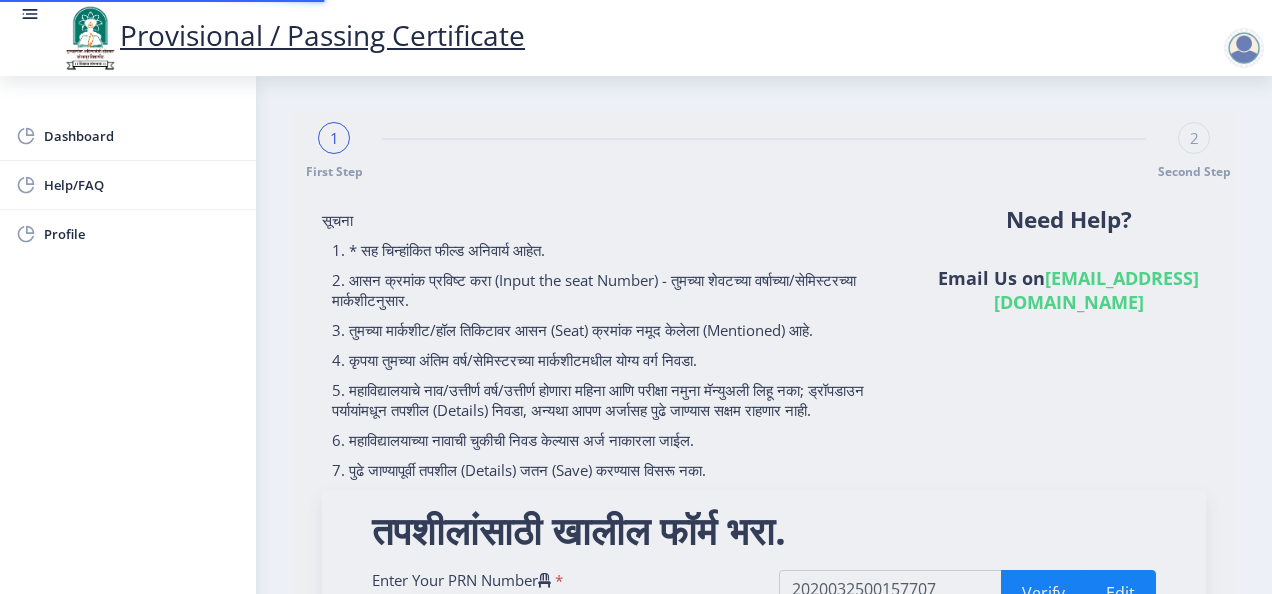 select on "FIRST CLASS" 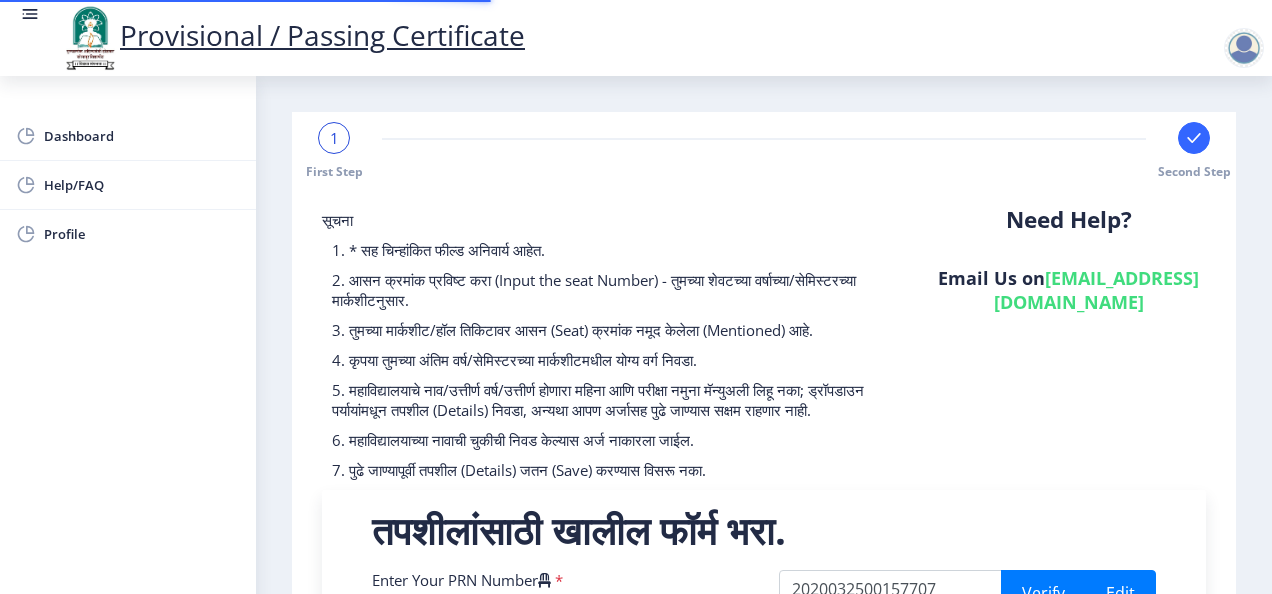 scroll, scrollTop: 429, scrollLeft: 0, axis: vertical 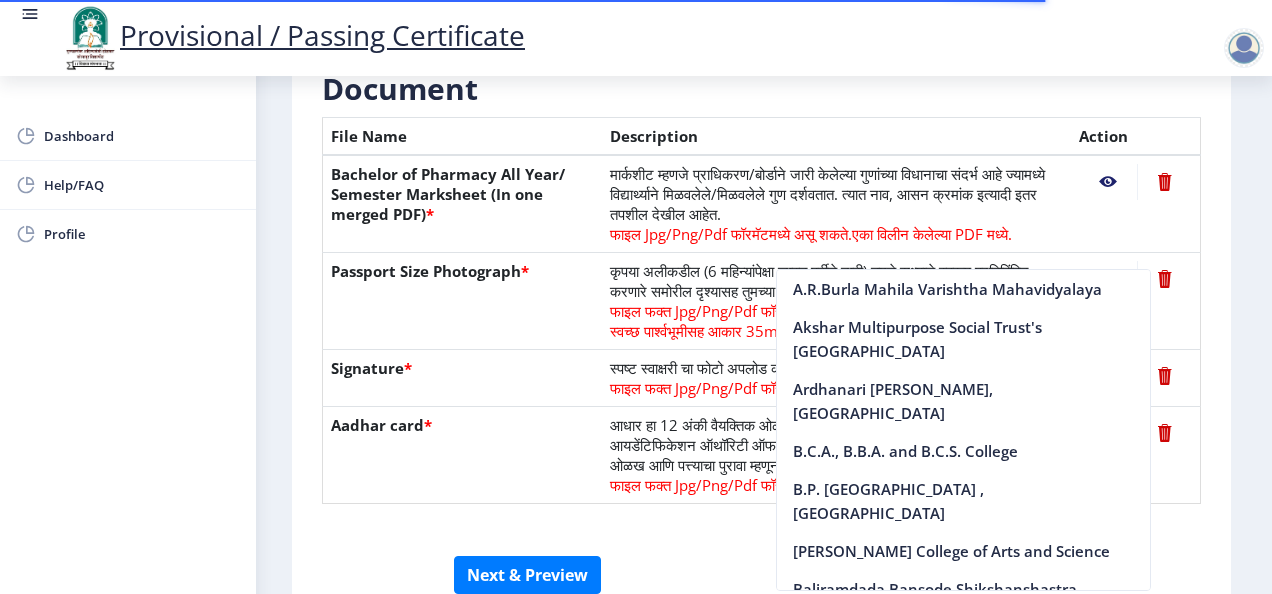 click 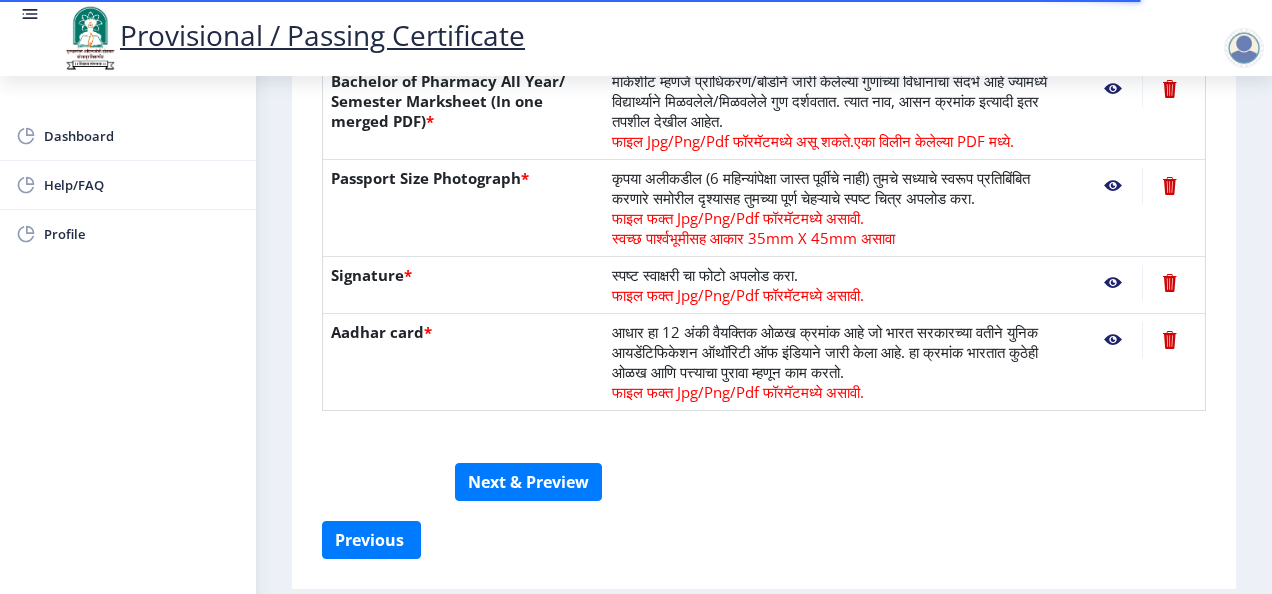 scroll, scrollTop: 586, scrollLeft: 0, axis: vertical 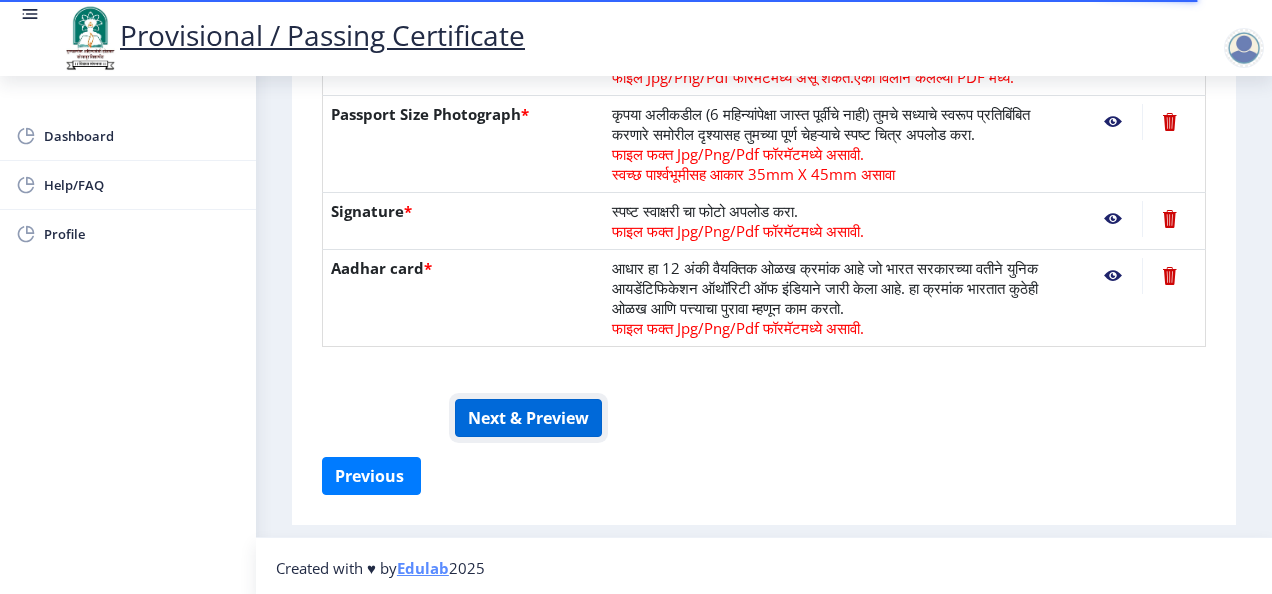 click on "Next & Preview" 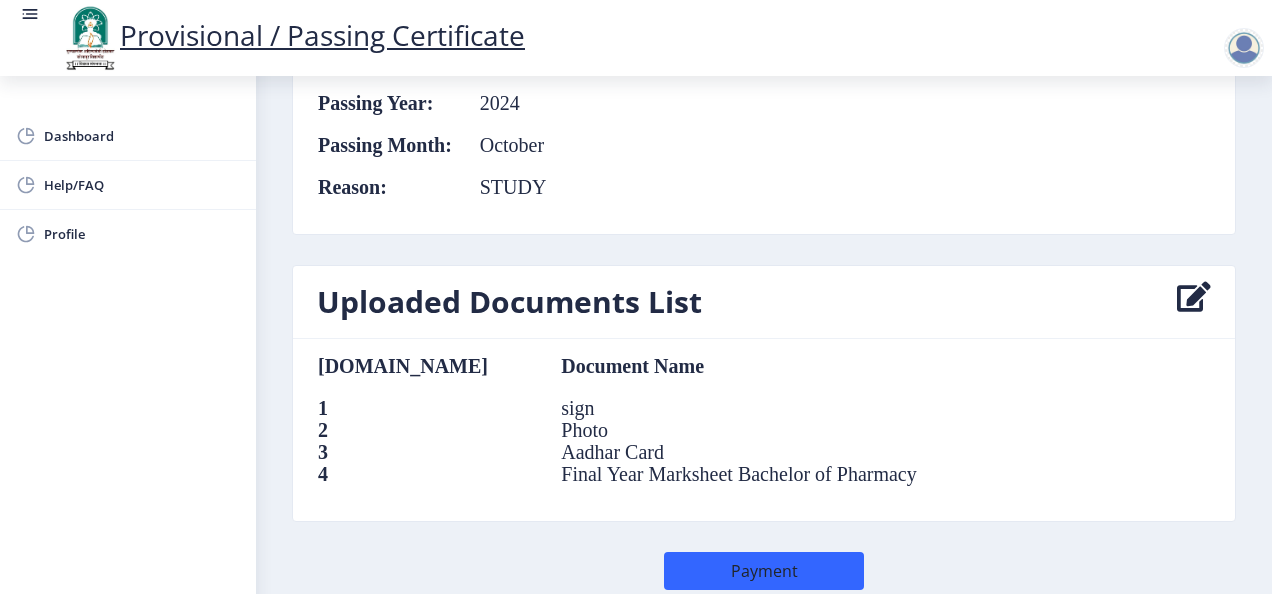 scroll, scrollTop: 1082, scrollLeft: 0, axis: vertical 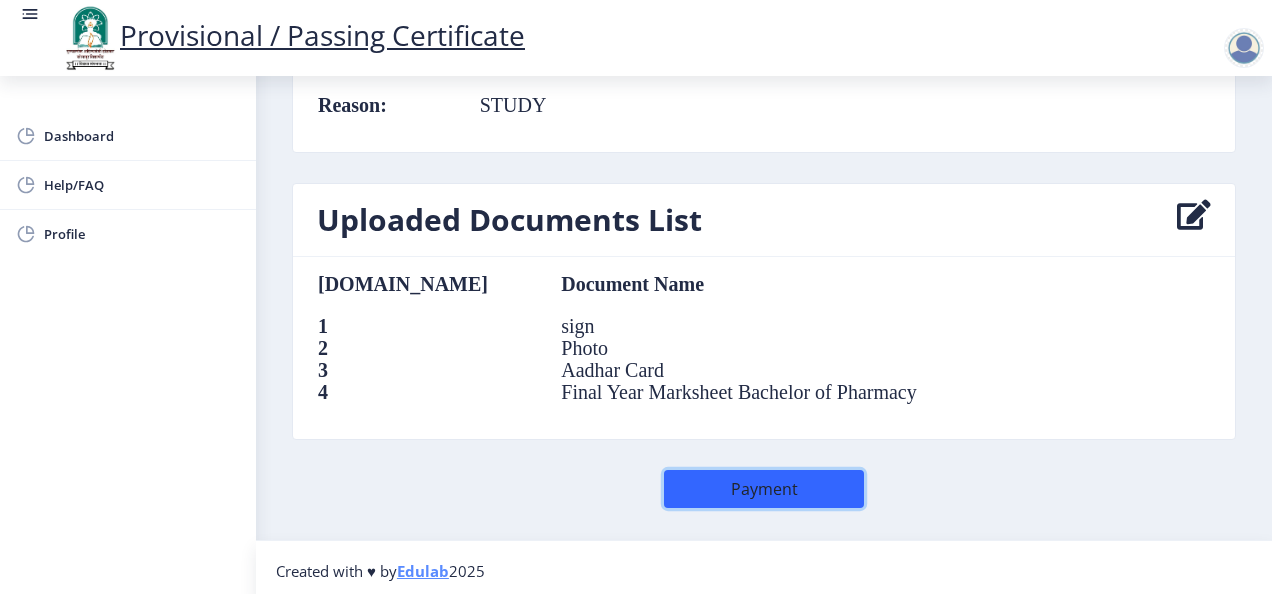 click on "Payment" 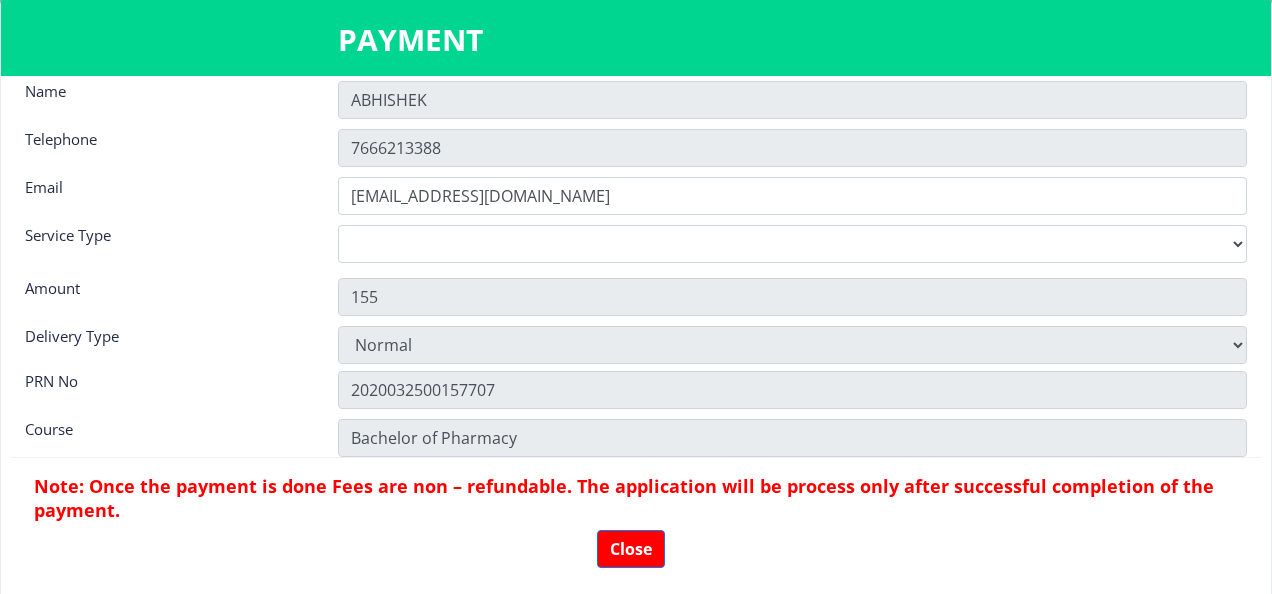 scroll, scrollTop: 30, scrollLeft: 0, axis: vertical 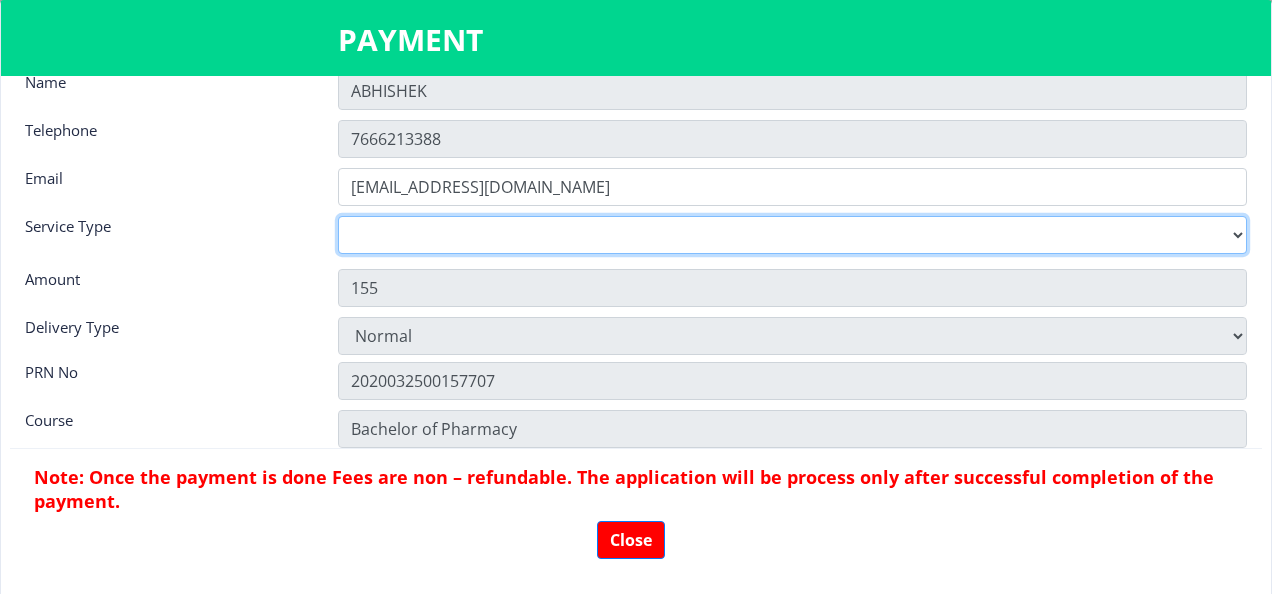 click on "Digital  Courier   Pickup" at bounding box center (792, 235) 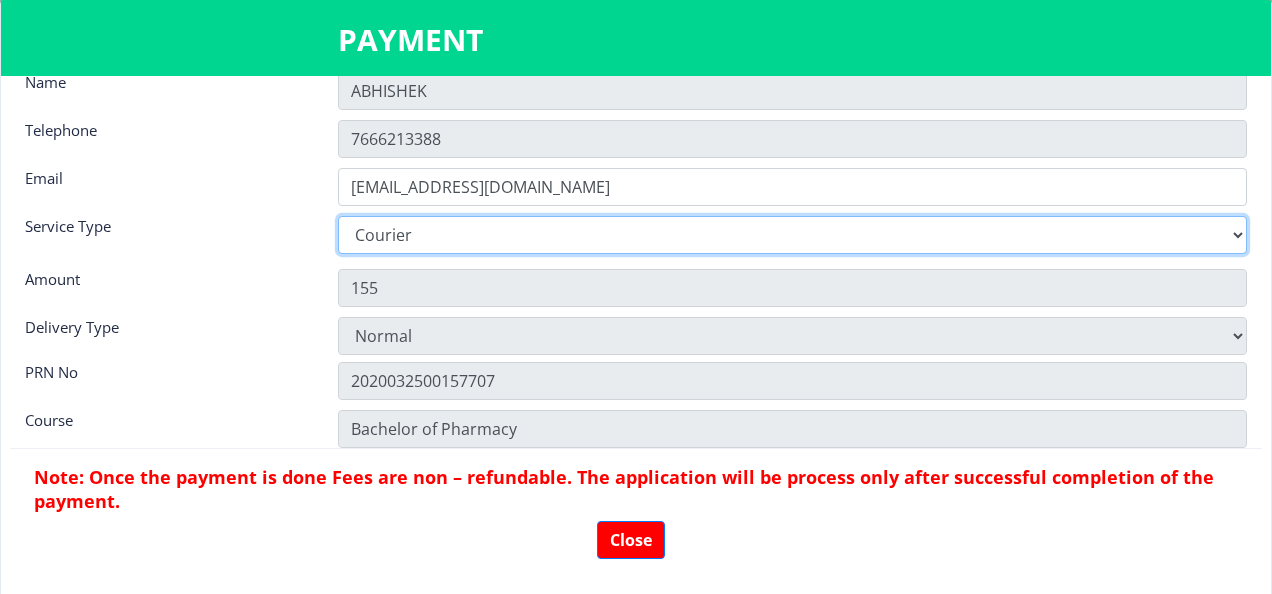 click on "Digital  Courier   Pickup" at bounding box center (792, 235) 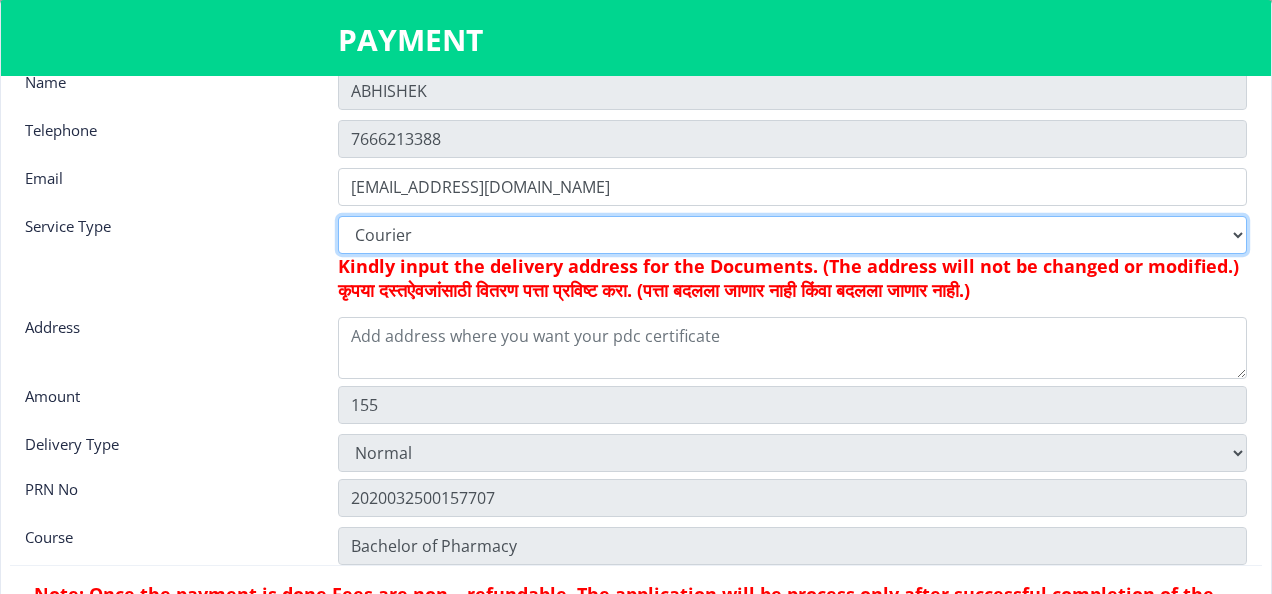 type on "205" 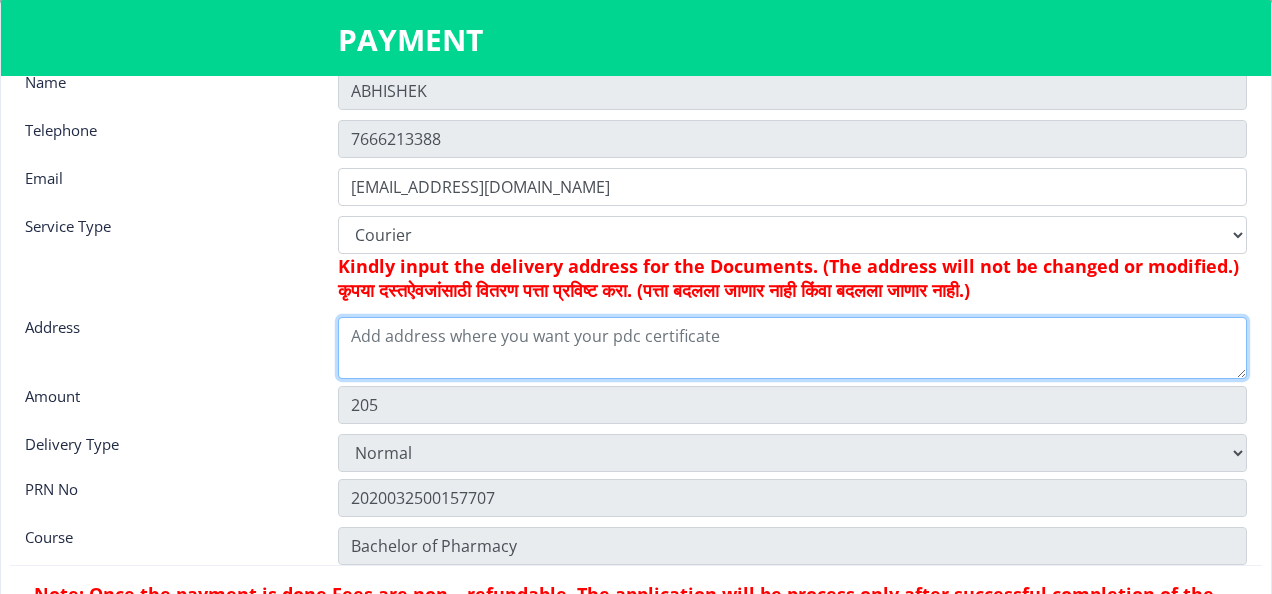 click at bounding box center (792, 348) 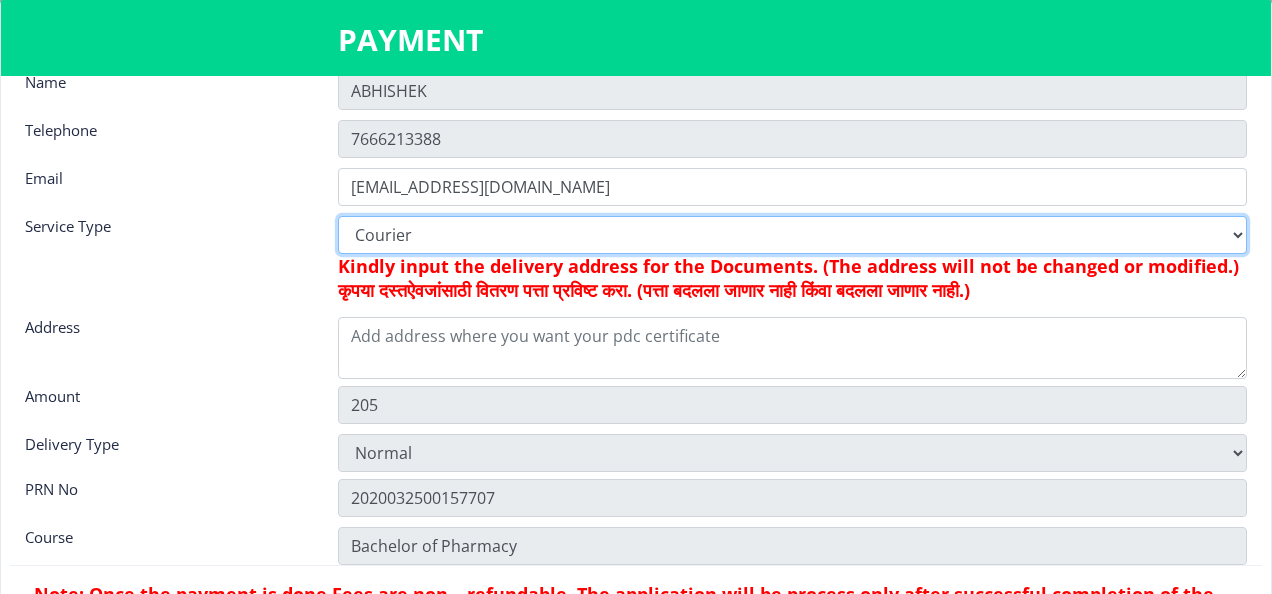 click on "Digital  Courier   Pickup" at bounding box center (792, 235) 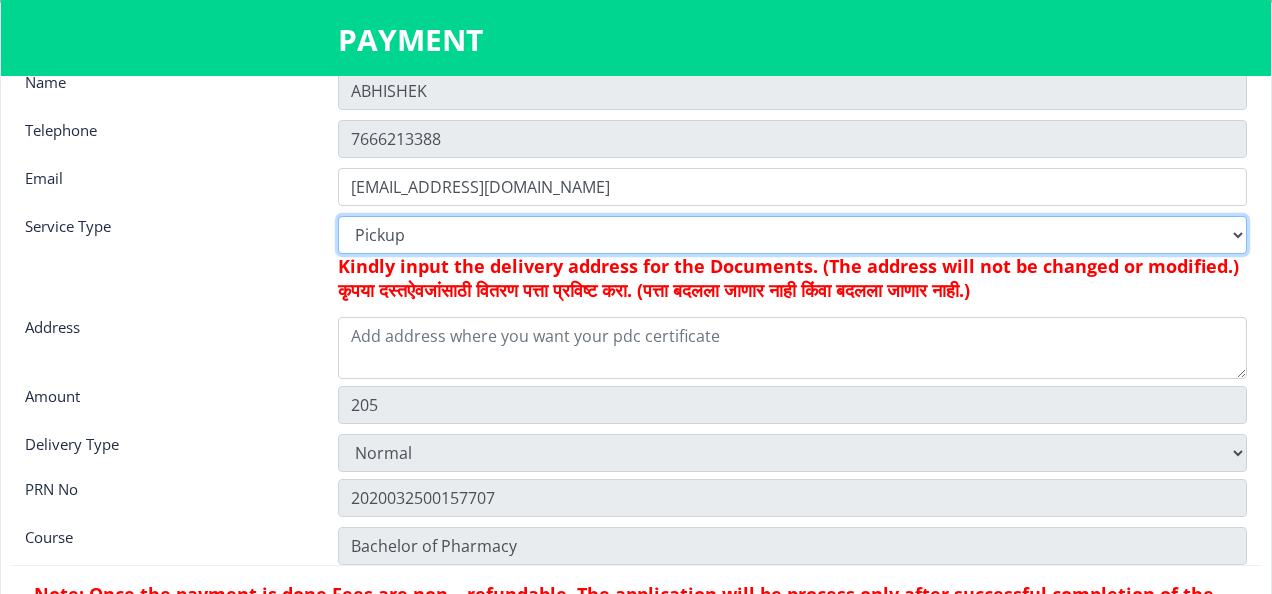 click on "Digital  Courier   Pickup" at bounding box center (792, 235) 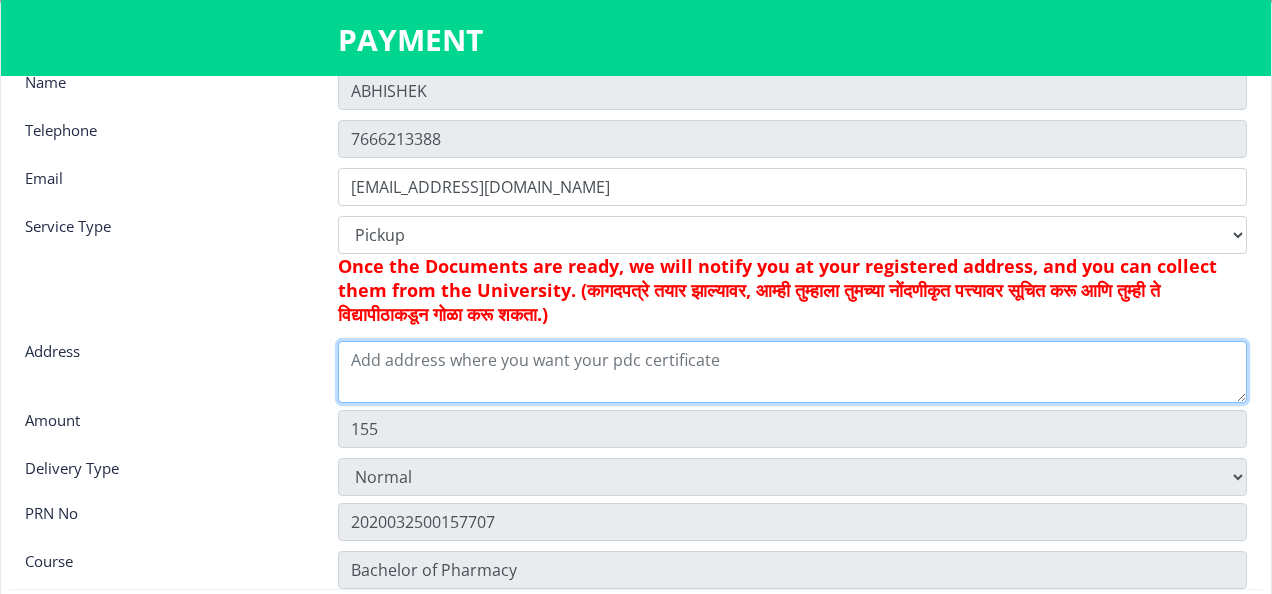 drag, startPoint x: 428, startPoint y: 376, endPoint x: 483, endPoint y: 390, distance: 56.753853 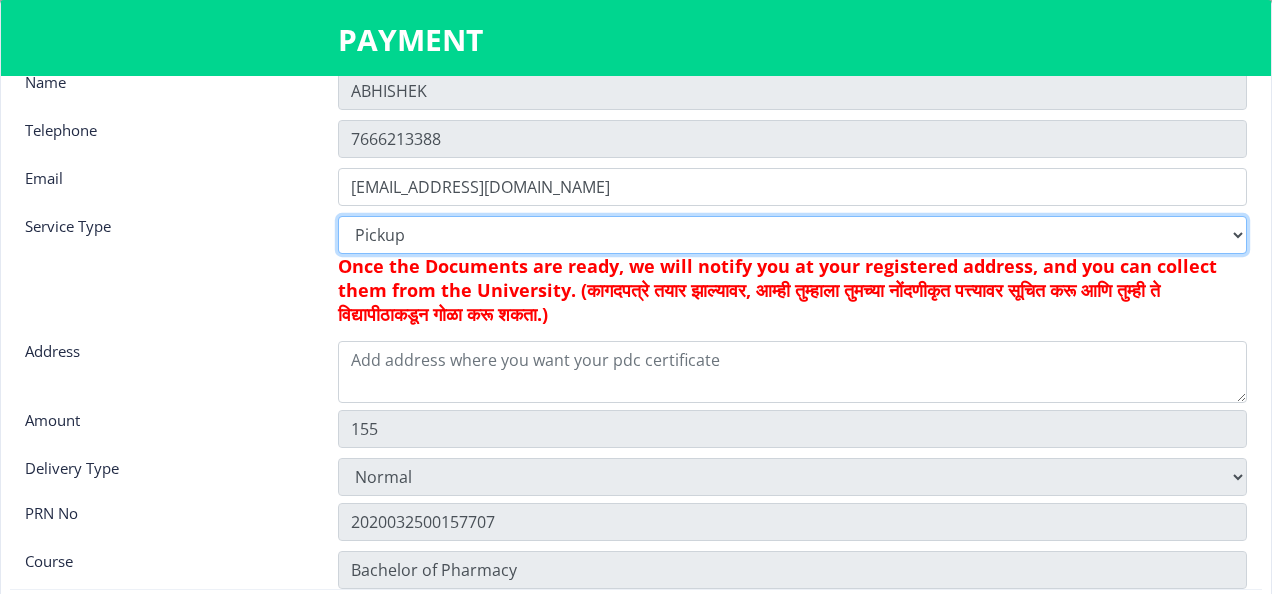 click on "Digital  Courier   Pickup" at bounding box center [792, 235] 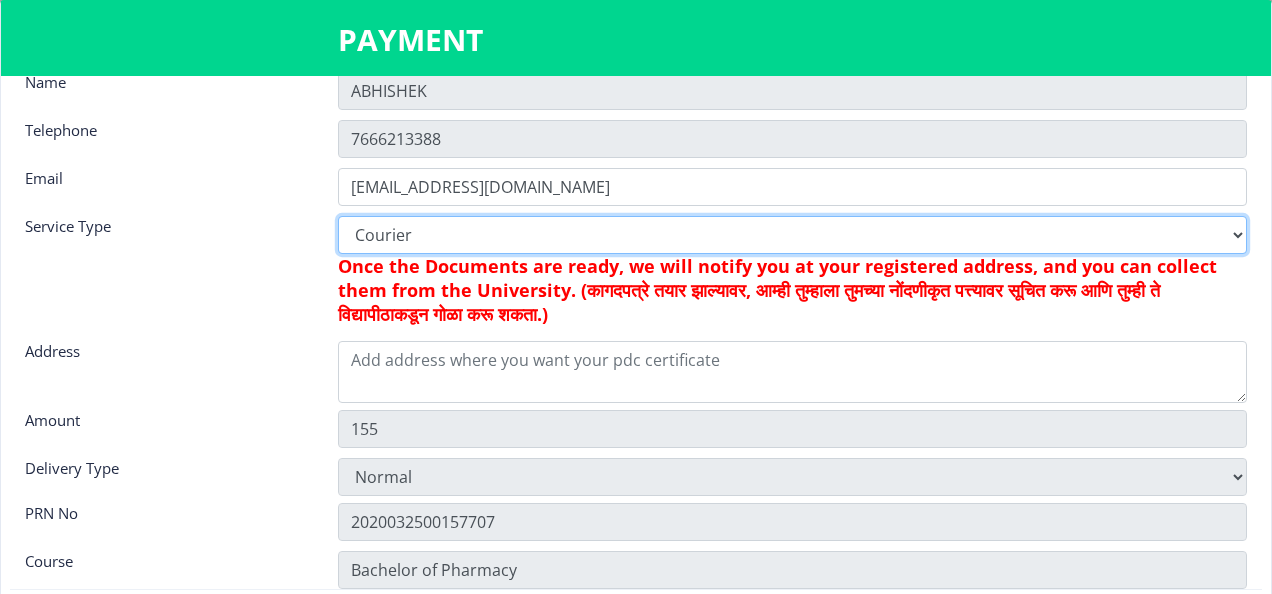 click on "Digital  Courier   Pickup" at bounding box center [792, 235] 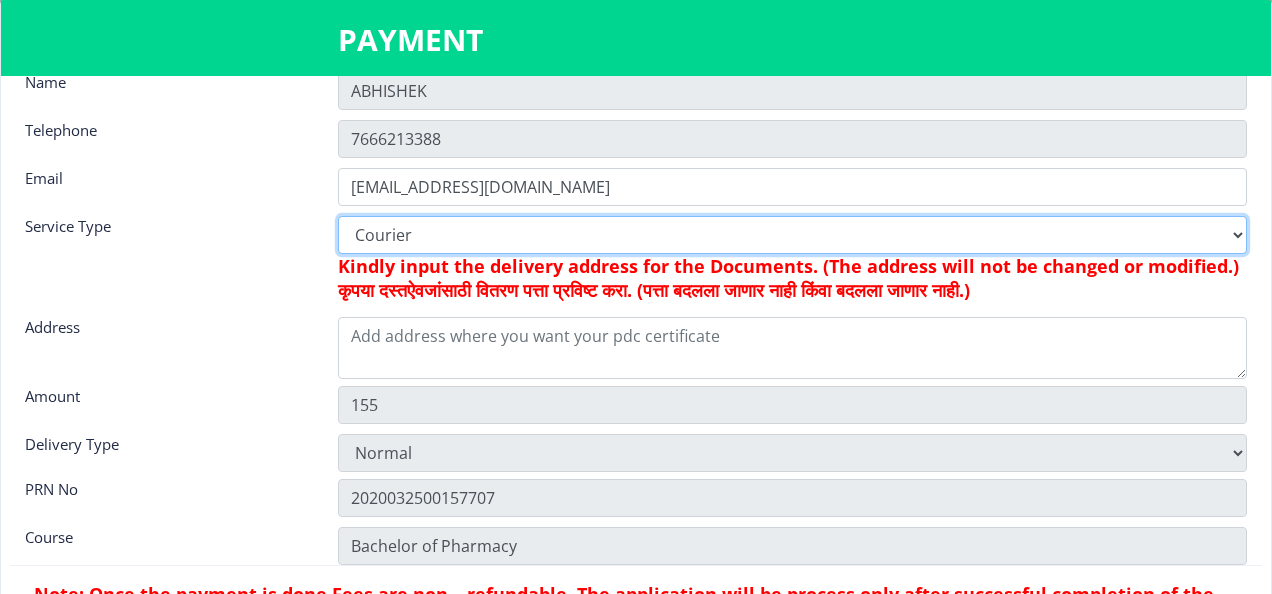 type on "205" 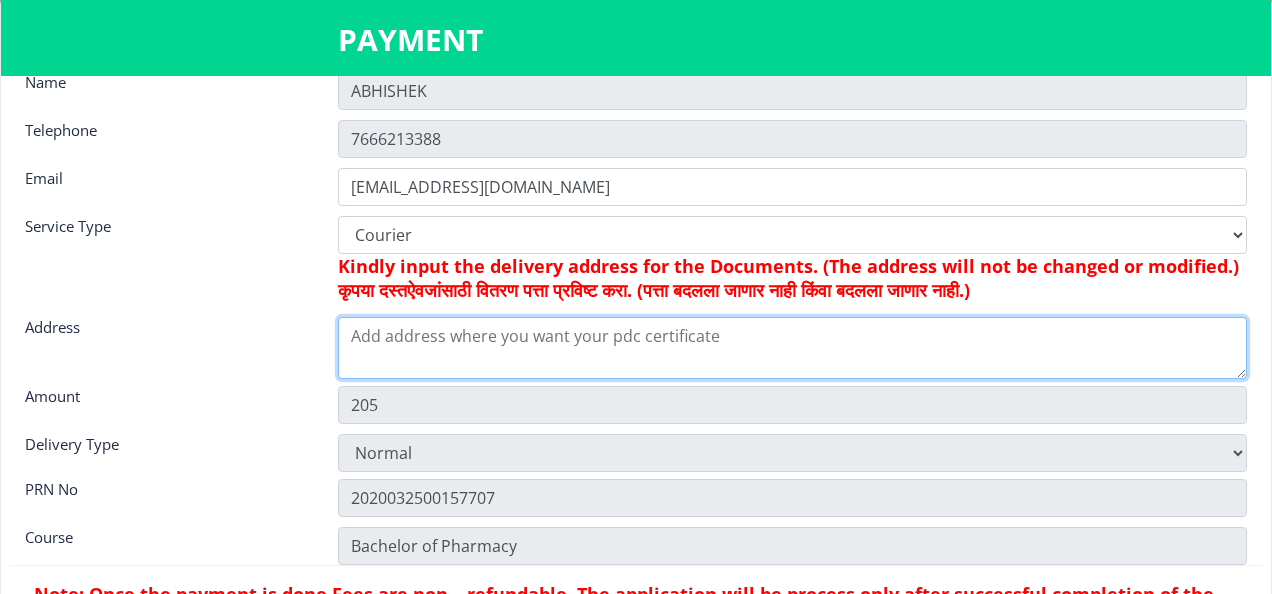 click at bounding box center [792, 348] 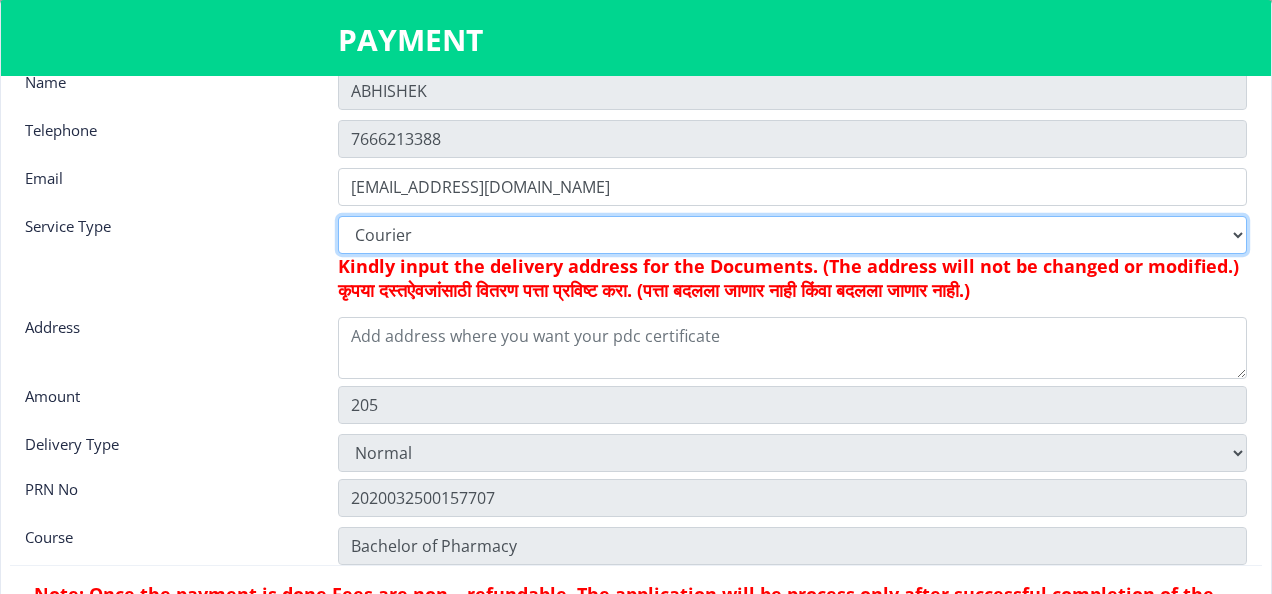 click on "Digital  Courier   Pickup" at bounding box center (792, 235) 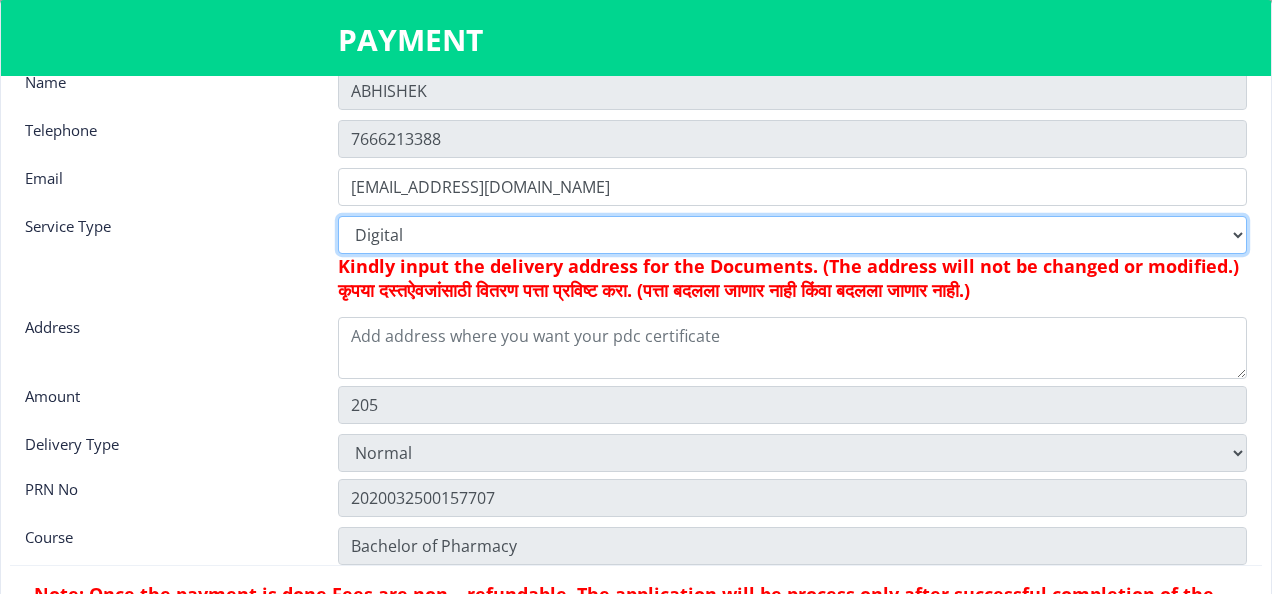 click on "Digital  Courier   Pickup" at bounding box center [792, 235] 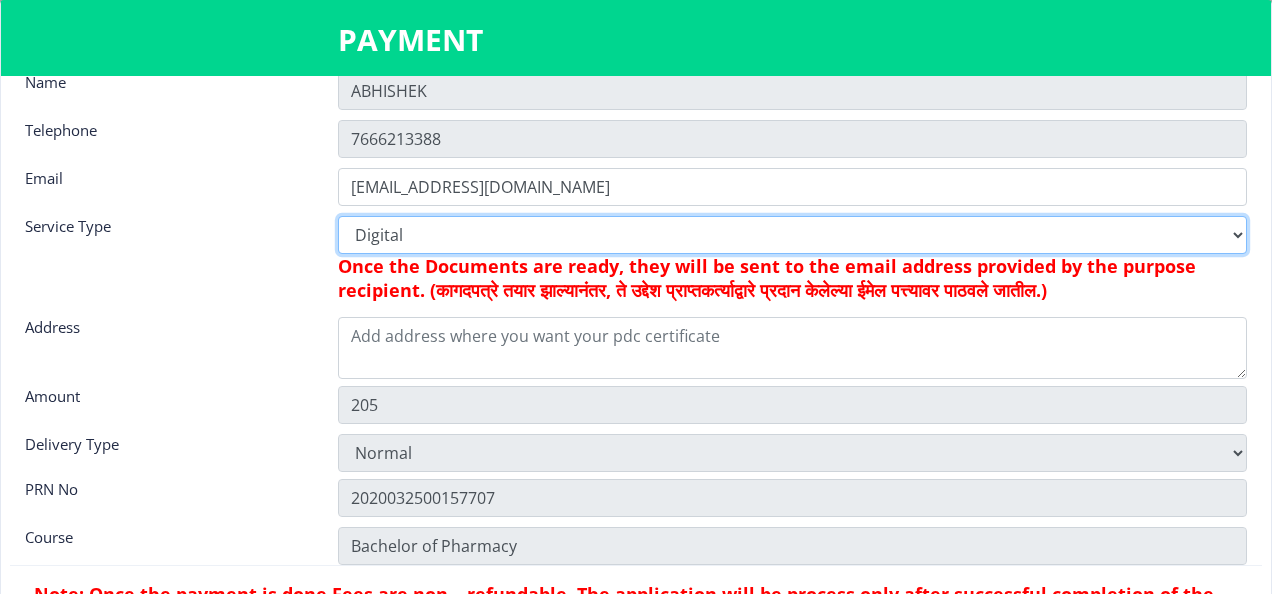 type on "155" 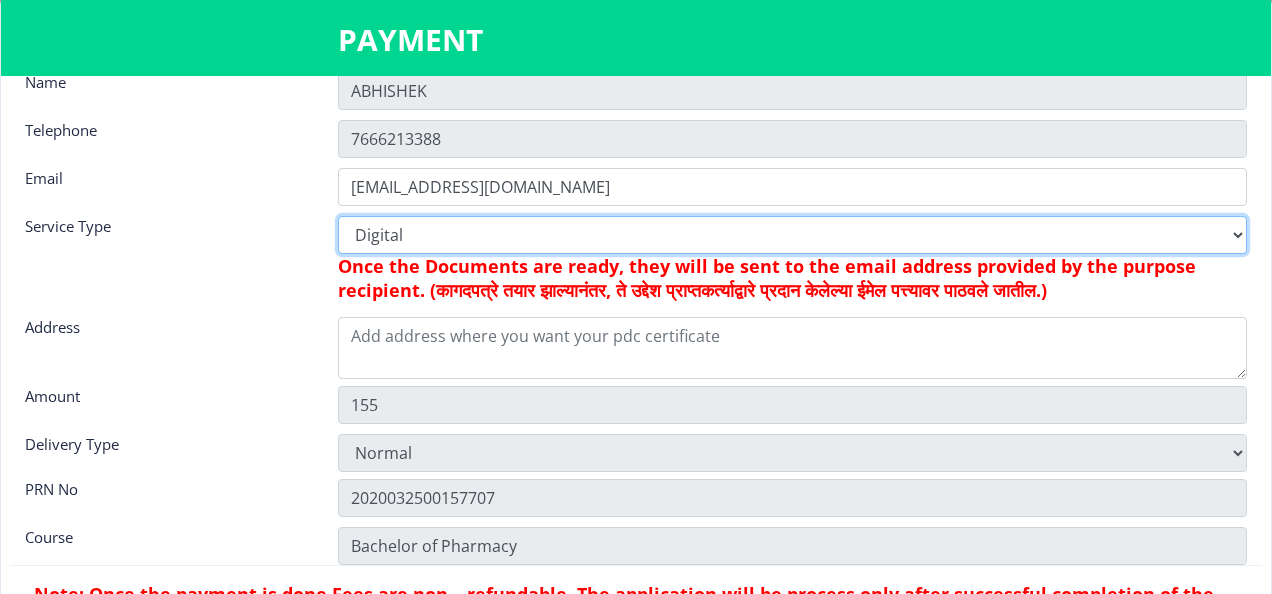 click on "Digital  Courier   Pickup" at bounding box center (792, 235) 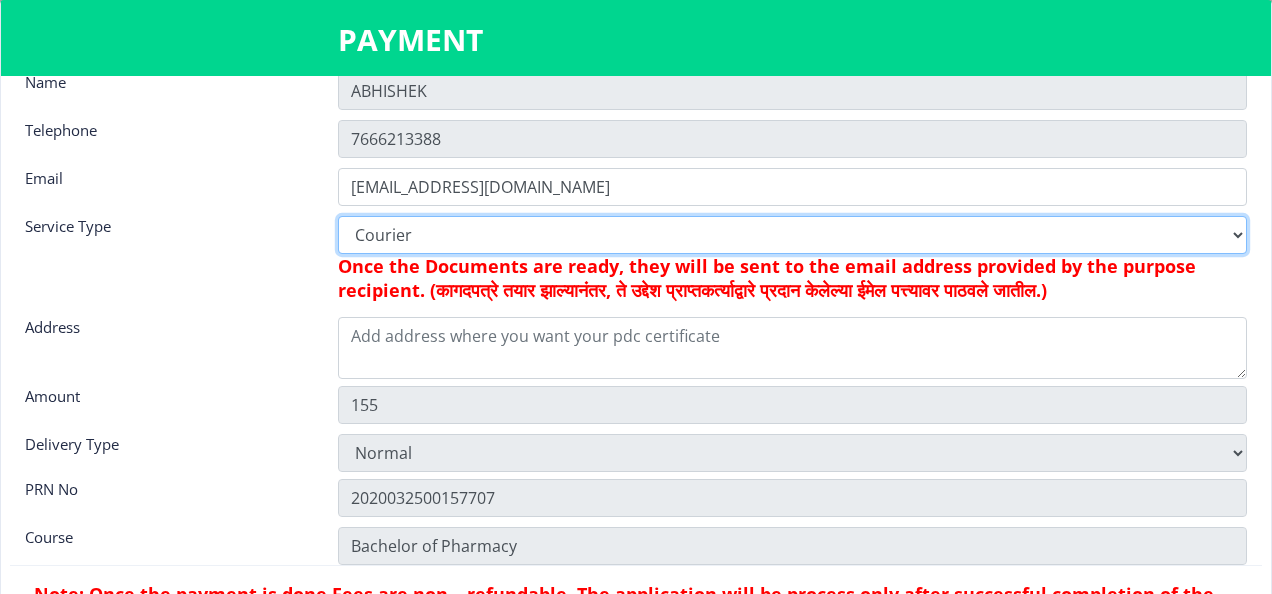 click on "Digital  Courier   Pickup" at bounding box center [792, 235] 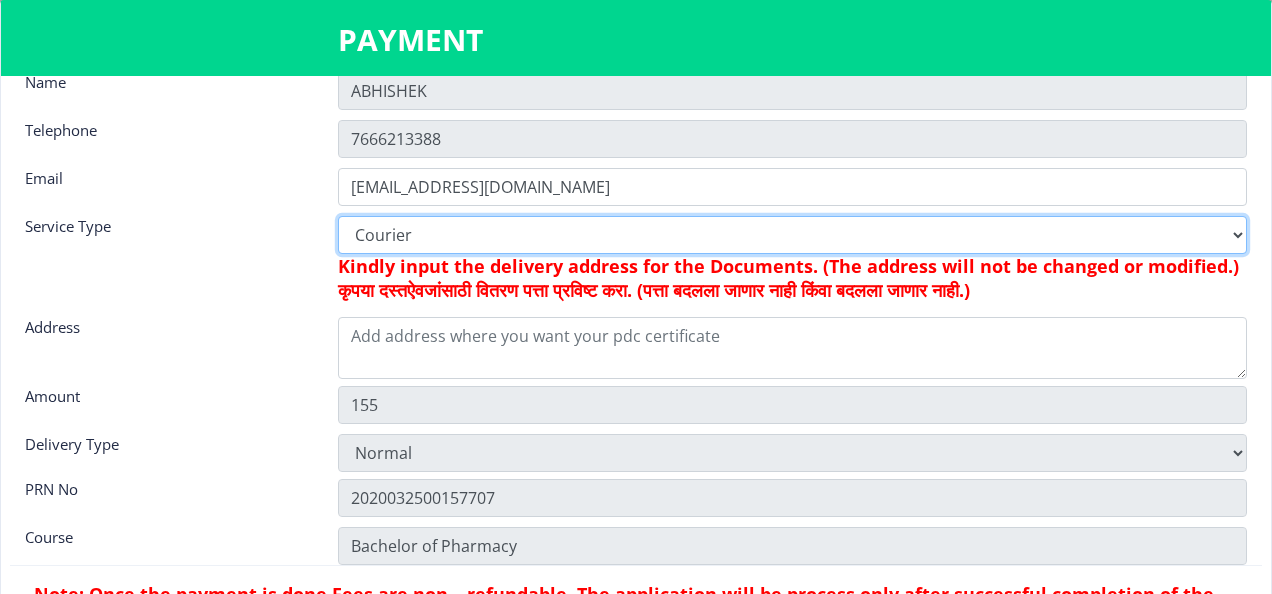 type on "205" 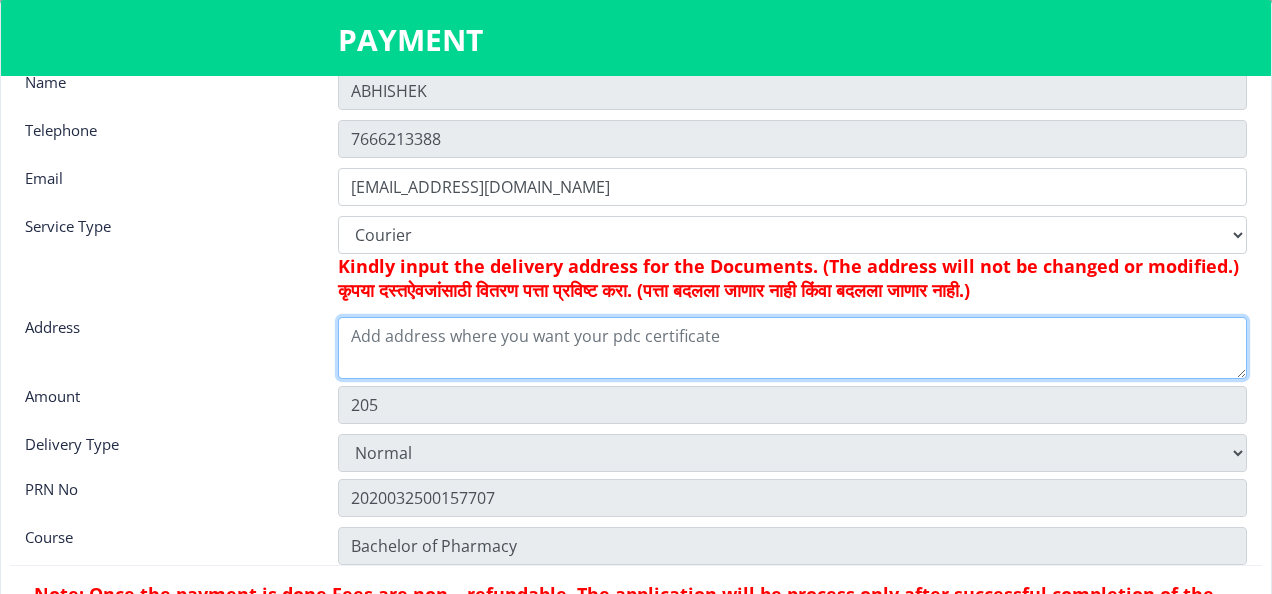 click at bounding box center [792, 348] 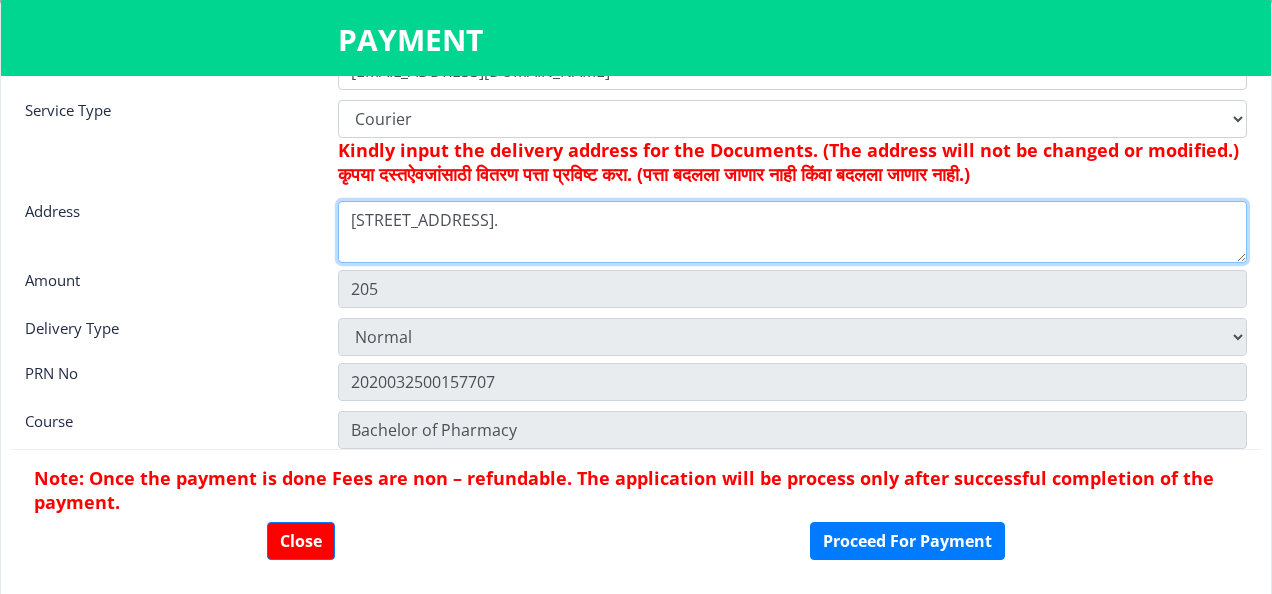 scroll, scrollTop: 147, scrollLeft: 0, axis: vertical 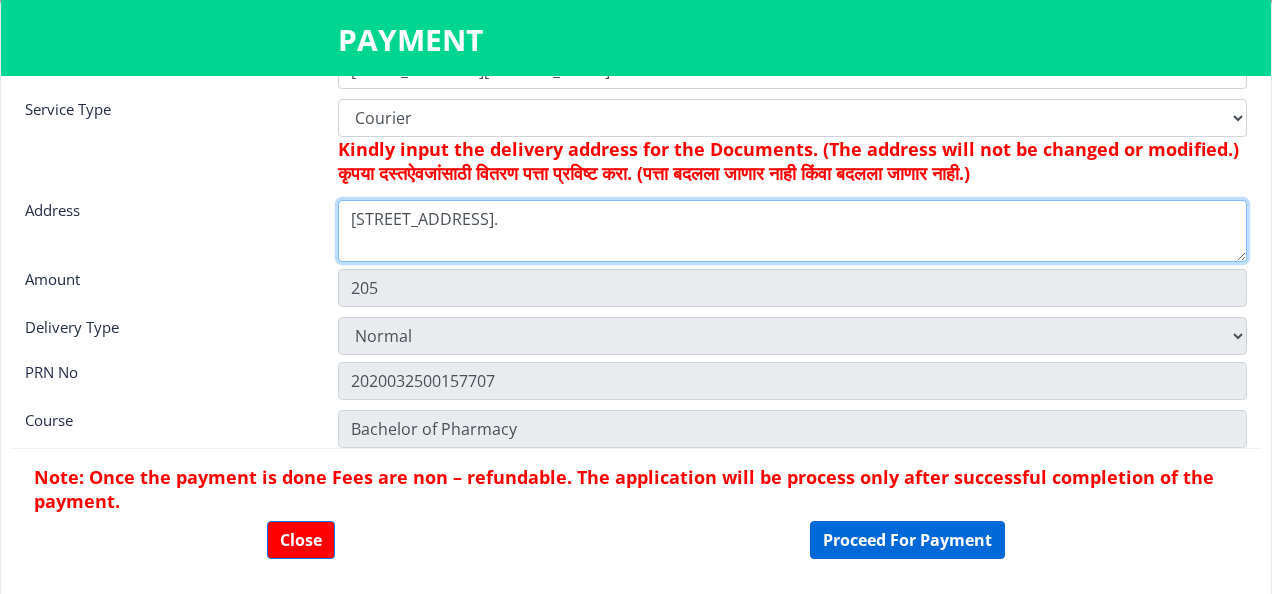 type on "[STREET_ADDRESS]." 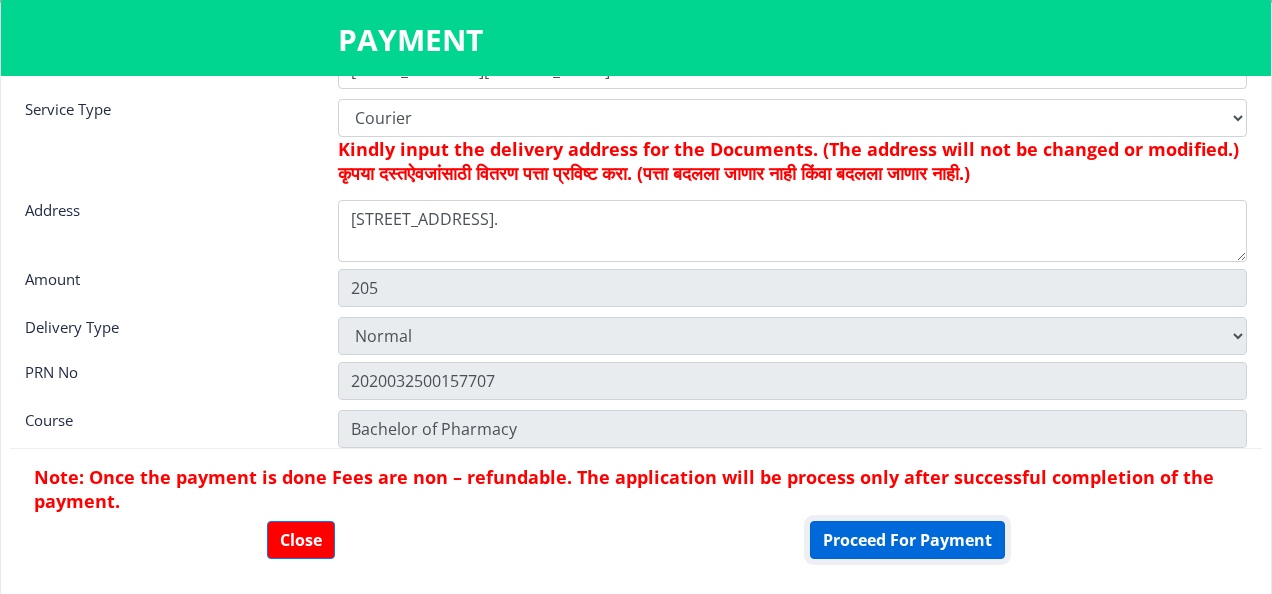 click on "Proceed For Payment" 